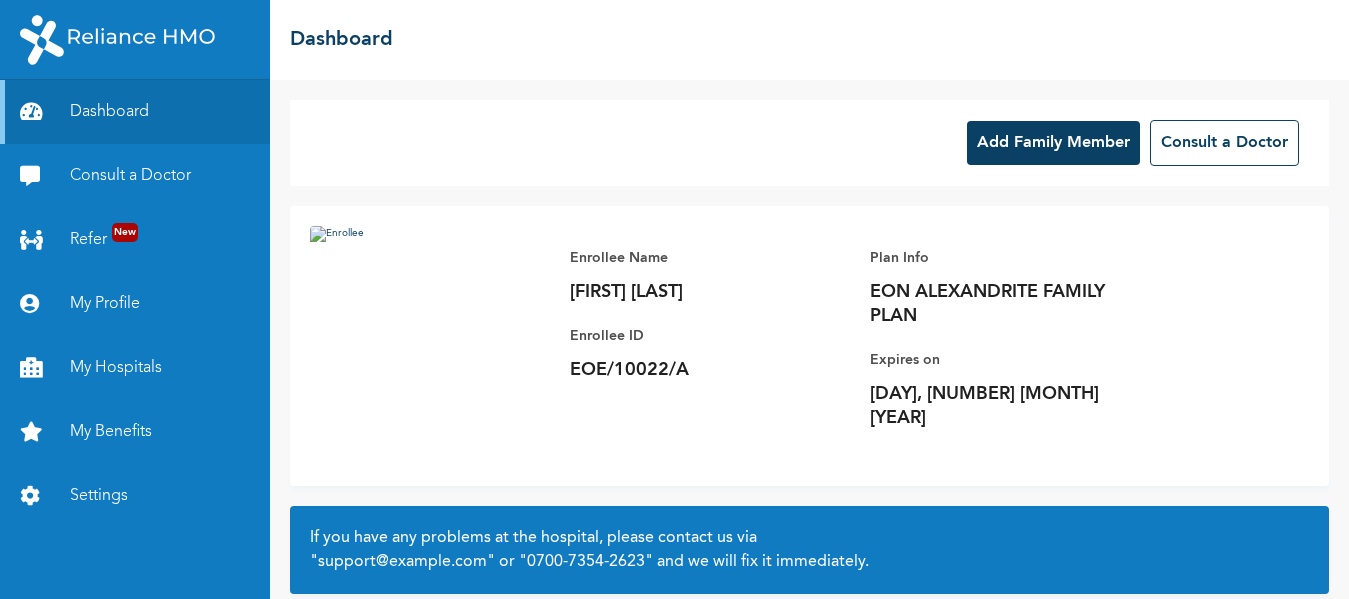 scroll, scrollTop: 0, scrollLeft: 0, axis: both 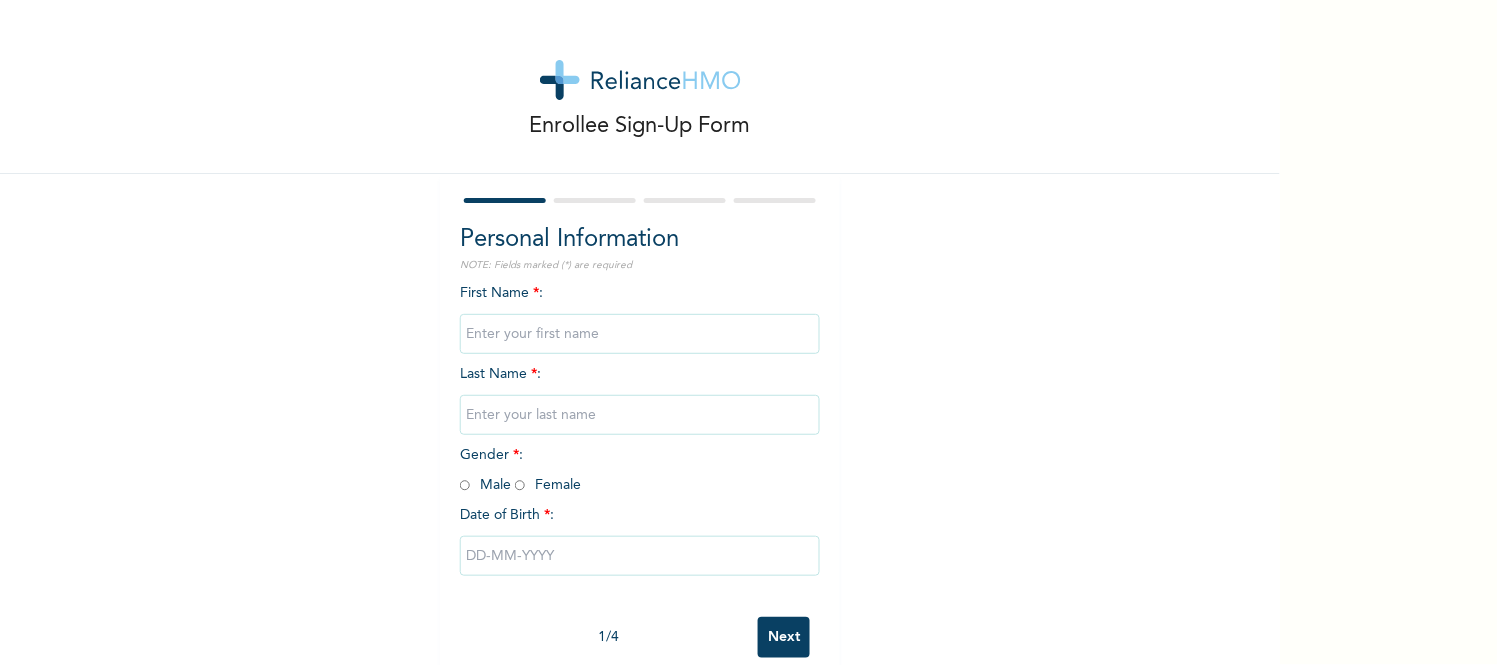 drag, startPoint x: 531, startPoint y: 295, endPoint x: 541, endPoint y: 303, distance: 12.806249 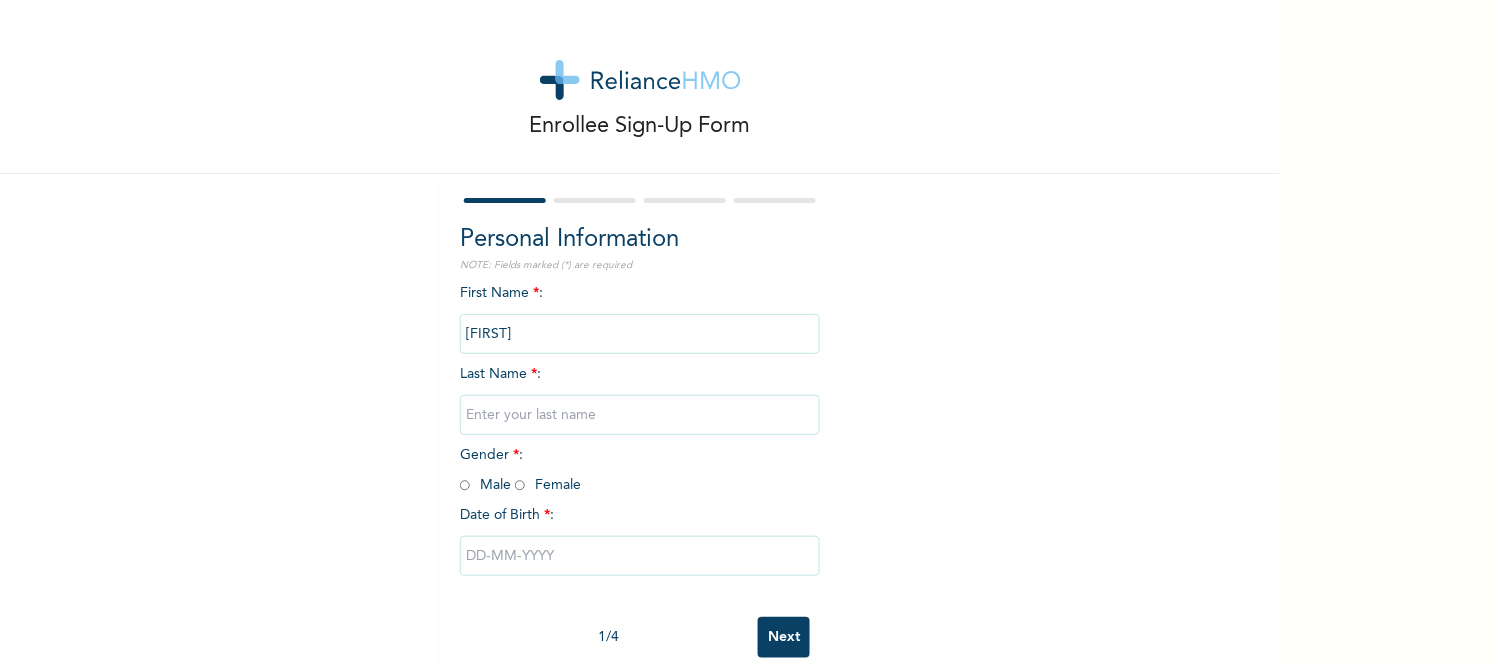 type on "[FIRST]" 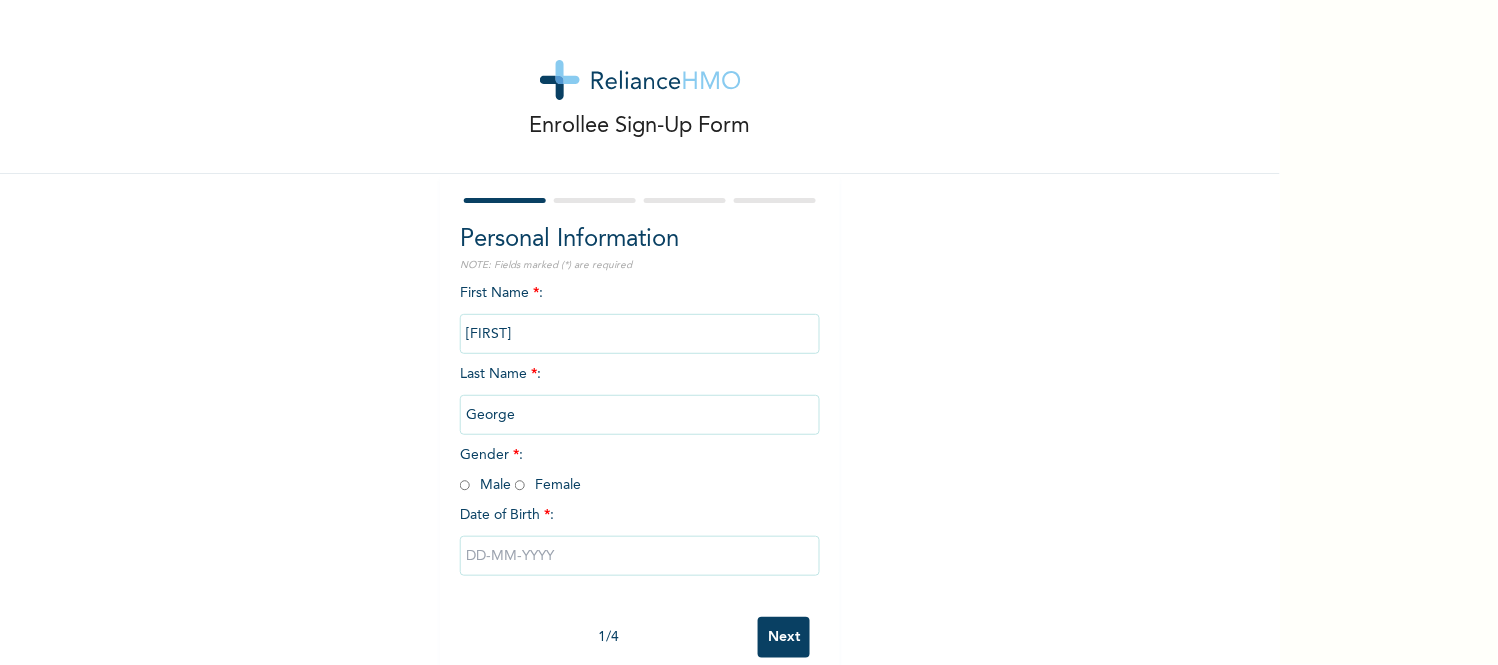 click at bounding box center (465, 485) 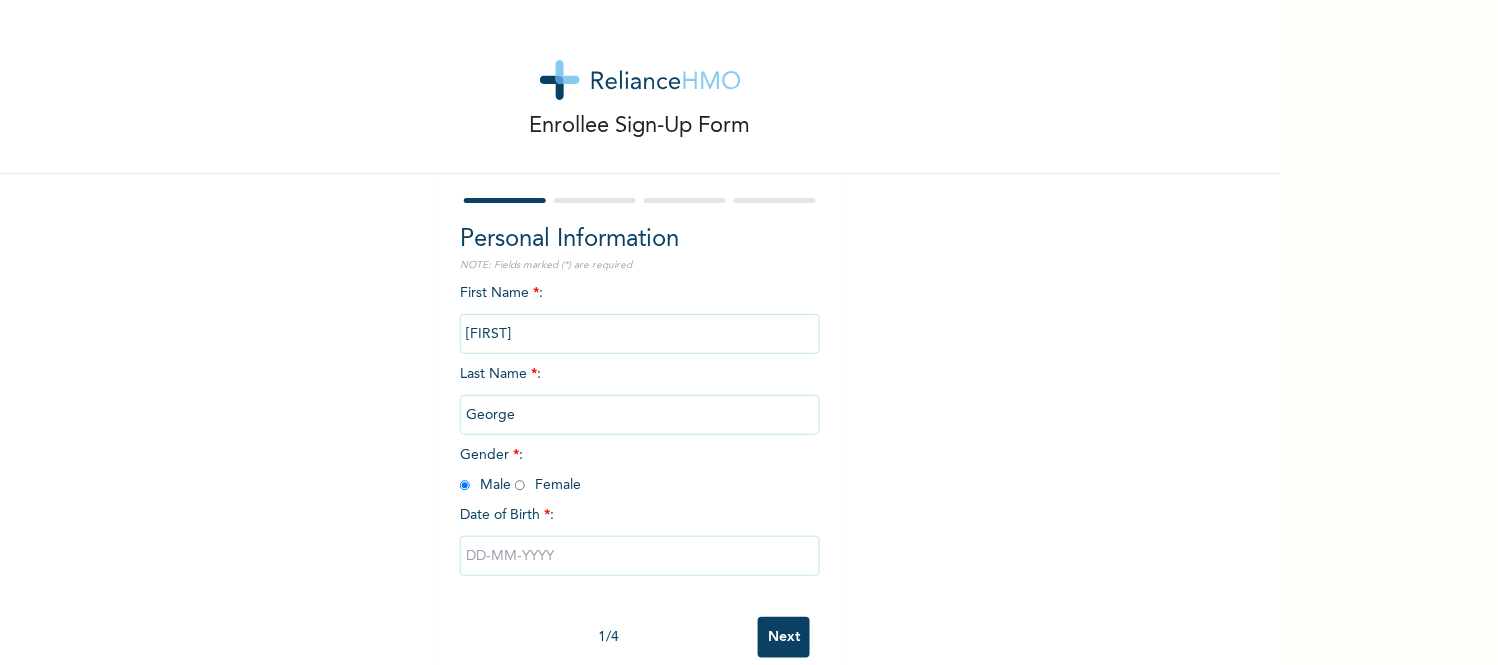 radio on "true" 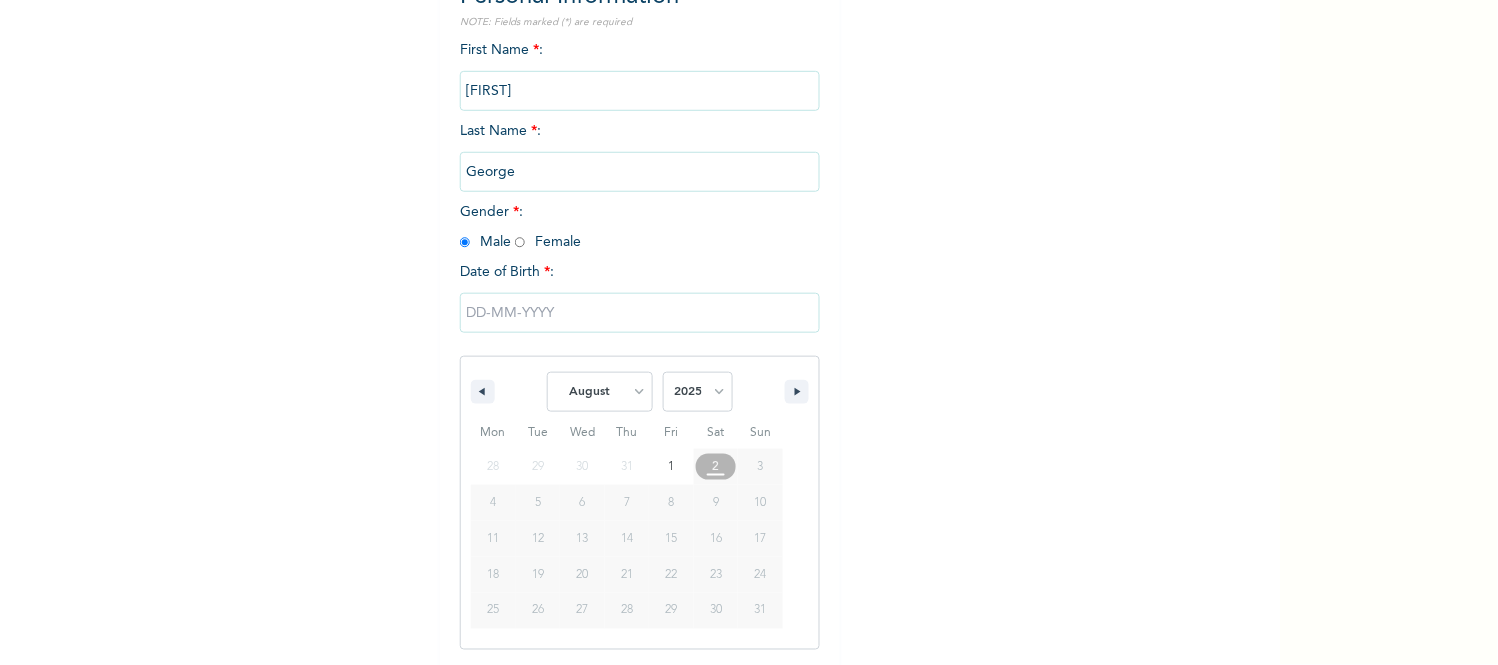 scroll, scrollTop: 244, scrollLeft: 0, axis: vertical 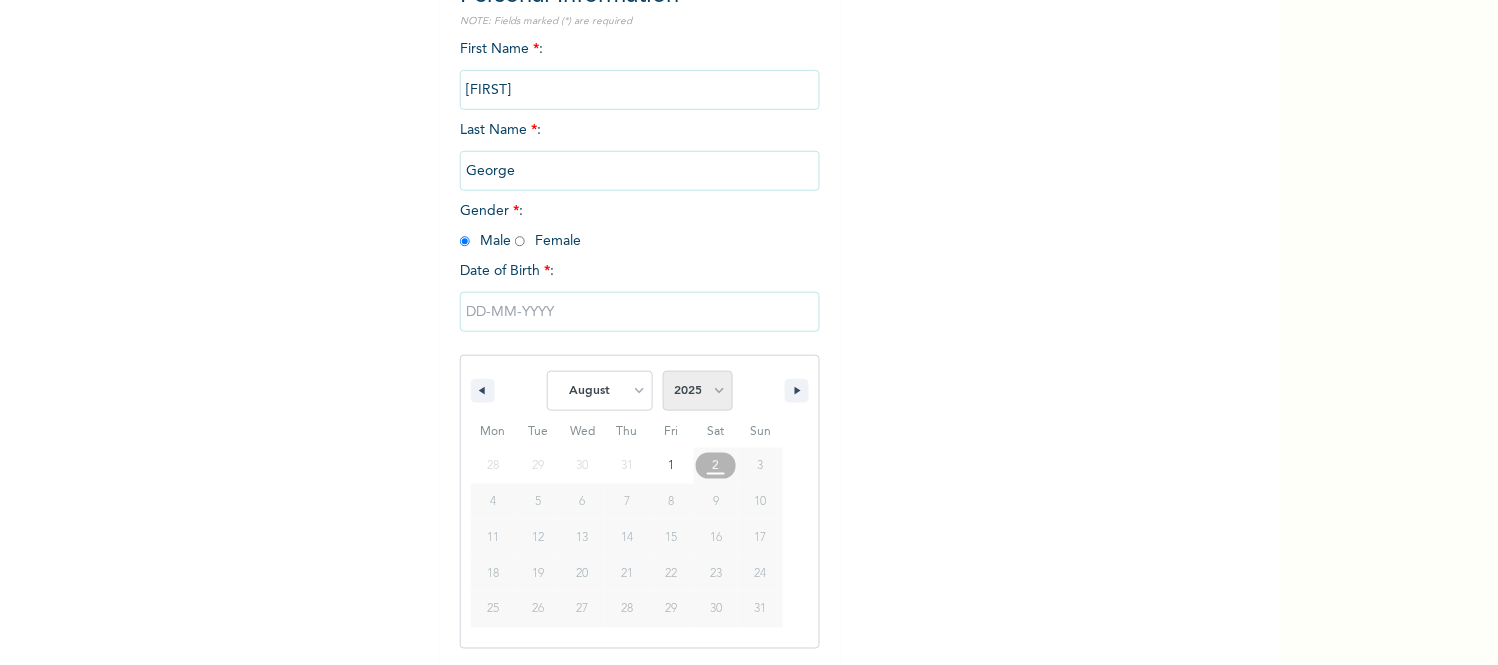 click on "2025 2024 2023 2022 2021 2020 2019 2018 2017 2016 2015 2014 2013 2012 2011 2010 2009 2008 2007 2006 2005 2004 2003 2002 2001 2000 1999 1998 1997 1996 1995 1994 1993 1992 1991 1990 1989 1988 1987 1986 1985 1984 1983 1982 1981 1980 1979 1978 1977 1976 1975 1974 1973 1972 1971 1970 1969 1968 1967 1966 1965 1964 1963 1962 1961 1960 1959 1958 1957 1956 1955 1954 1953 1952 1951 1950 1949 1948 1947 1946 1945 1944 1943 1942 1941 1940 1939 1938 1937 1936 1935 1934 1933 1932 1931 1930 1929 1928 1927 1926 1925 1924 1923 1922 1921 1920 1919 1918 1917 1916 1915 1914 1913 1912 1911 1910 1909 1908 1907 1906 1905" at bounding box center (698, 391) 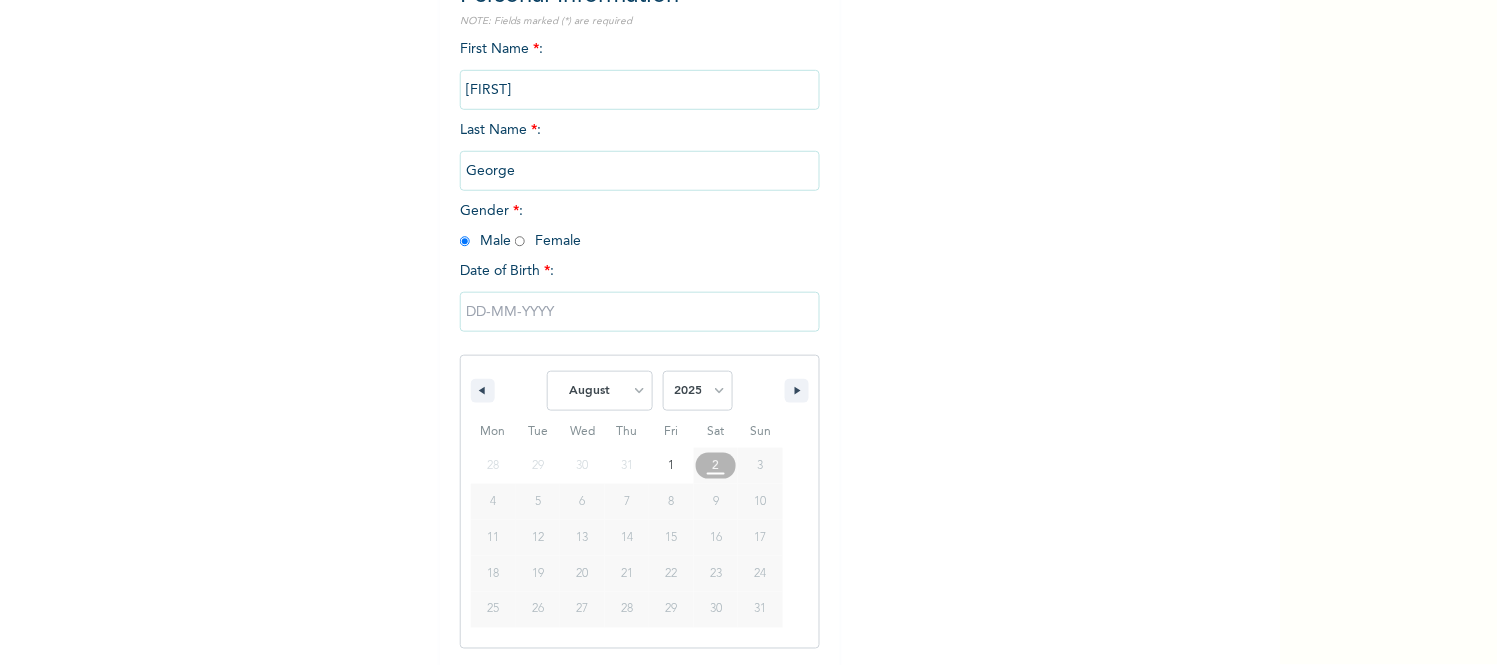 select on "2002" 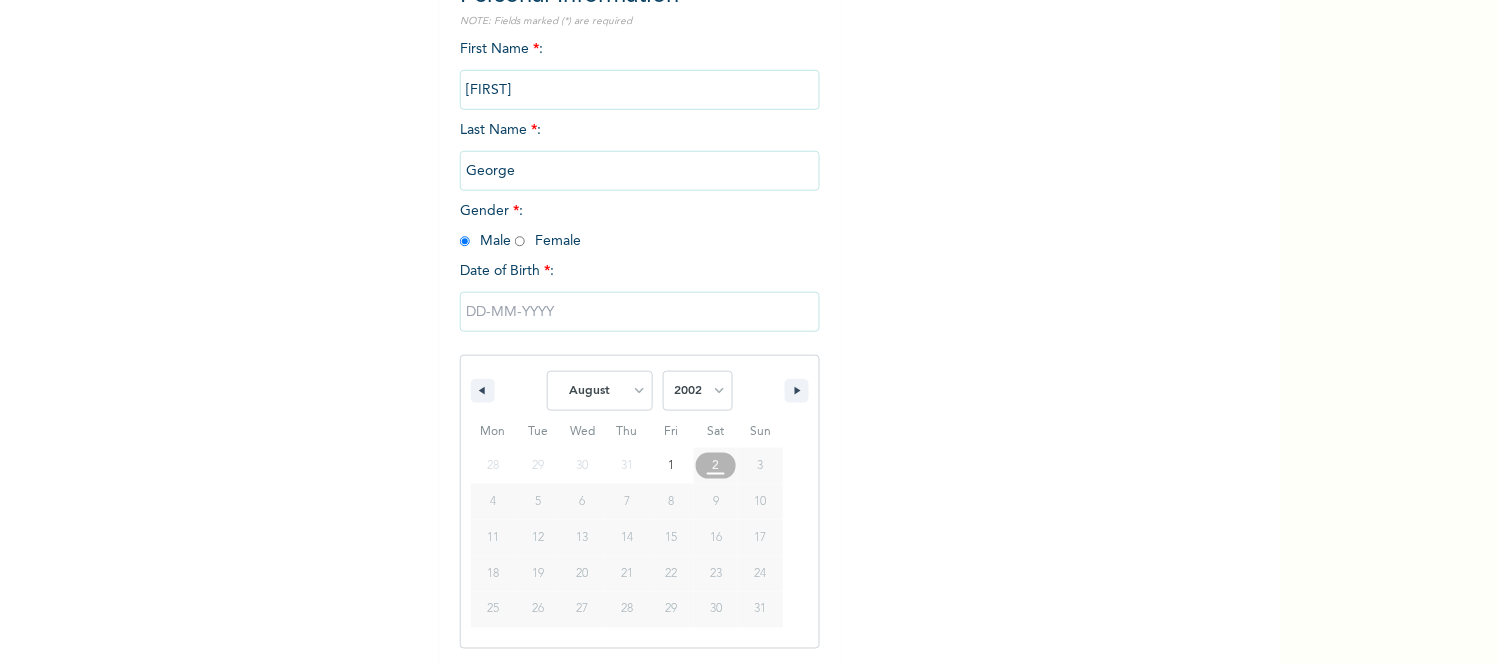click on "2025 2024 2023 2022 2021 2020 2019 2018 2017 2016 2015 2014 2013 2012 2011 2010 2009 2008 2007 2006 2005 2004 2003 2002 2001 2000 1999 1998 1997 1996 1995 1994 1993 1992 1991 1990 1989 1988 1987 1986 1985 1984 1983 1982 1981 1980 1979 1978 1977 1976 1975 1974 1973 1972 1971 1970 1969 1968 1967 1966 1965 1964 1963 1962 1961 1960 1959 1958 1957 1956 1955 1954 1953 1952 1951 1950 1949 1948 1947 1946 1945 1944 1943 1942 1941 1940 1939 1938 1937 1936 1935 1934 1933 1932 1931 1930 1929 1928 1927 1926 1925 1924 1923 1922 1921 1920 1919 1918 1917 1916 1915 1914 1913 1912 1911 1910 1909 1908 1907 1906 1905" at bounding box center (698, 391) 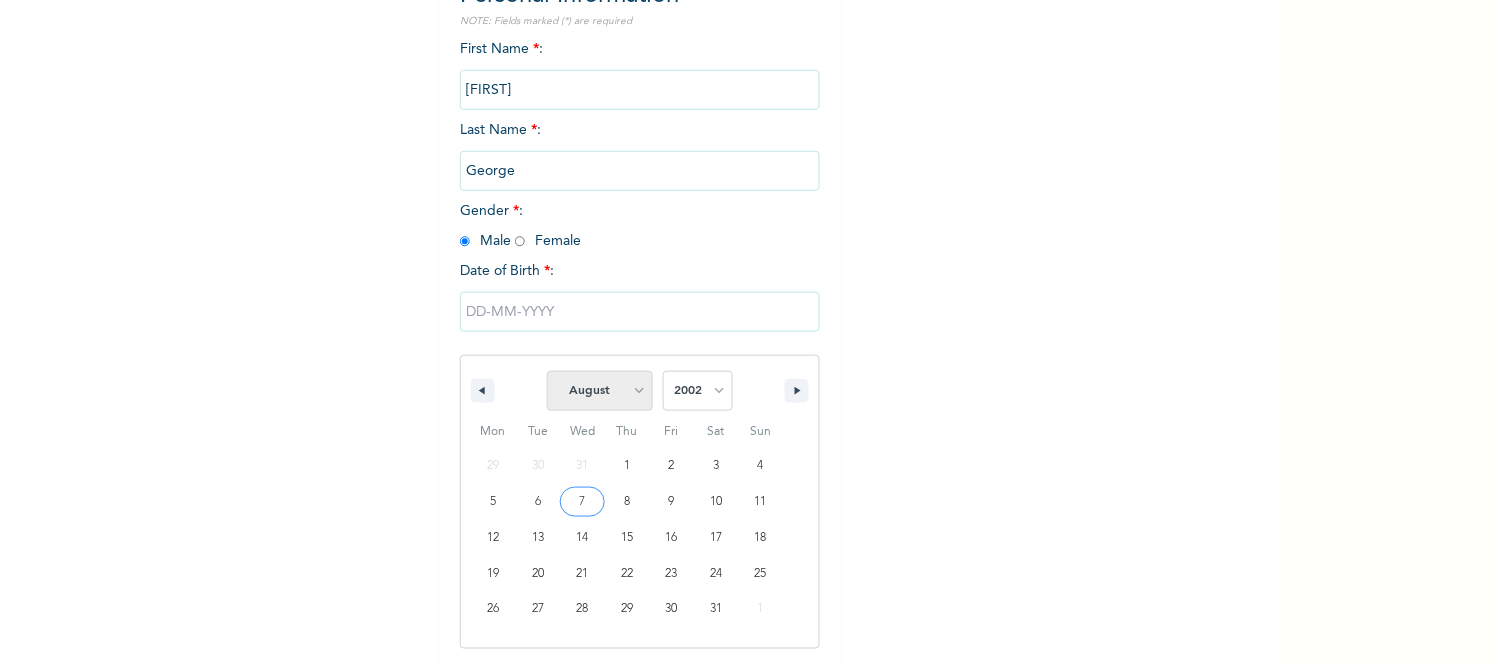 click on "January February March April May June July August September October November December" at bounding box center [600, 391] 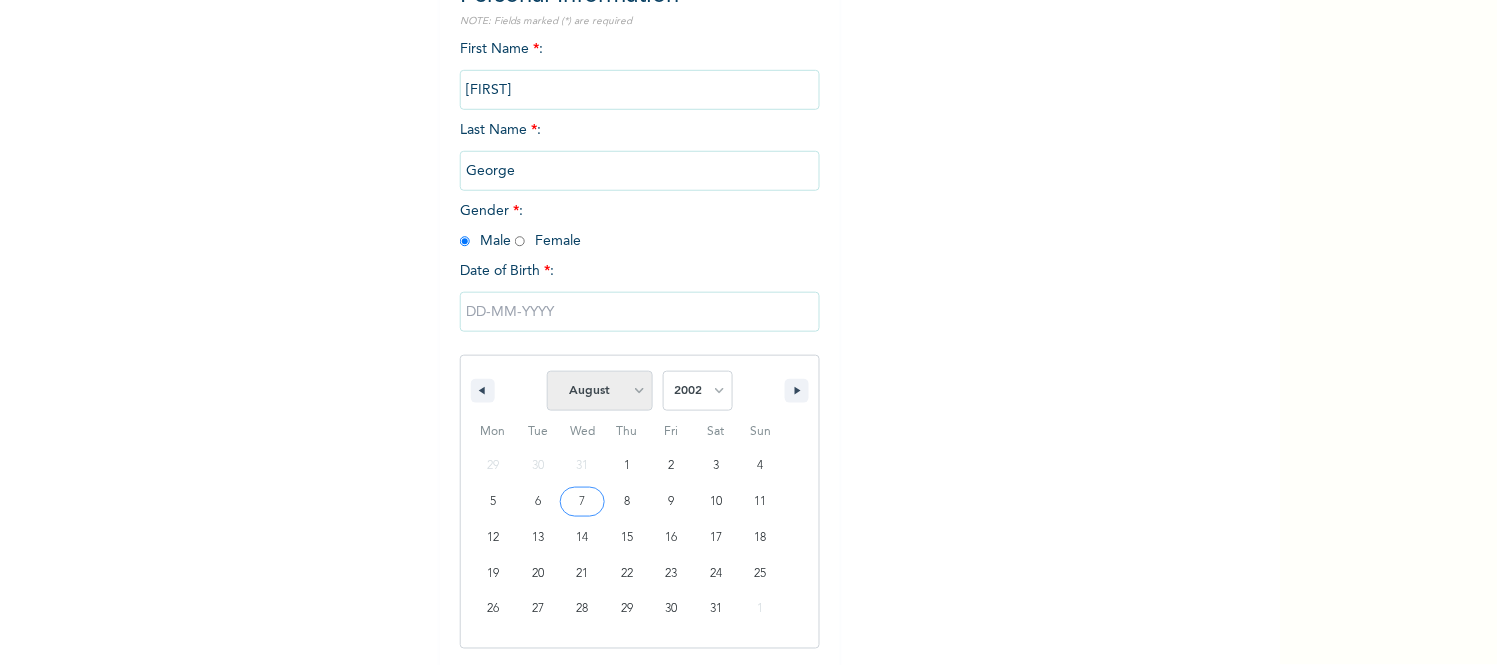 select on "8" 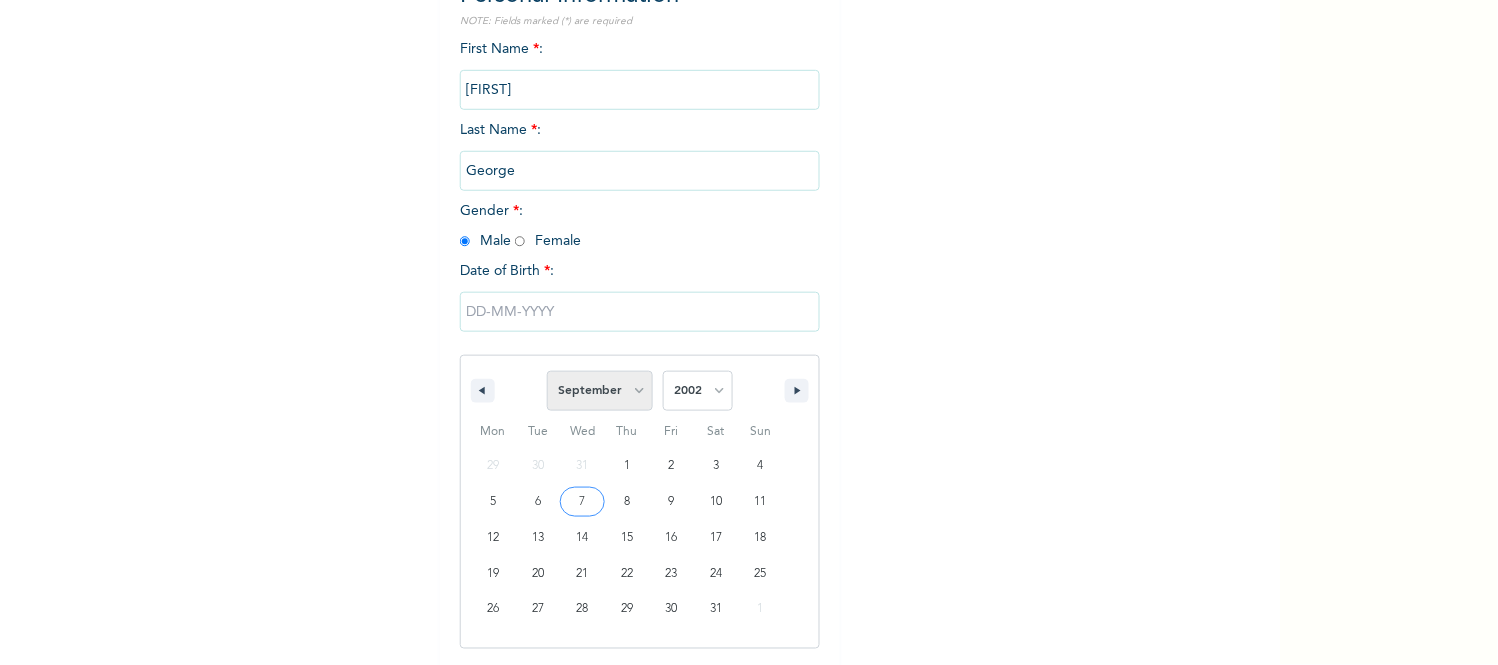 click on "January February March April May June July August September October November December" at bounding box center [600, 391] 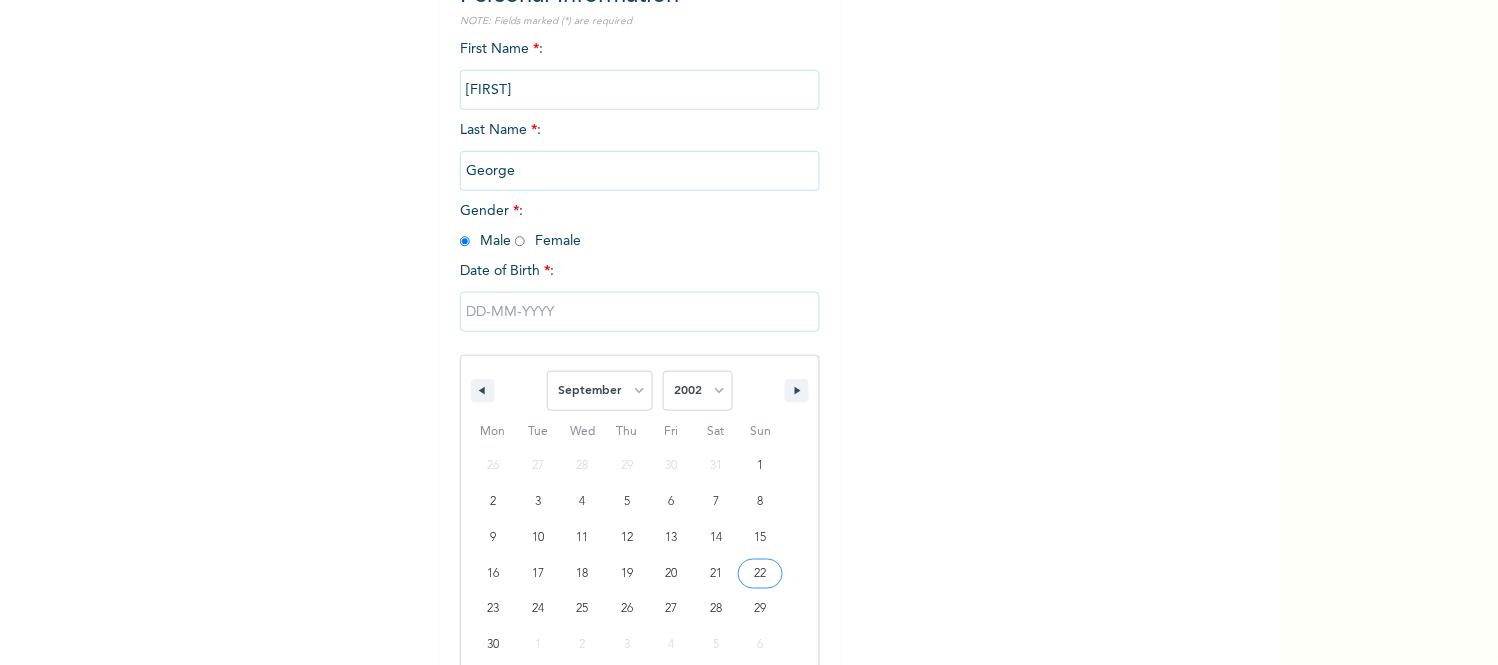 type on "09/22/2002" 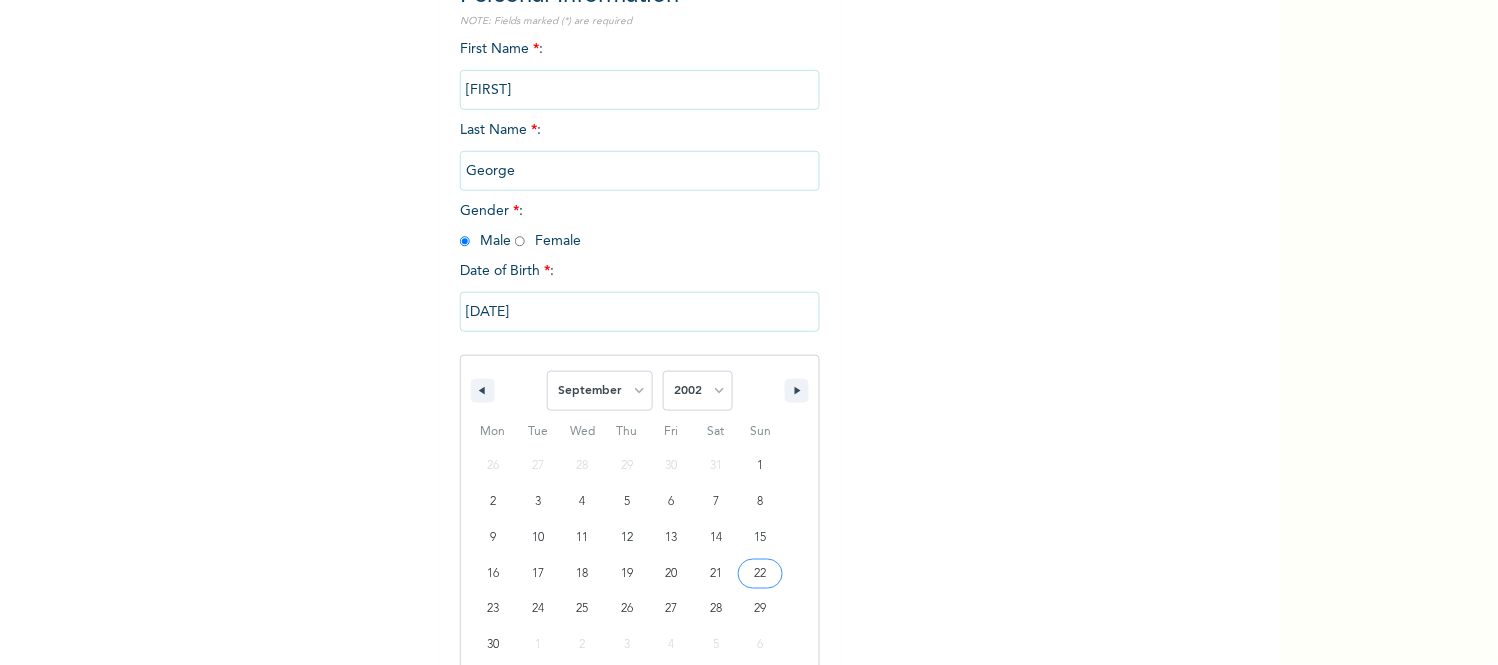 scroll, scrollTop: 38, scrollLeft: 0, axis: vertical 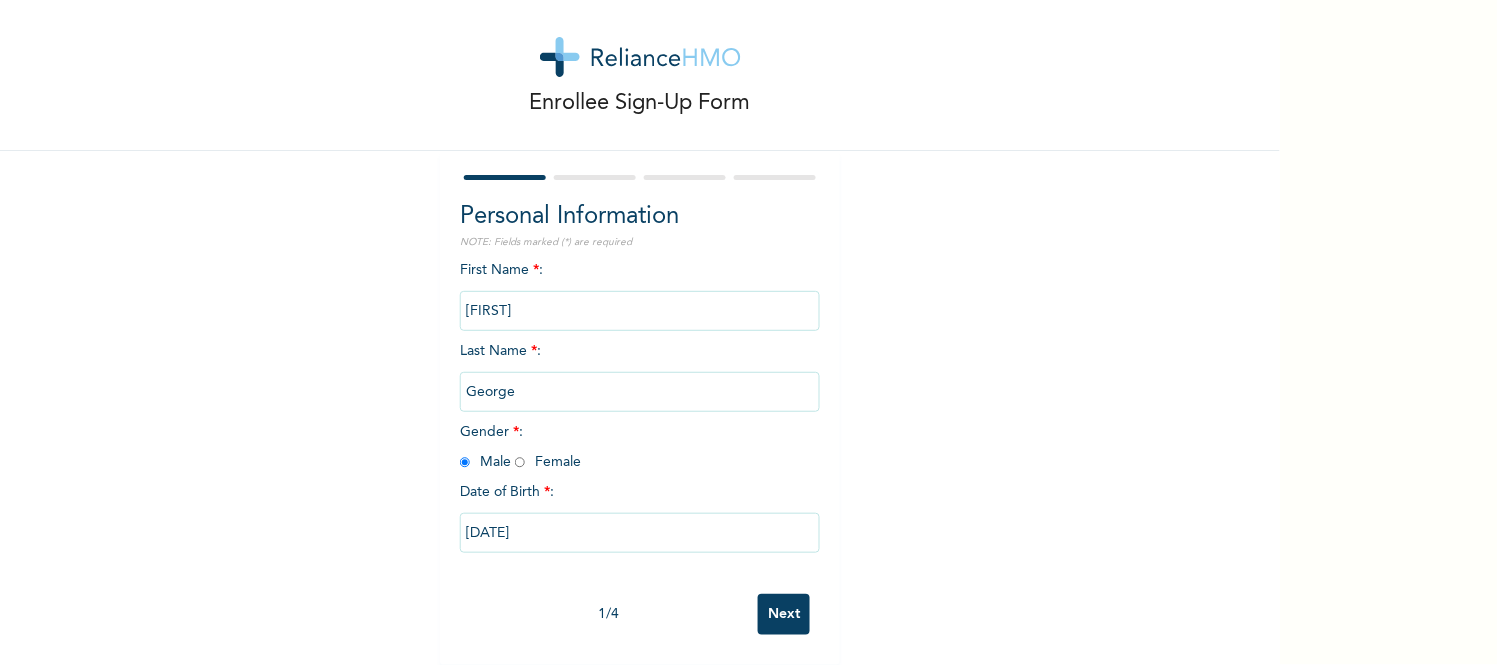 click on "Next" at bounding box center [784, 614] 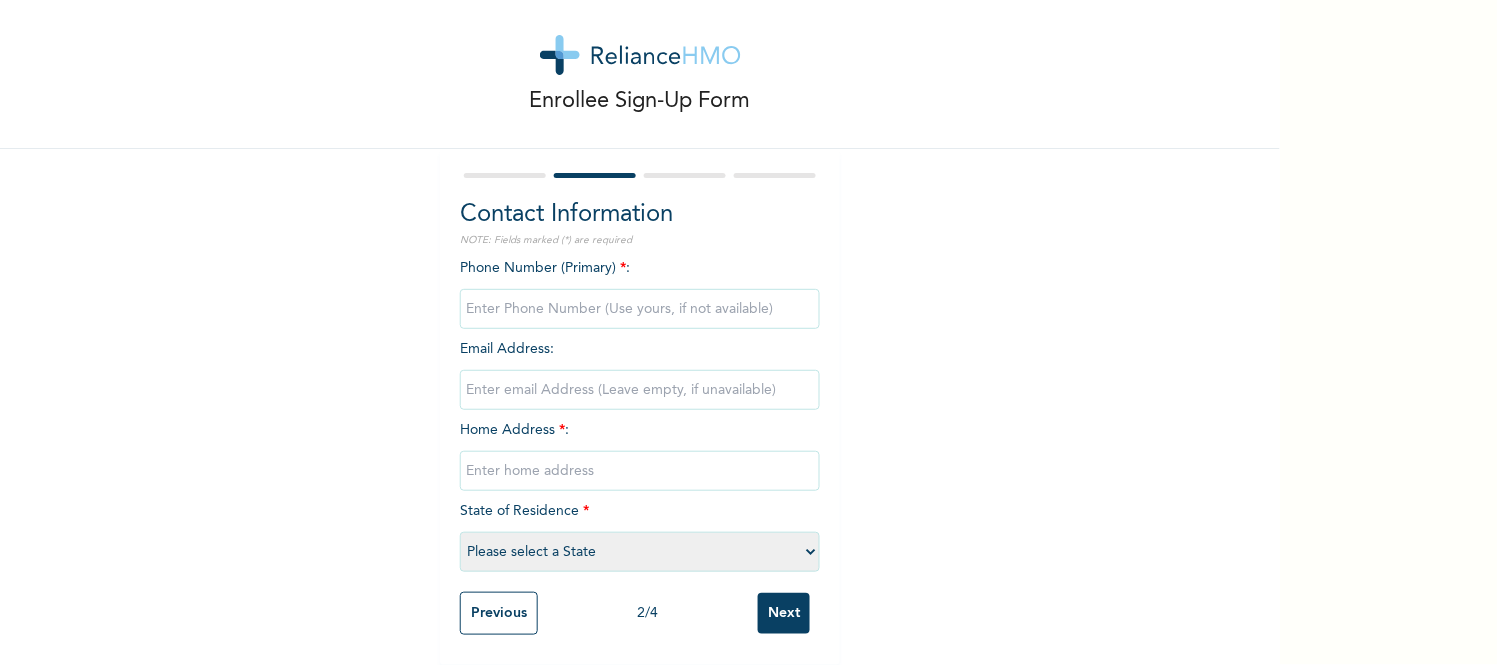 click at bounding box center [640, 309] 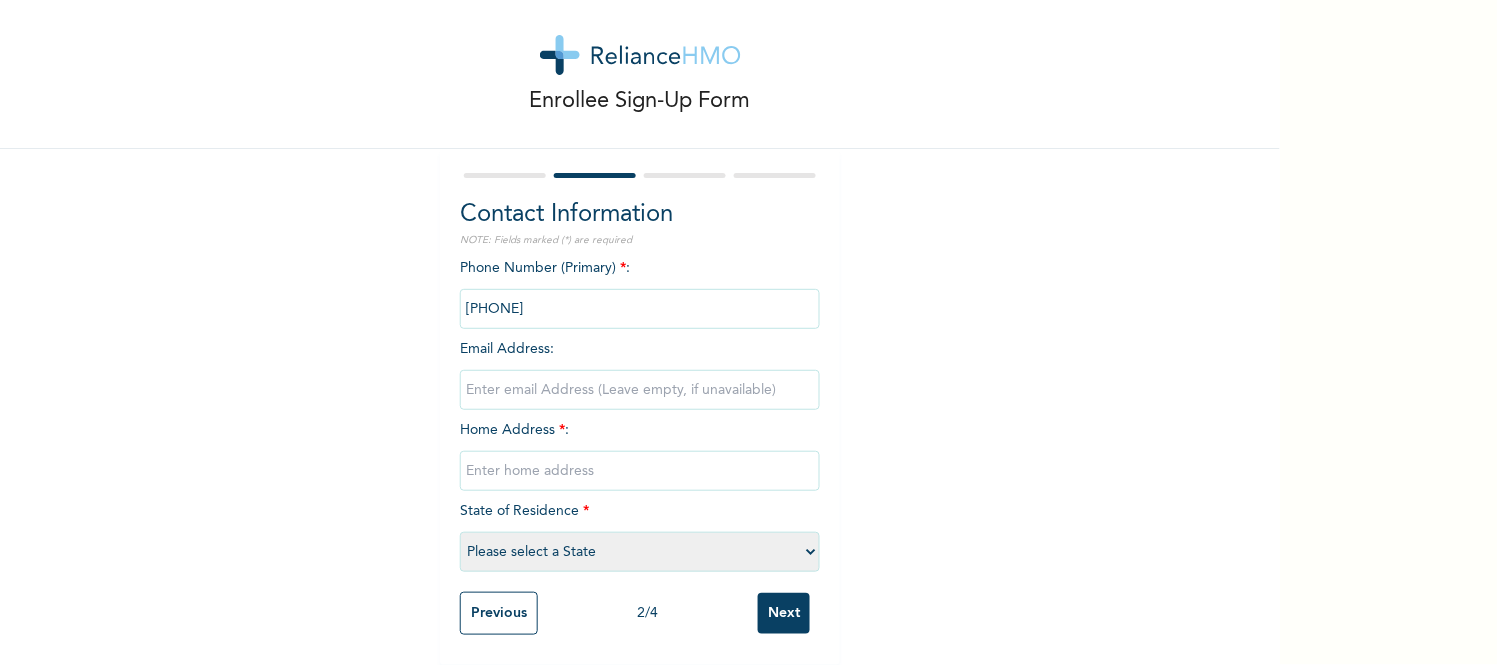 type on "08159057121" 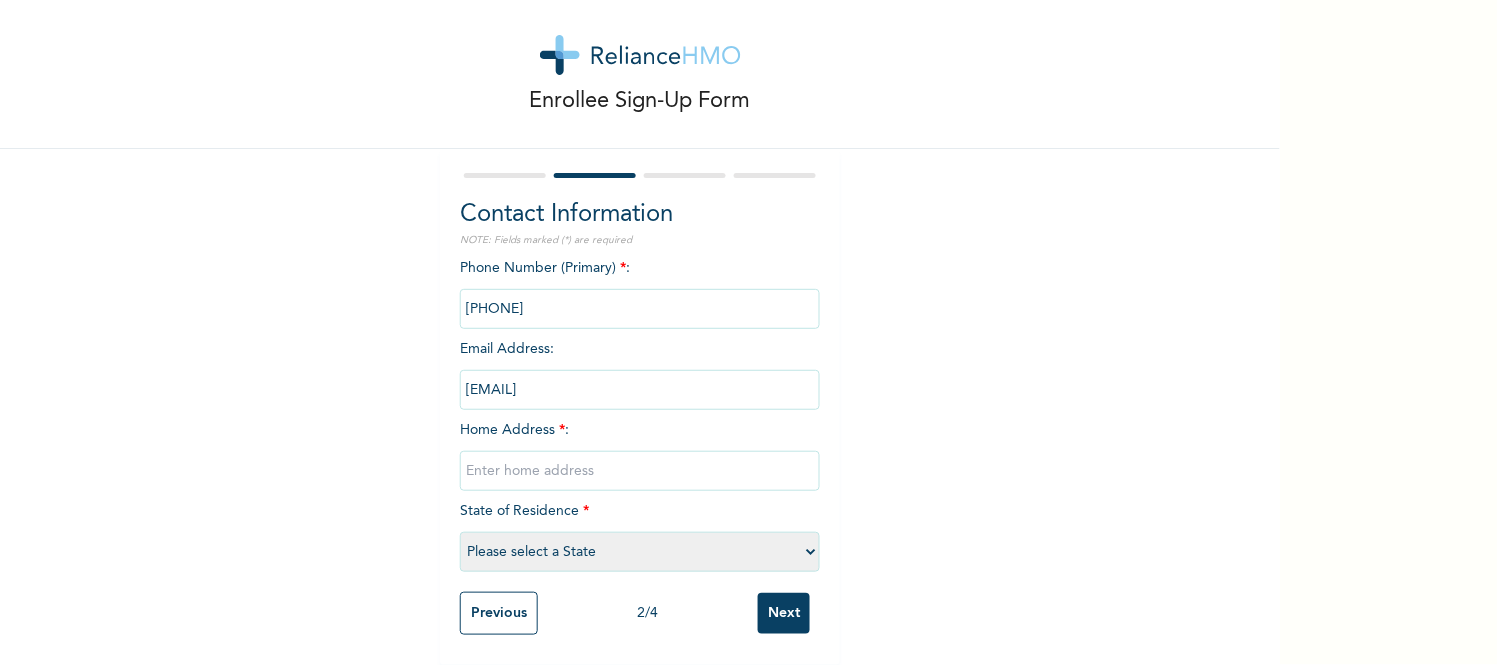 type on "georgejustice2002@gmail.com" 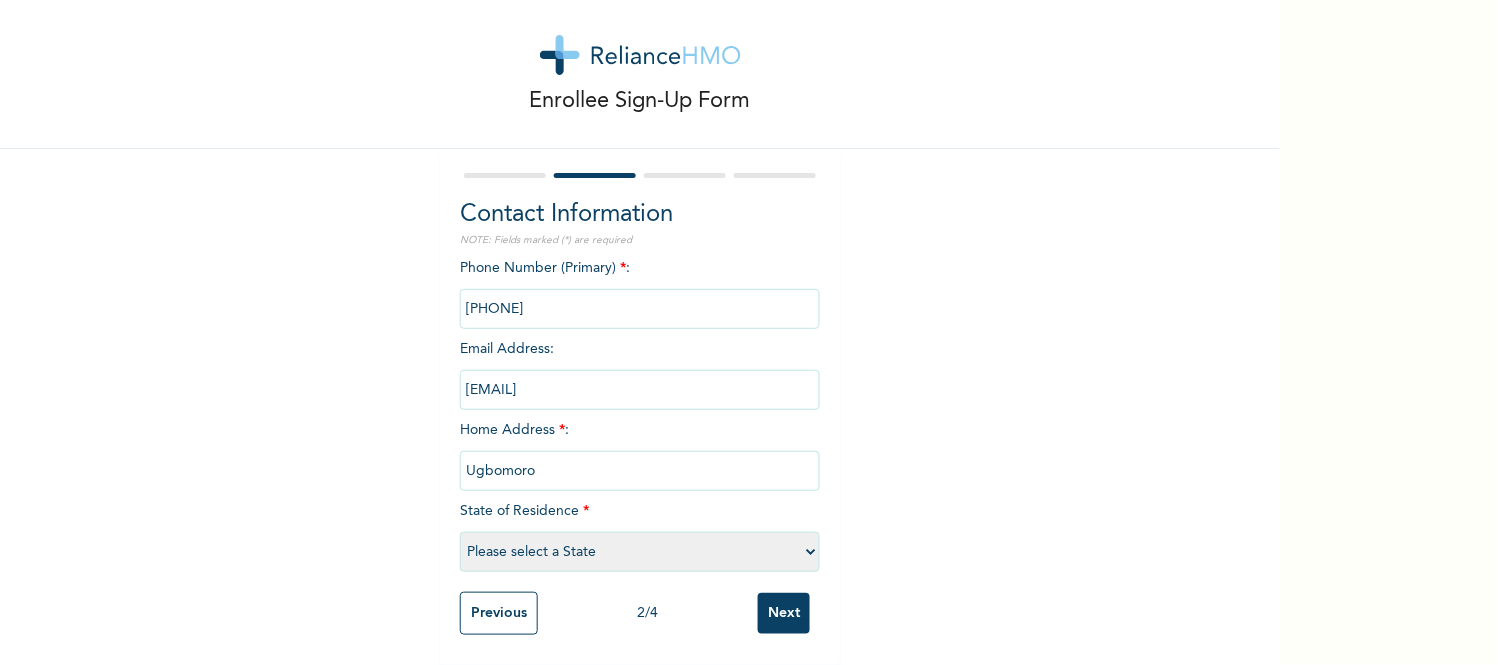 select on "10" 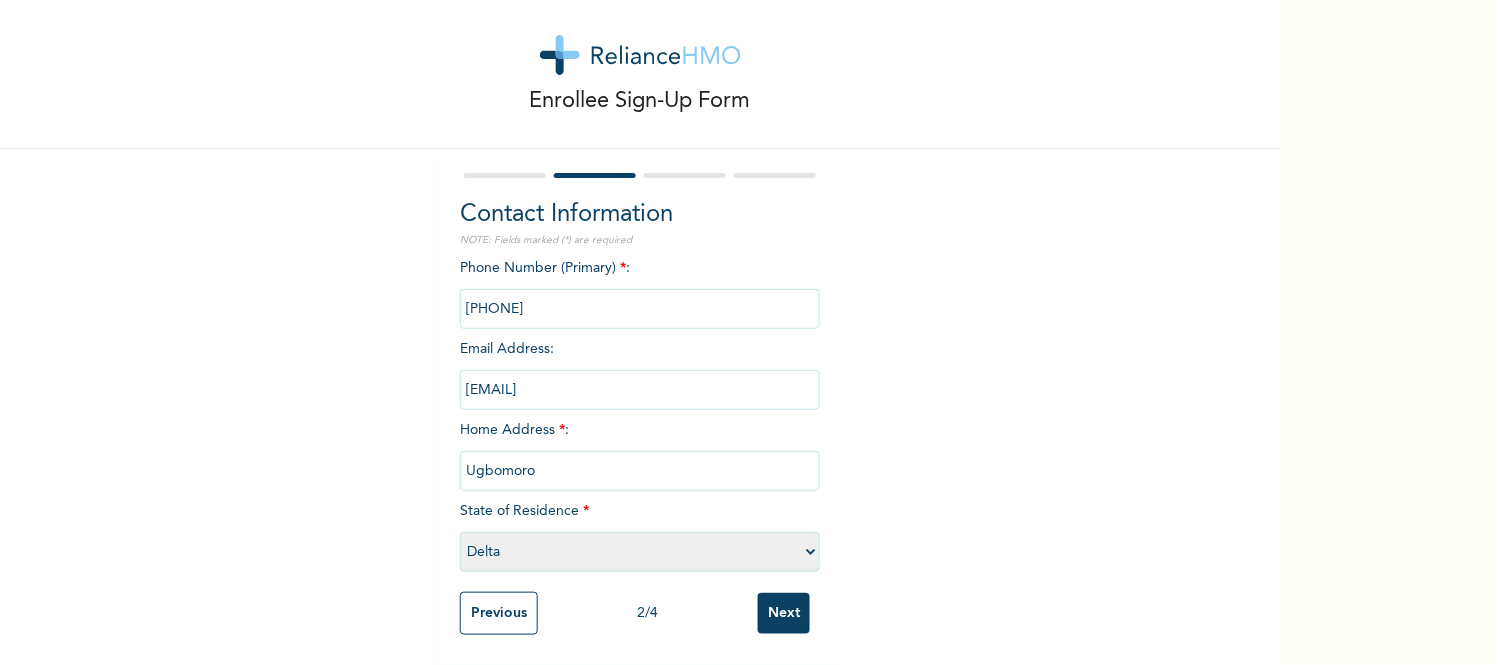 click on "Next" at bounding box center (784, 613) 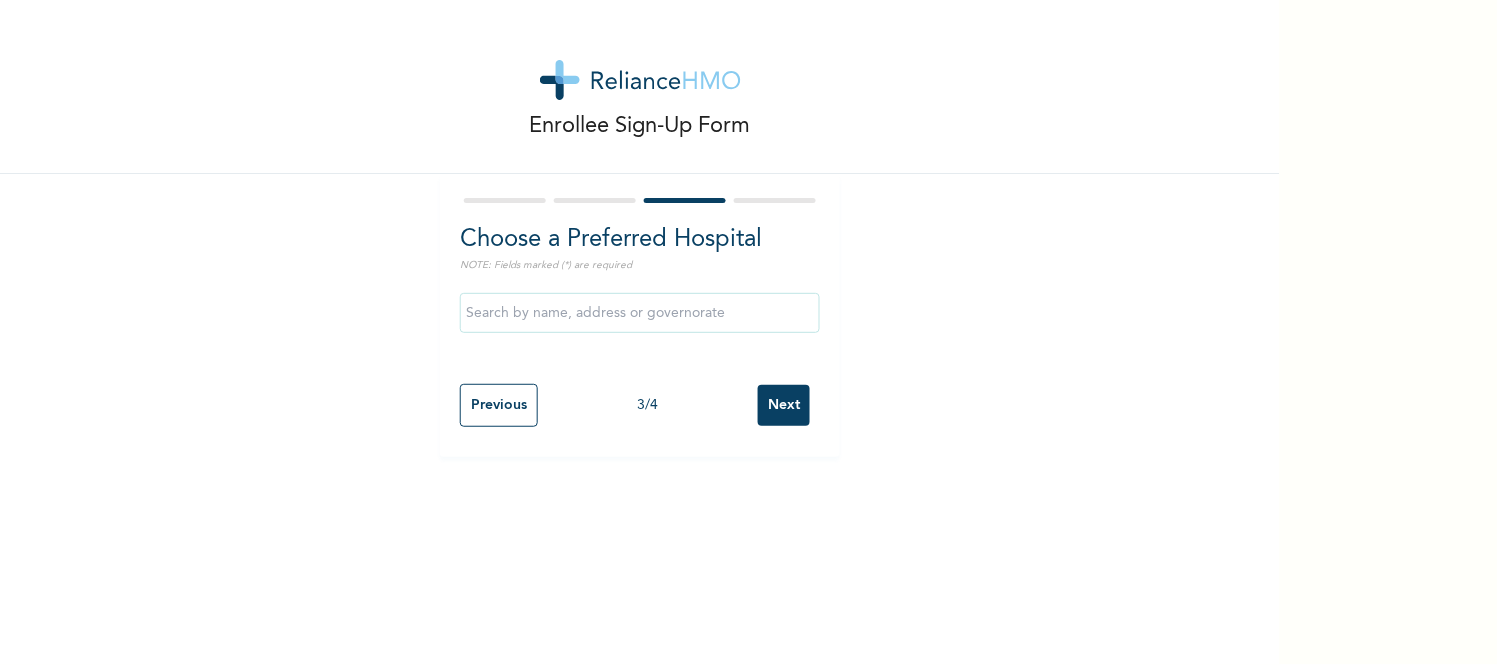 click at bounding box center (640, 313) 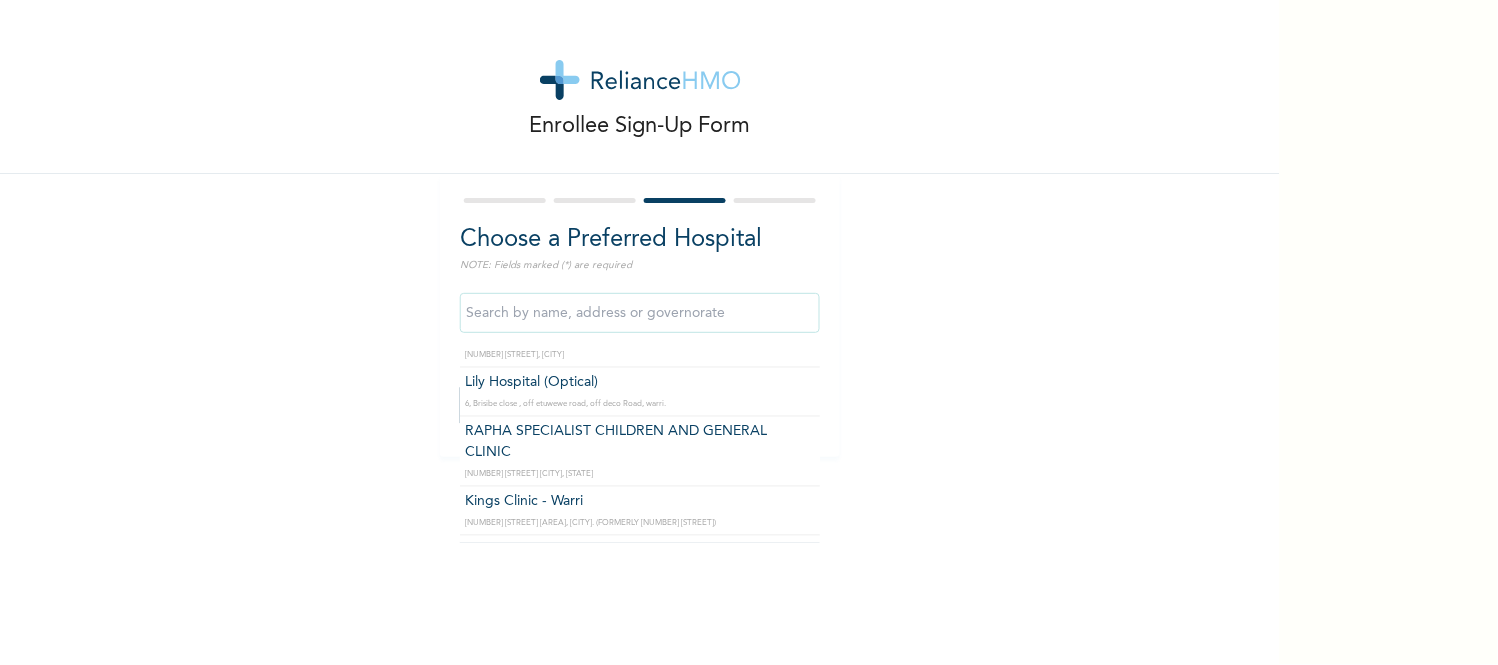 scroll, scrollTop: 890, scrollLeft: 0, axis: vertical 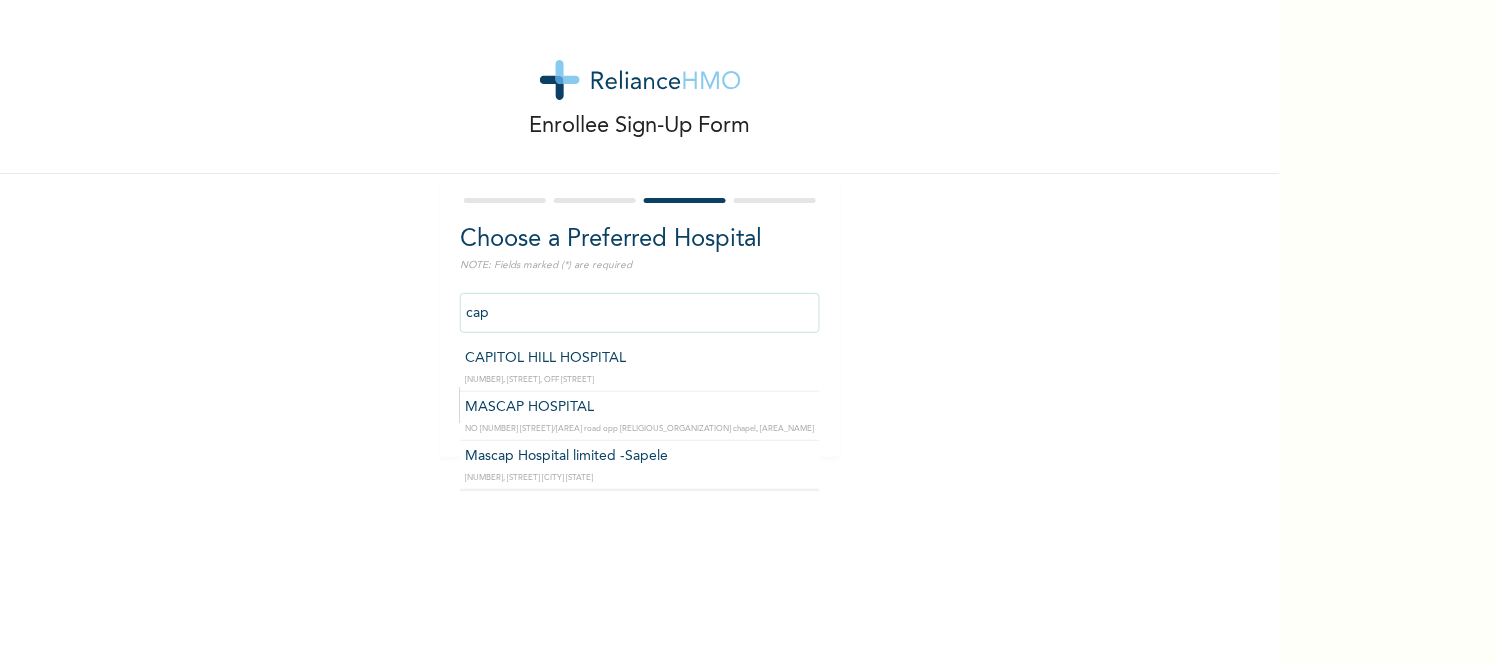 type on "CAPITOL HILL HOSPITAL" 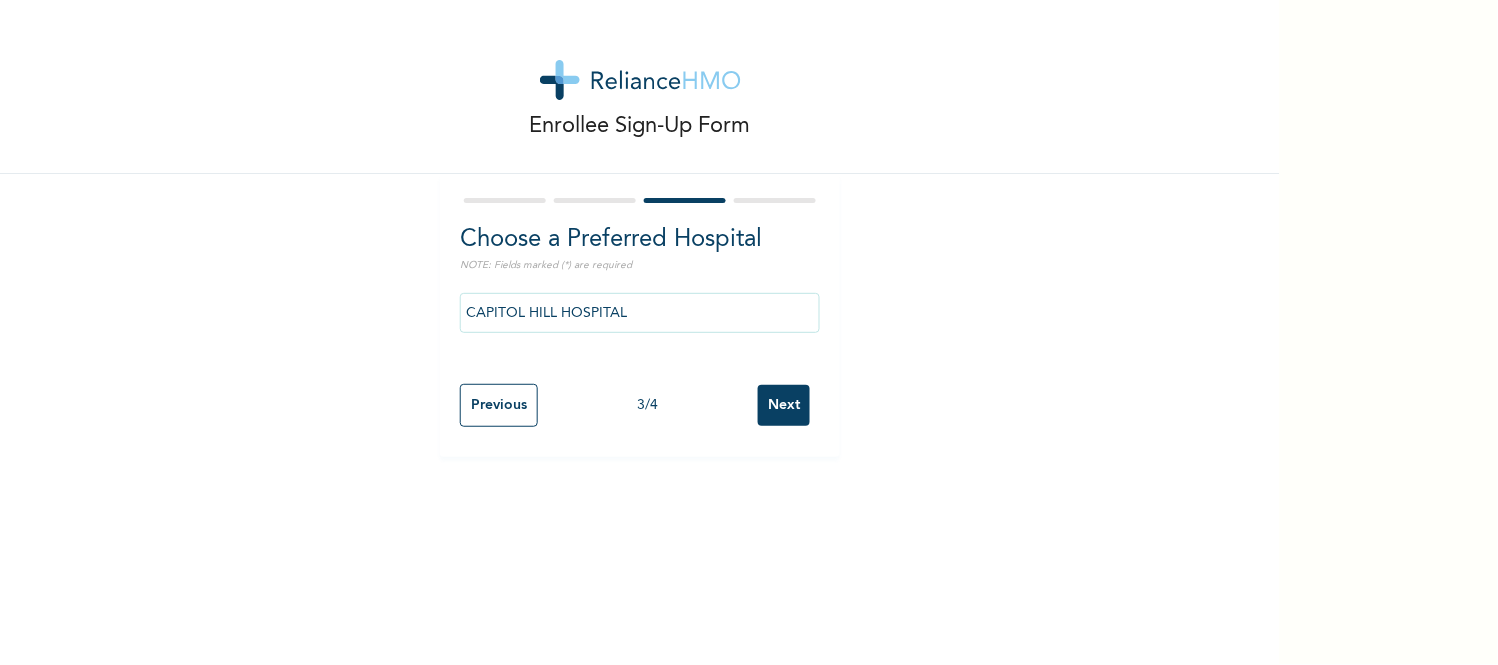 click on "Next" at bounding box center [784, 405] 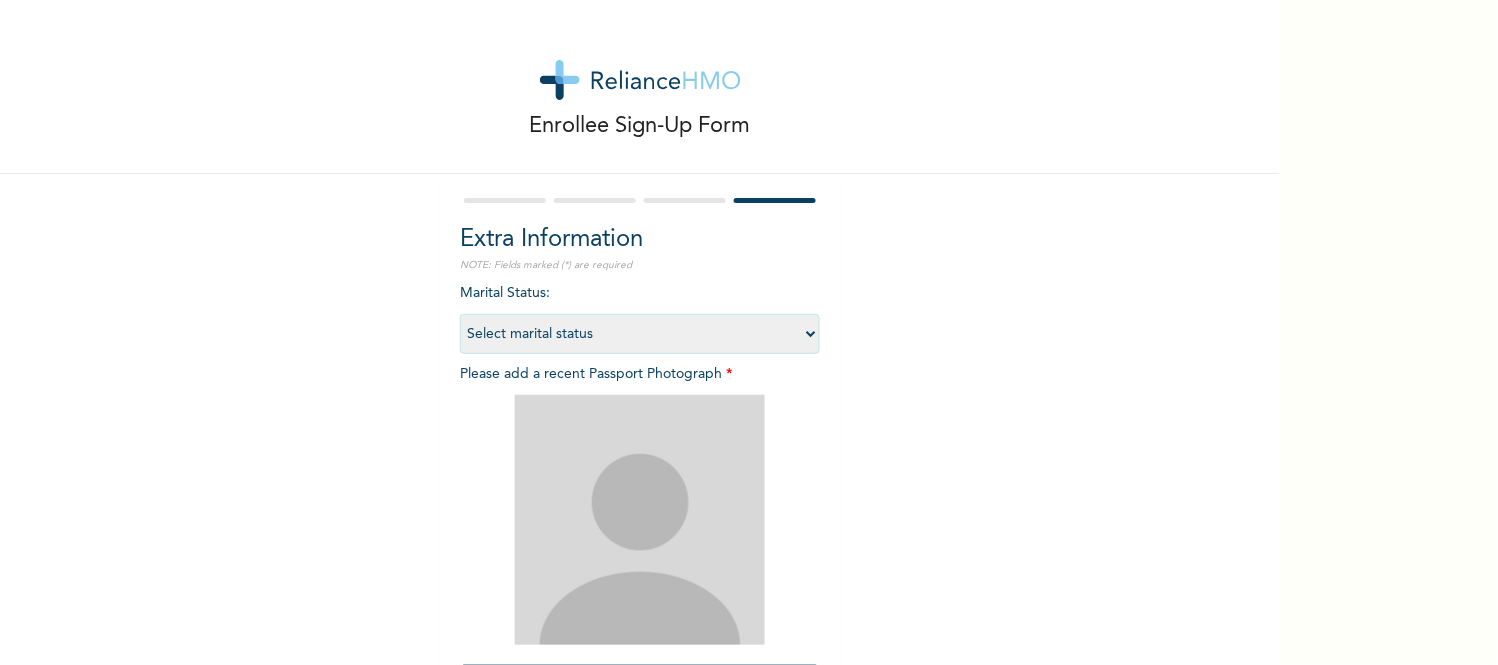 click on "Extra Information NOTE: Fields marked (*) are required Marital Status : Select marital status Single Married Divorced Widow/Widower Please add a recent Passport Photograph   *  Add Photo Do you own a smart-phone (Android, iOS, etc) :      Yes        No Previous 4  / 4 Submit" at bounding box center [640, 517] 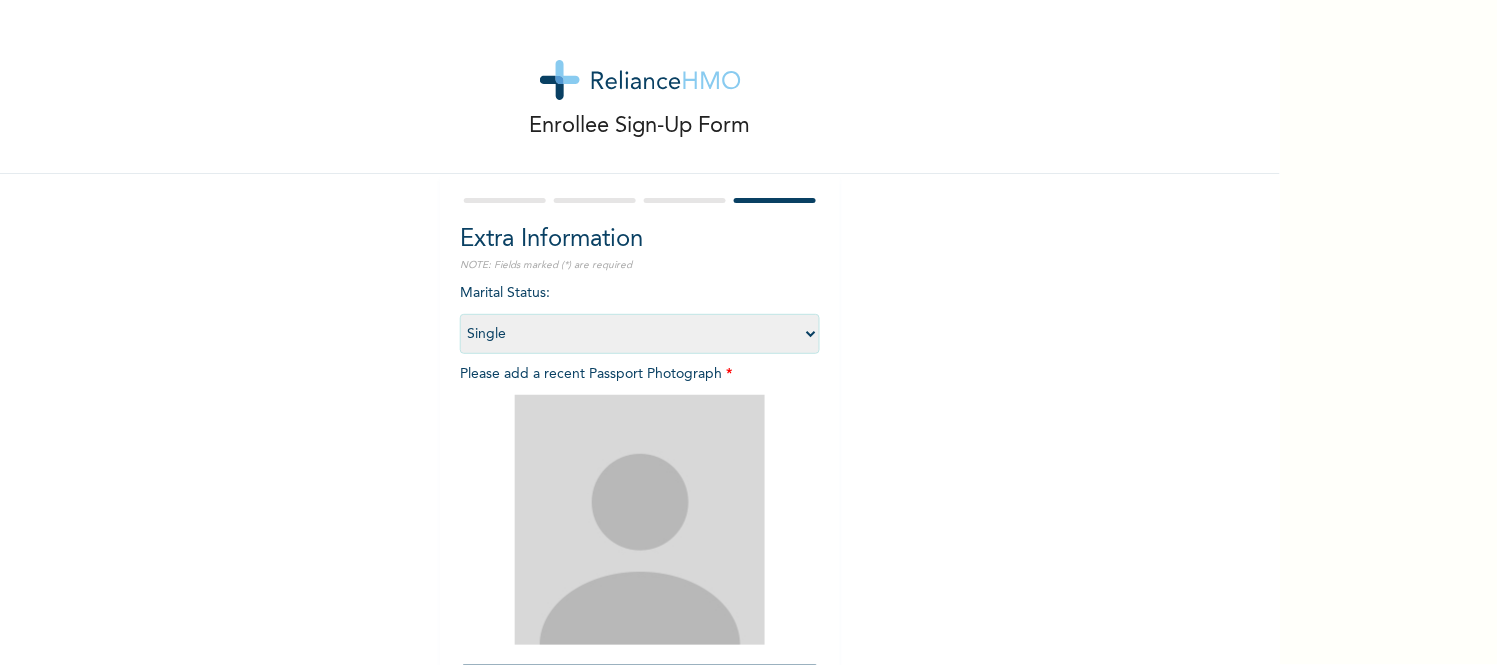 click on "Select marital status Single Married Divorced Widow/Widower" at bounding box center [640, 334] 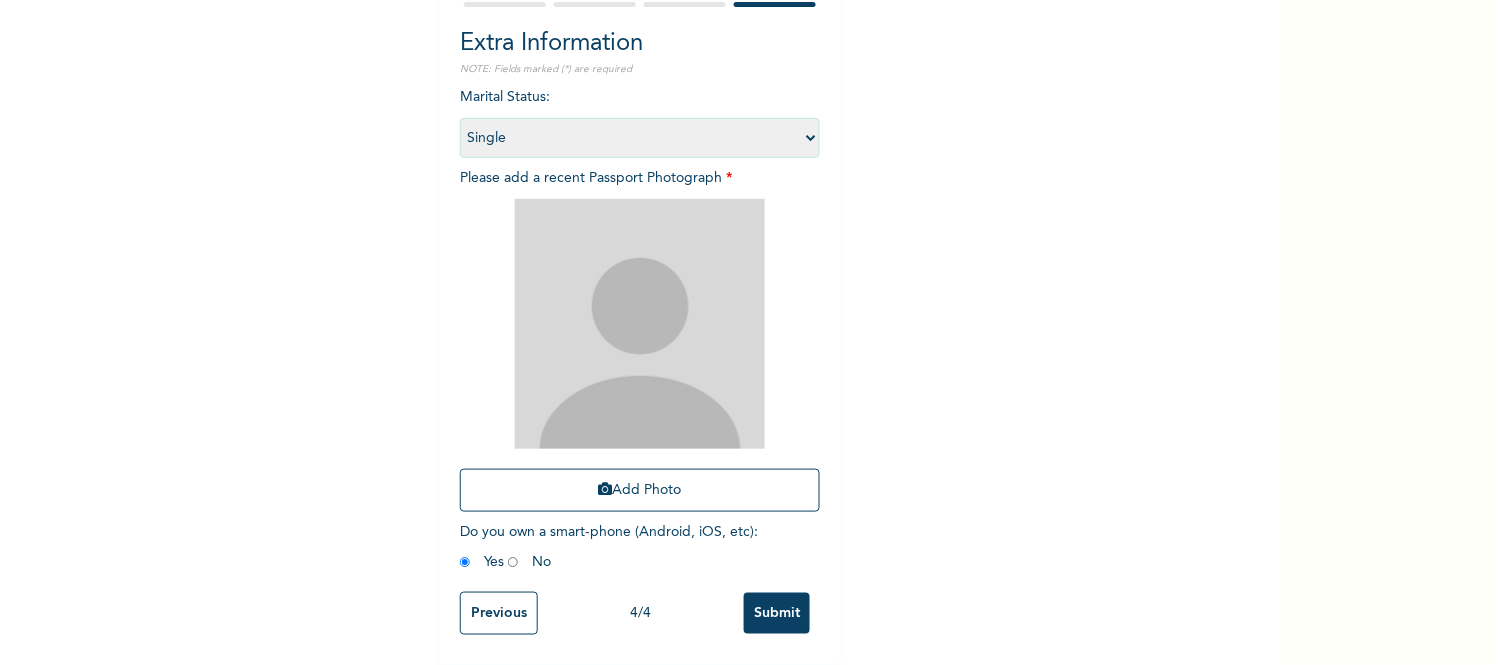 scroll, scrollTop: 208, scrollLeft: 0, axis: vertical 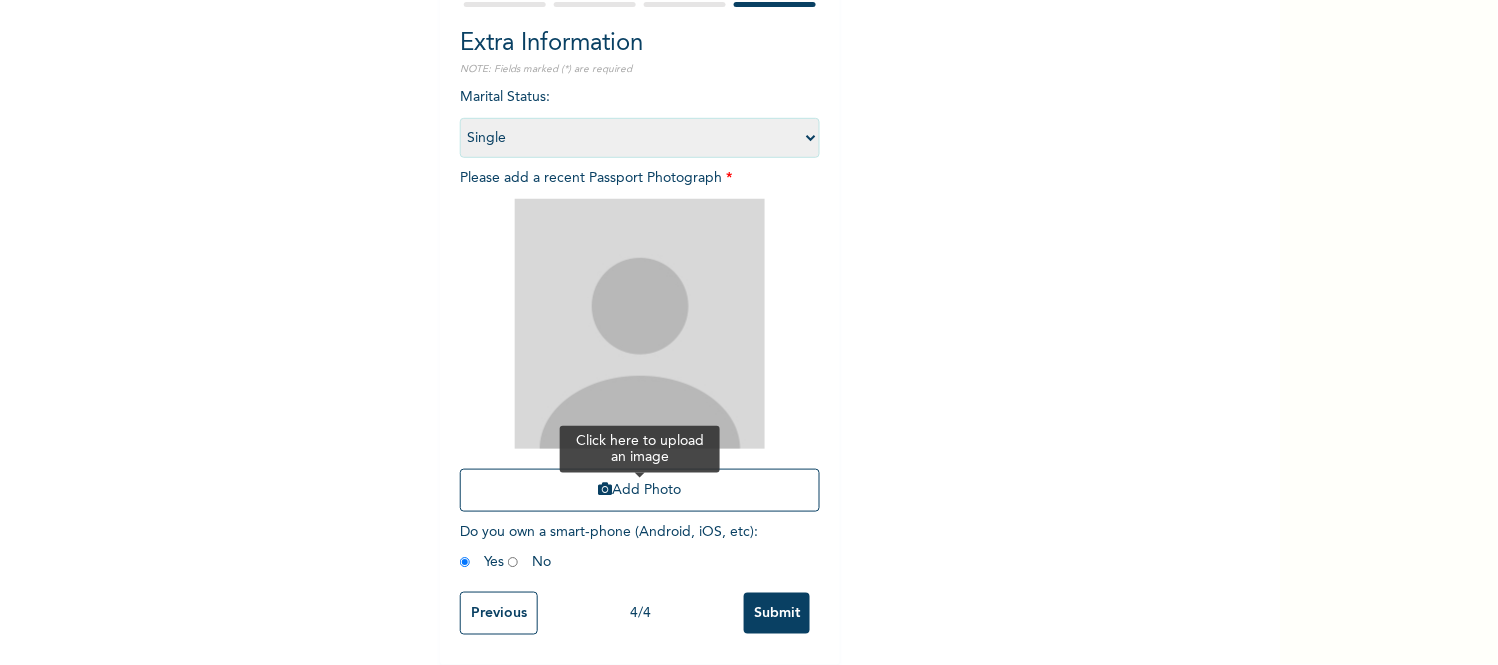 click on "Add Photo" at bounding box center [640, 490] 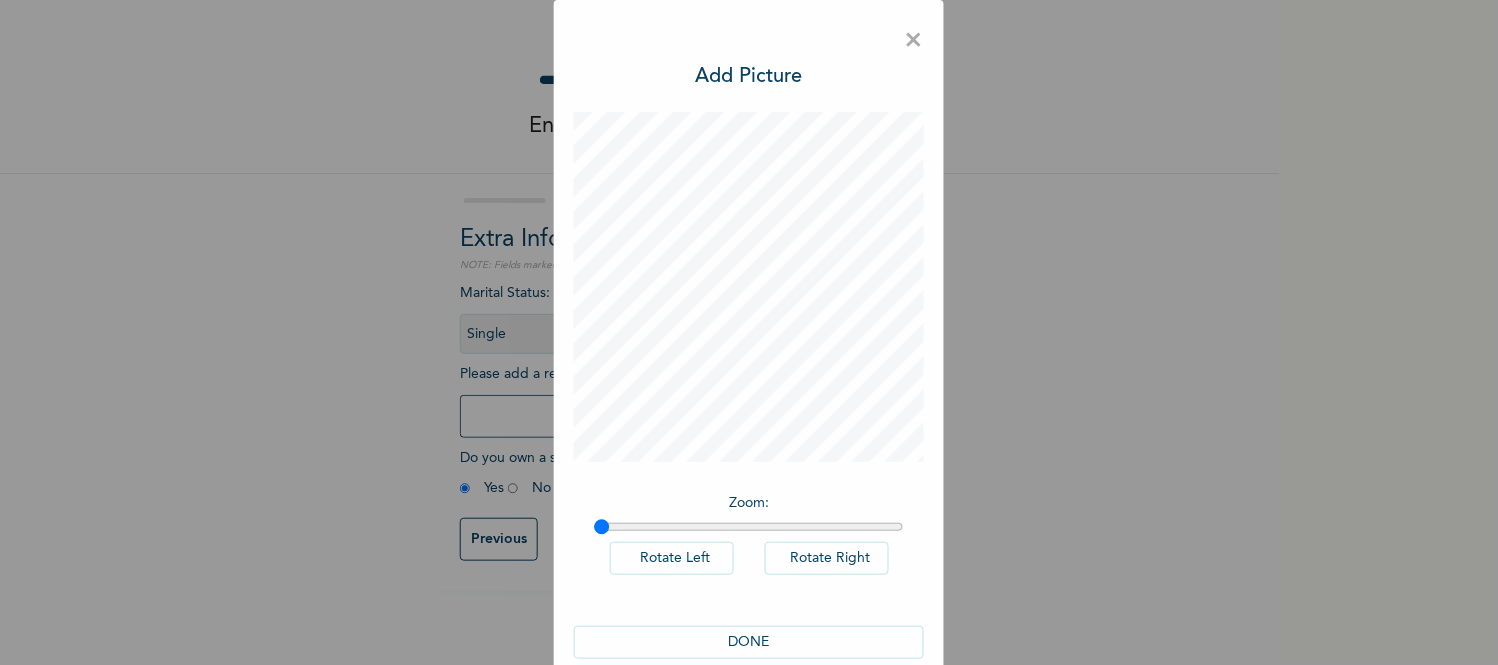 scroll, scrollTop: 0, scrollLeft: 0, axis: both 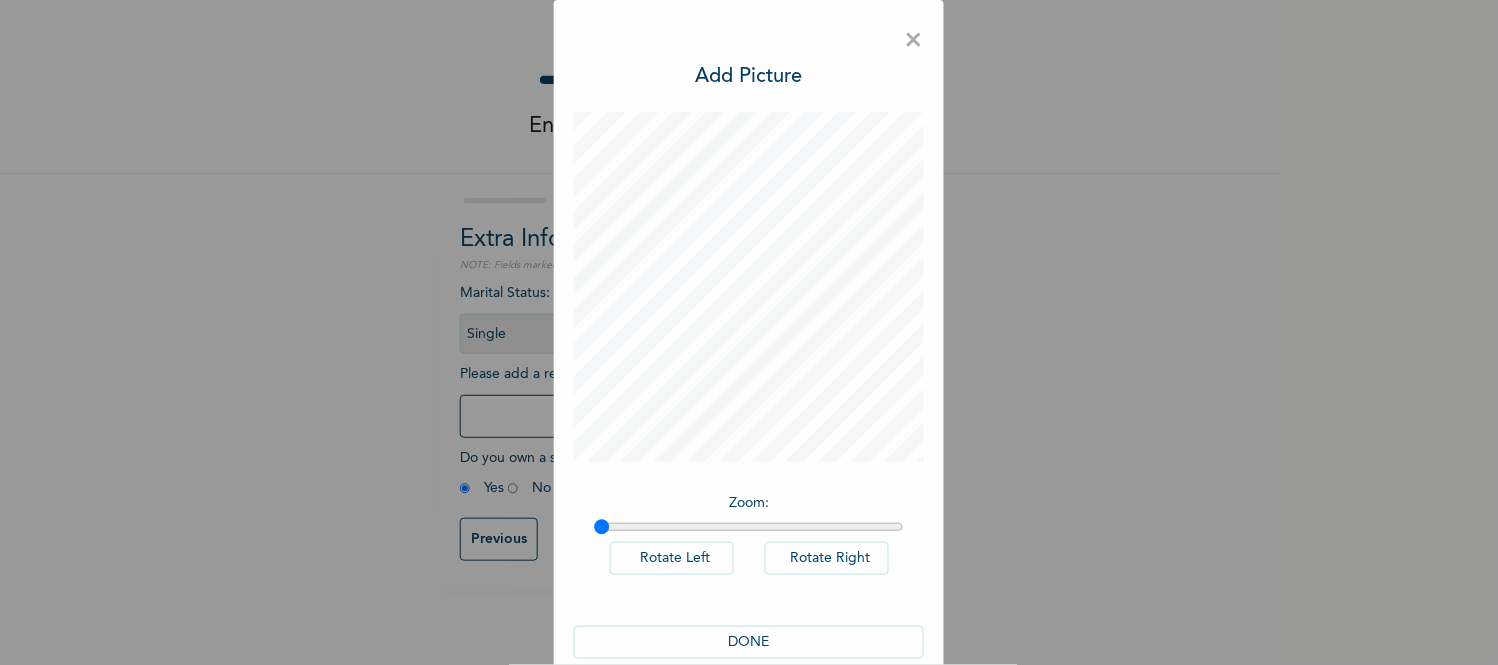 click on "DONE" at bounding box center [749, 642] 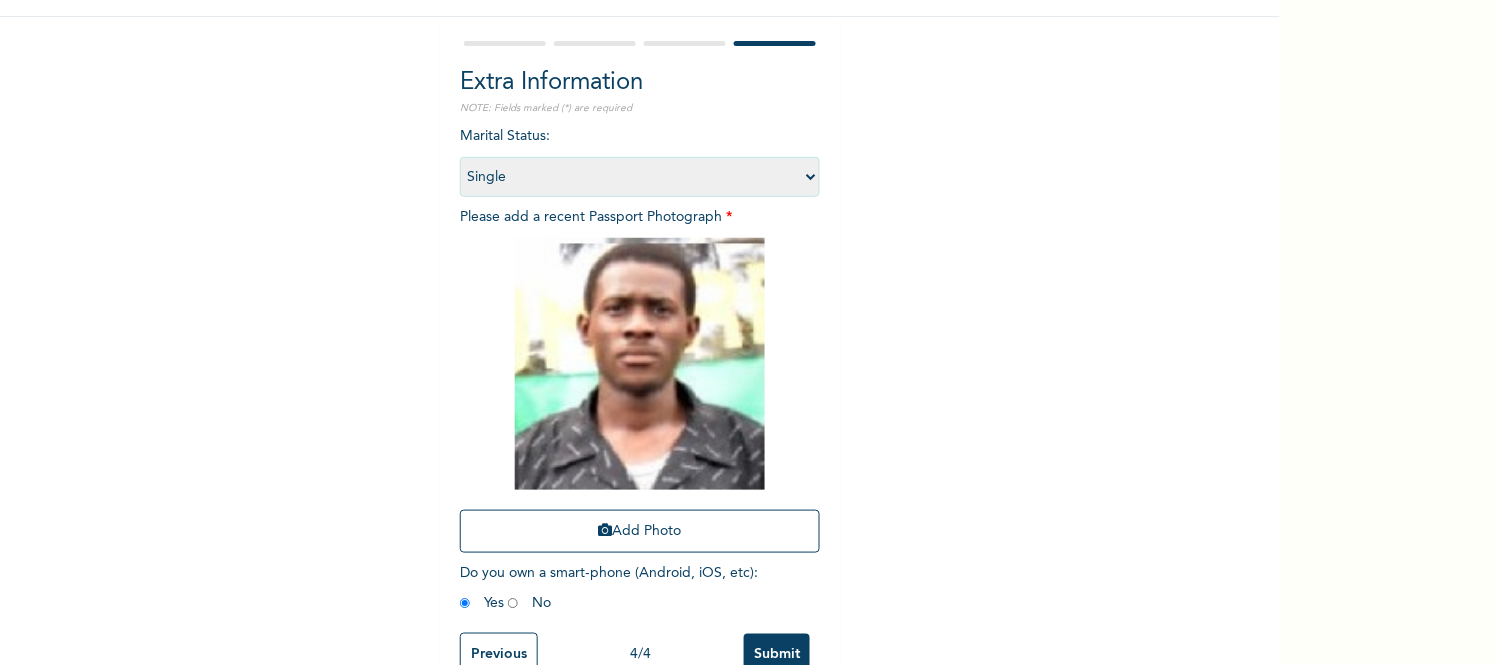 scroll, scrollTop: 214, scrollLeft: 0, axis: vertical 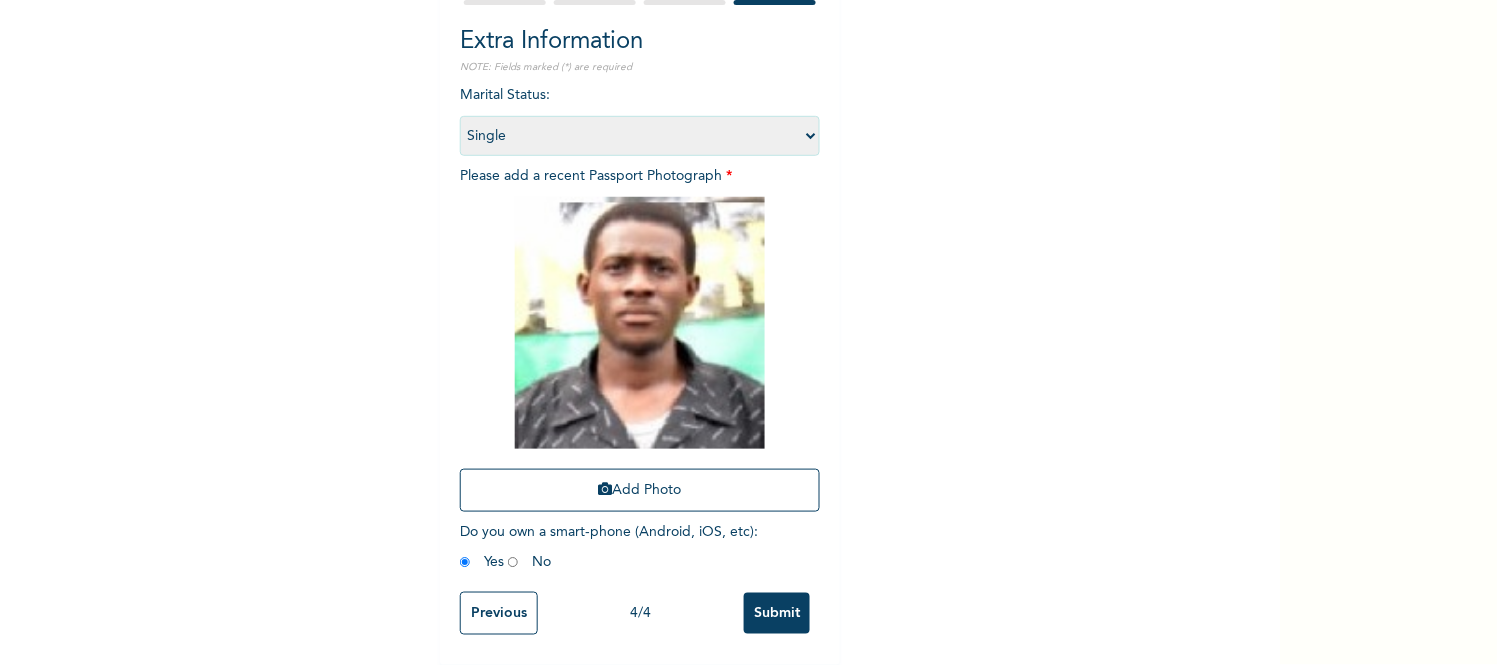 click on "Submit" at bounding box center (777, 613) 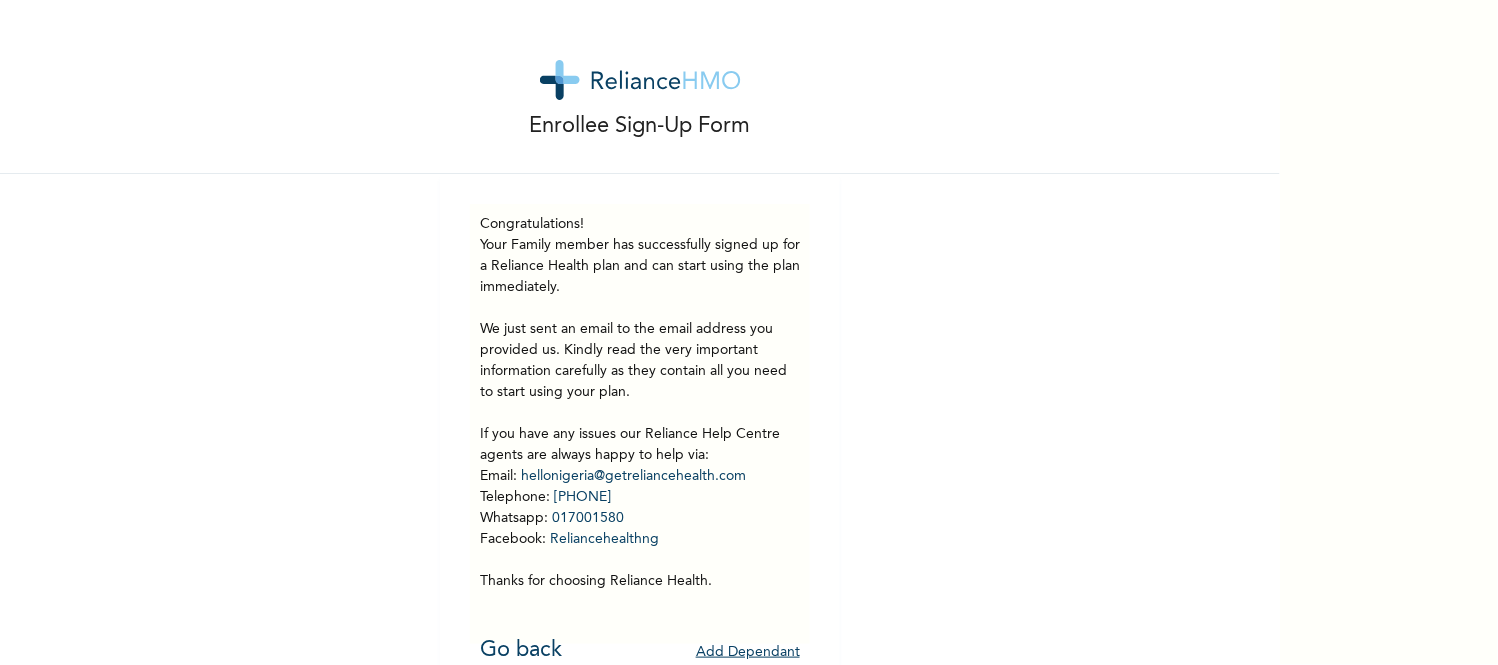 scroll, scrollTop: 40, scrollLeft: 0, axis: vertical 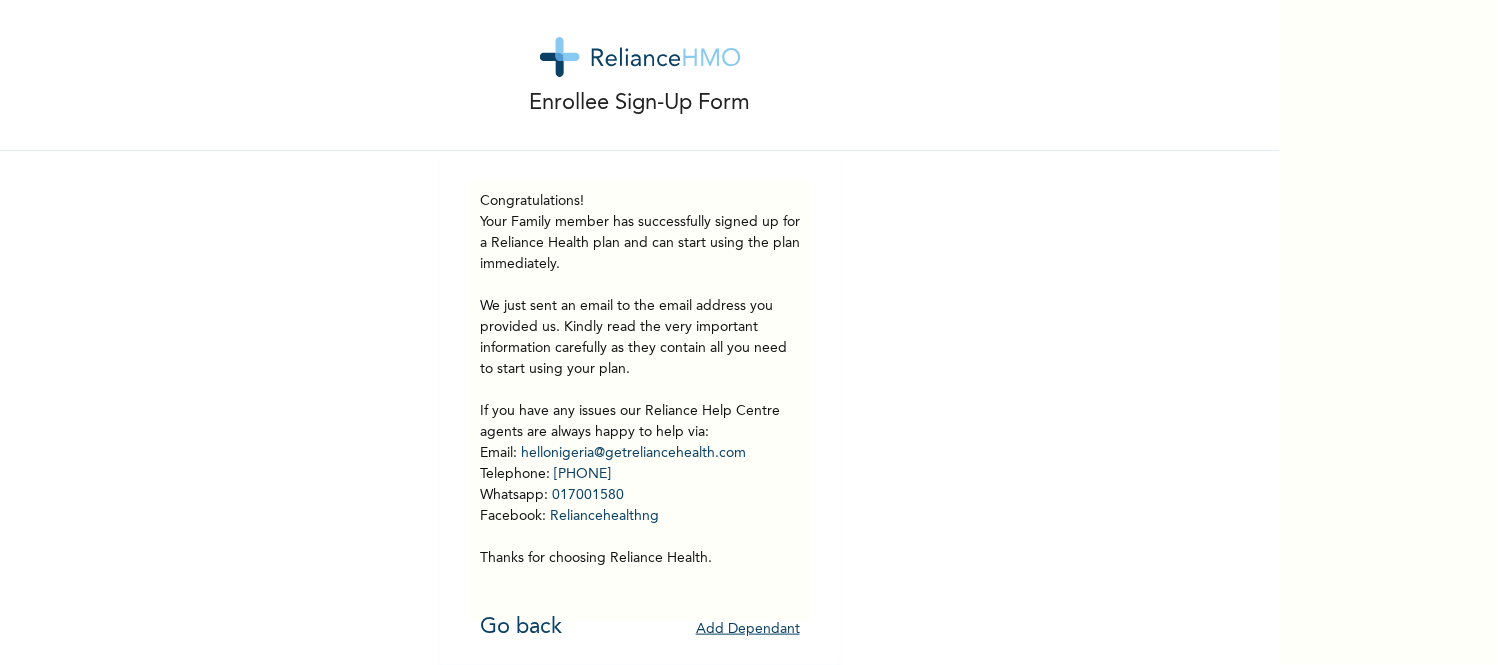 click on "Add Dependant" at bounding box center (748, 629) 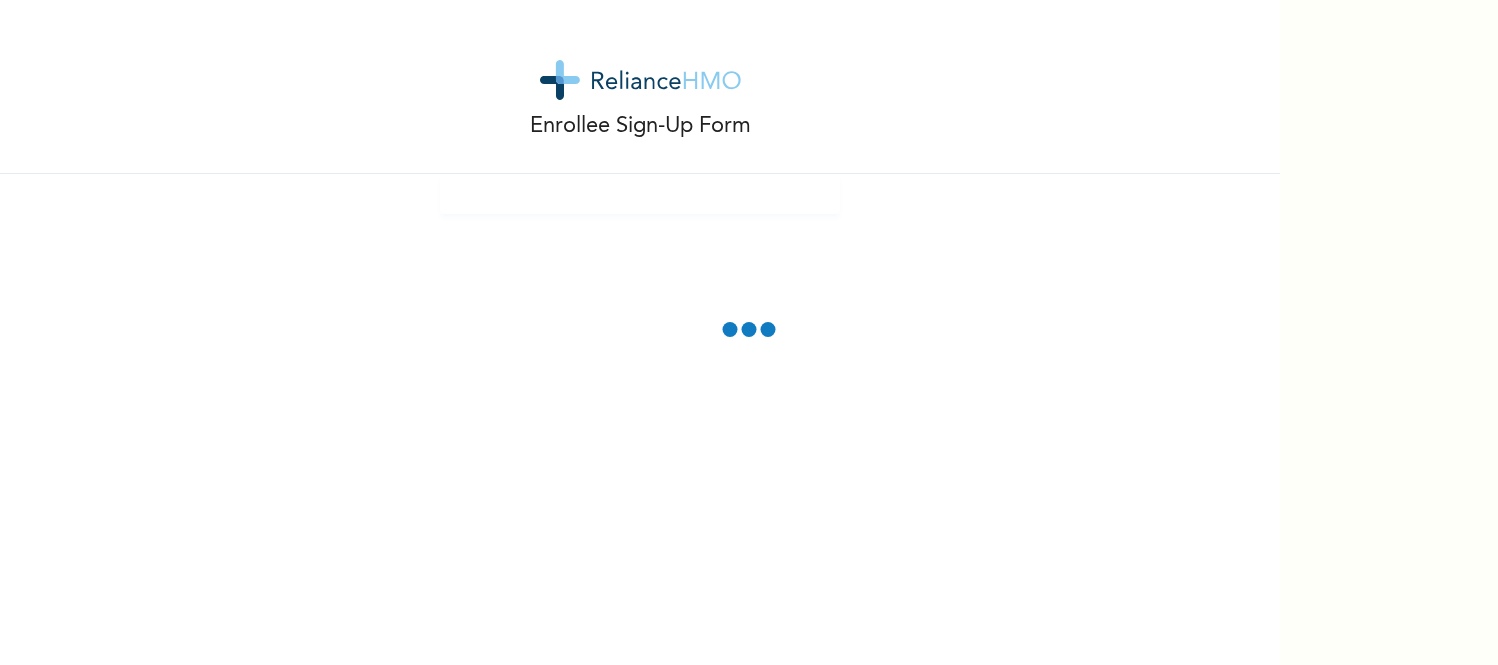 scroll, scrollTop: 0, scrollLeft: 0, axis: both 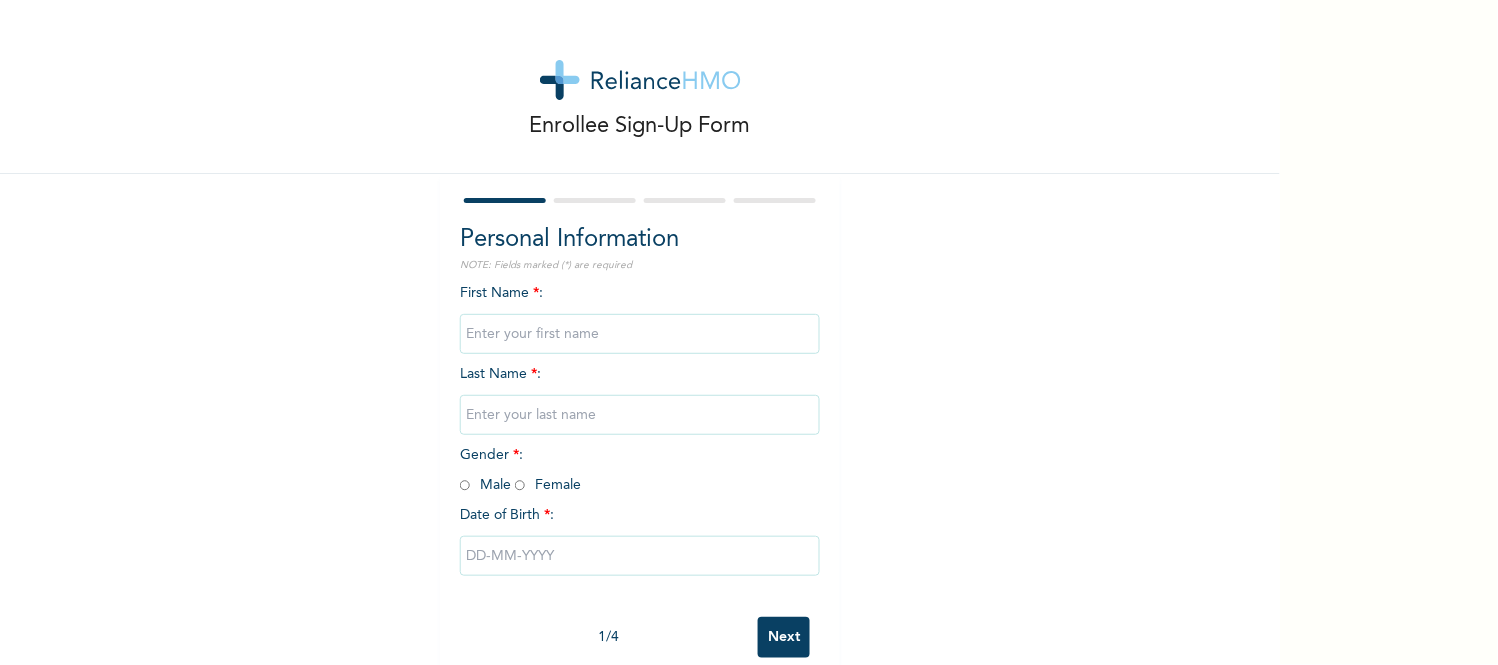 click at bounding box center [640, 334] 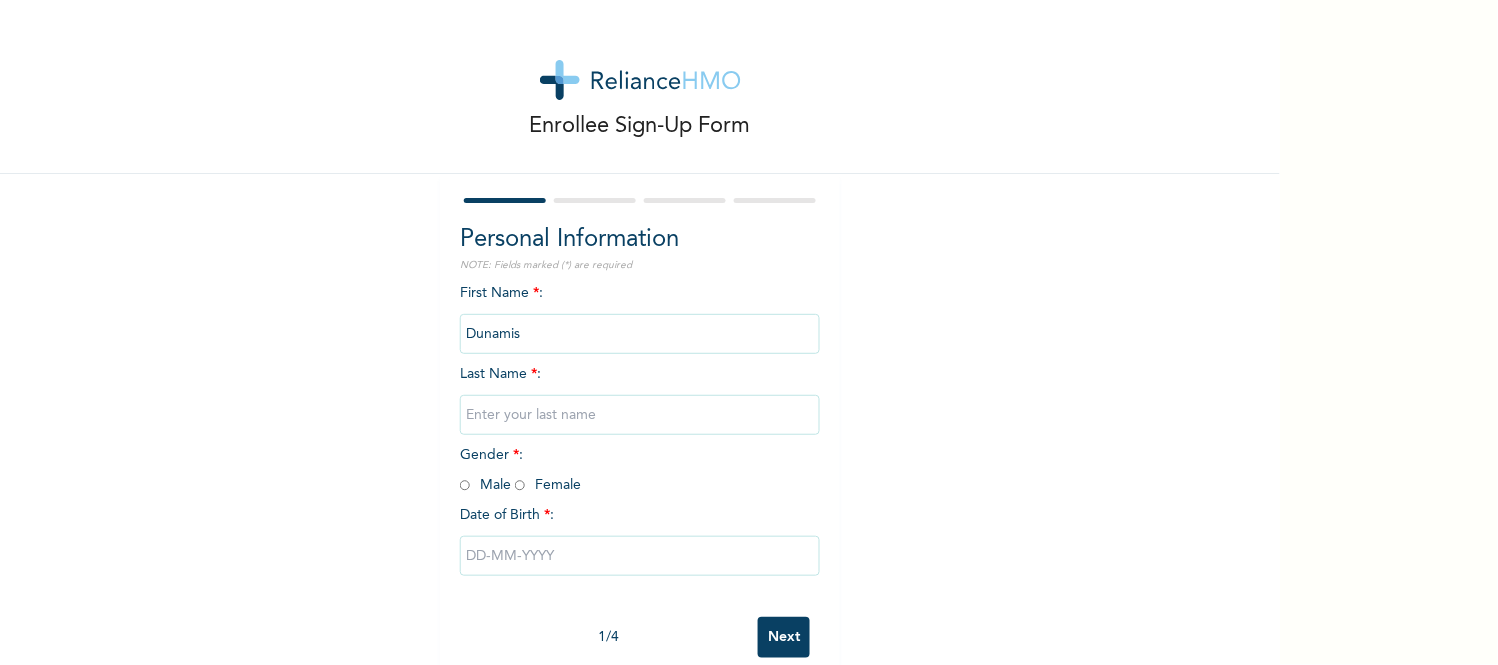type on "Dunamis" 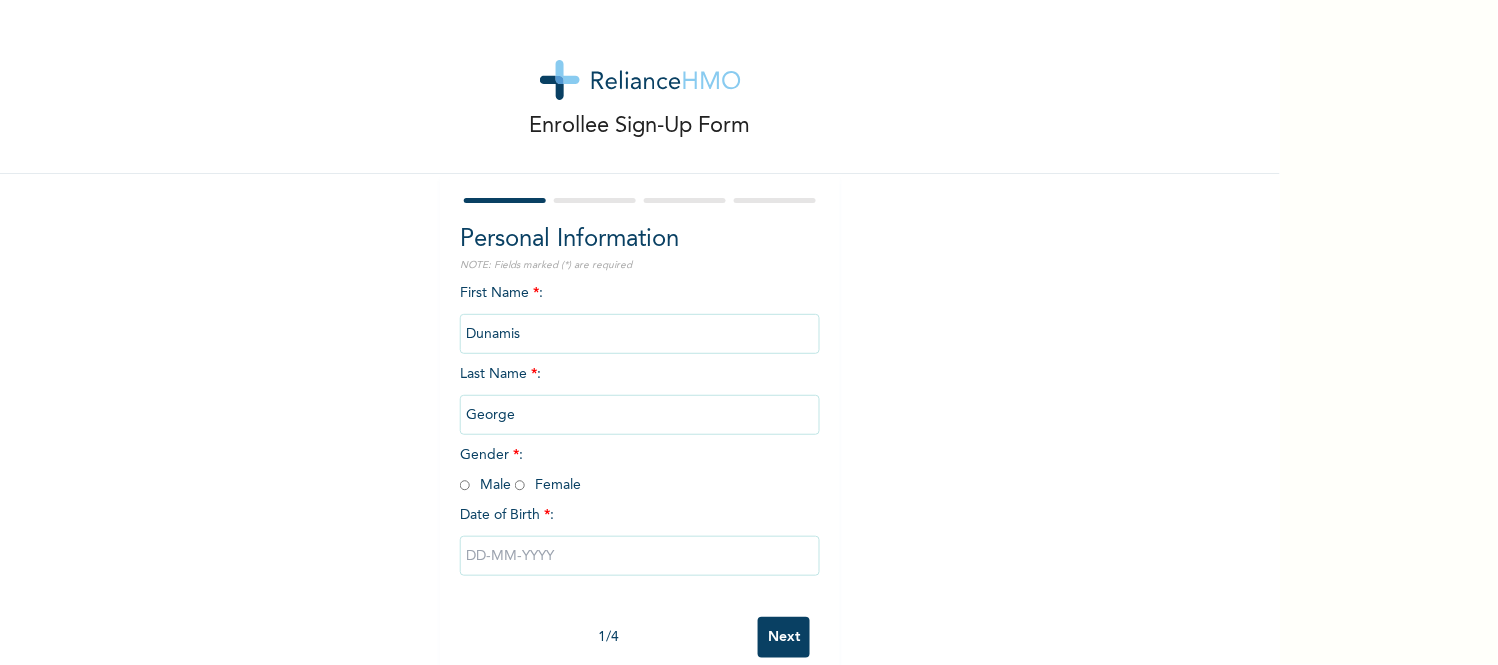 click at bounding box center [465, 485] 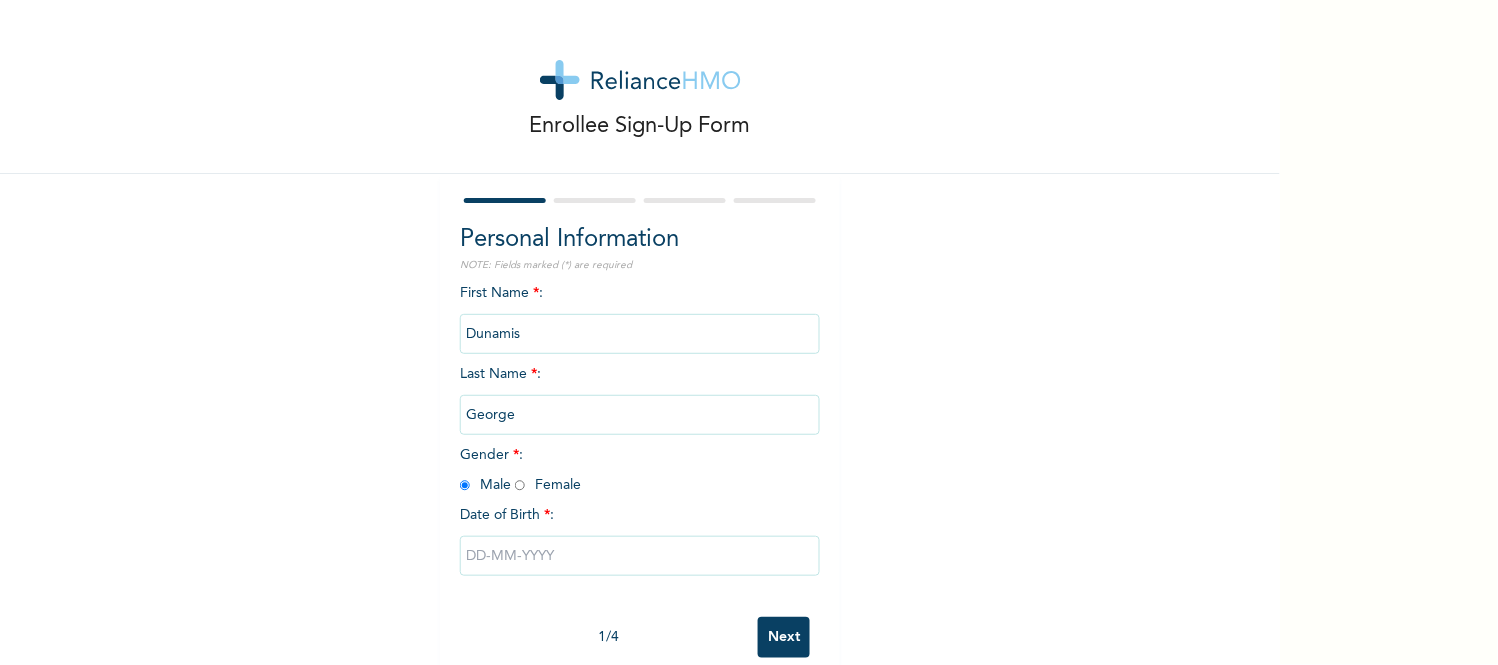 radio on "true" 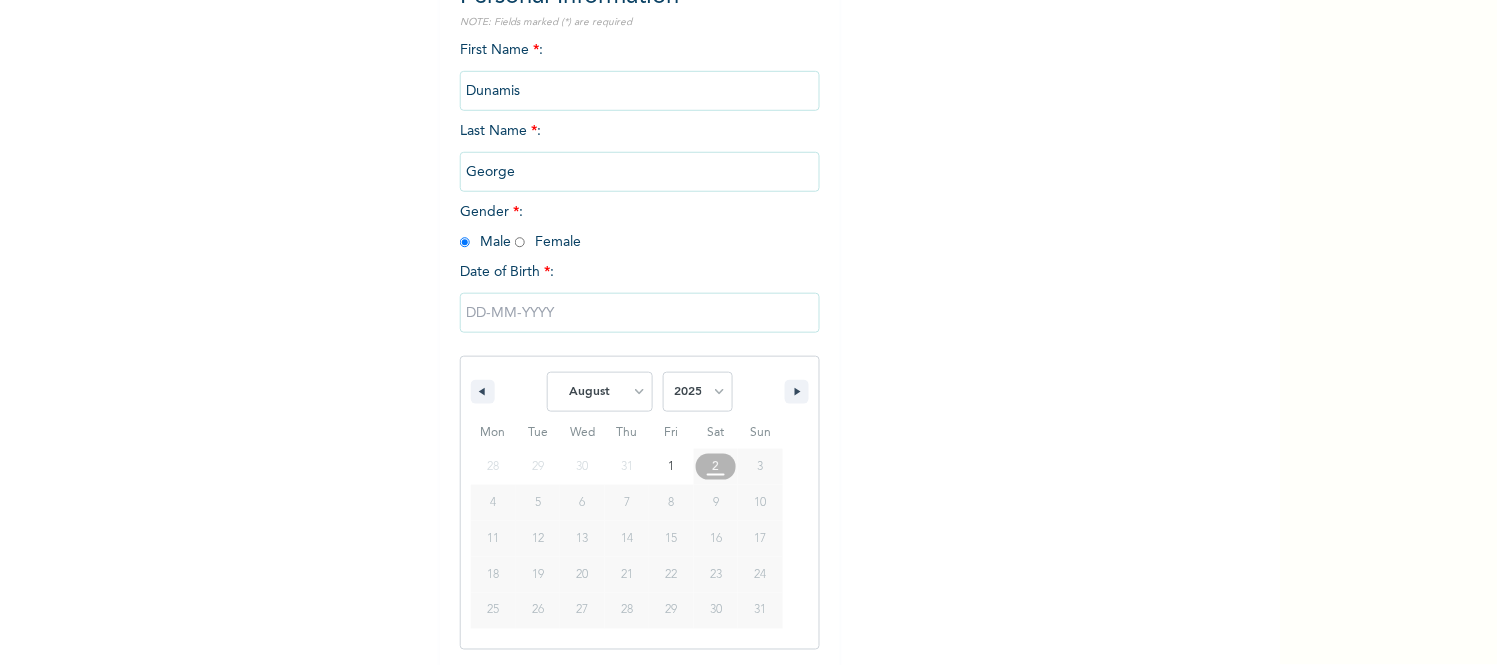 scroll, scrollTop: 244, scrollLeft: 0, axis: vertical 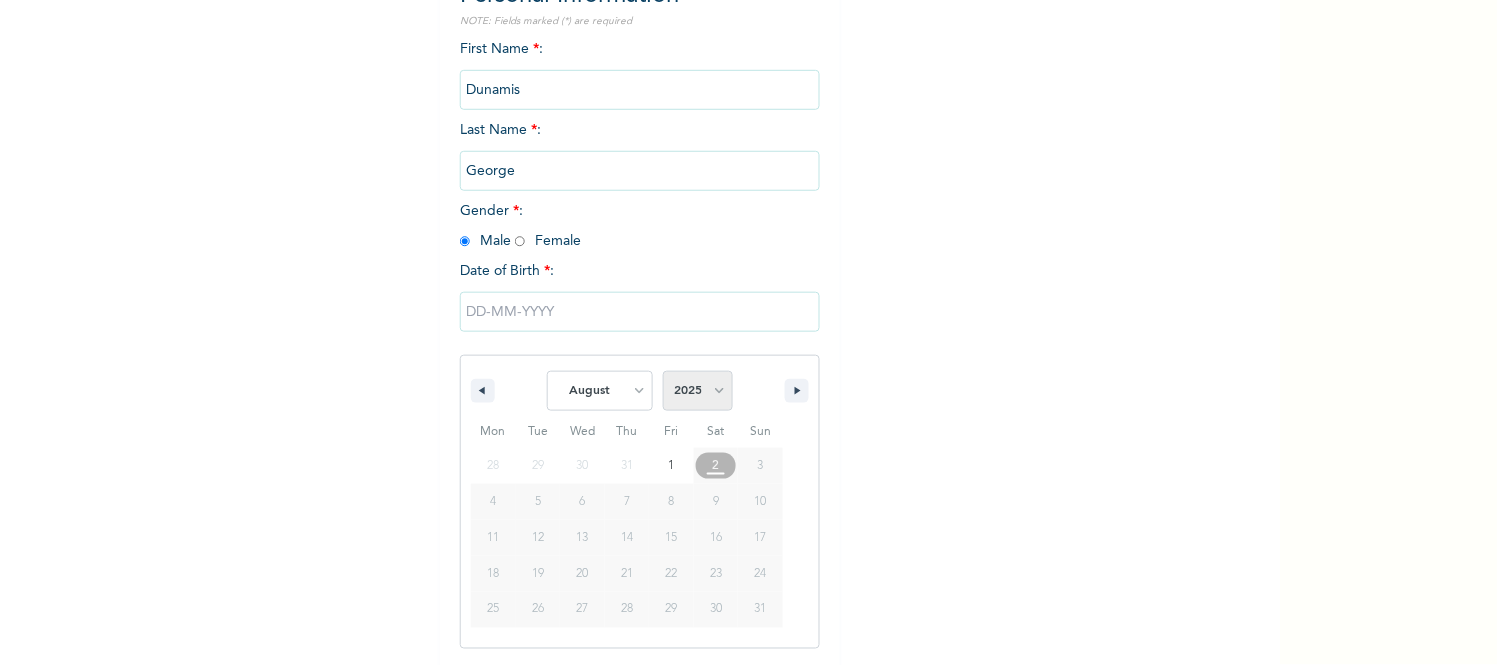 click on "2025 2024 2023 2022 2021 2020 2019 2018 2017 2016 2015 2014 2013 2012 2011 2010 2009 2008 2007 2006 2005 2004 2003 2002 2001 2000 1999 1998 1997 1996 1995 1994 1993 1992 1991 1990 1989 1988 1987 1986 1985 1984 1983 1982 1981 1980 1979 1978 1977 1976 1975 1974 1973 1972 1971 1970 1969 1968 1967 1966 1965 1964 1963 1962 1961 1960 1959 1958 1957 1956 1955 1954 1953 1952 1951 1950 1949 1948 1947 1946 1945 1944 1943 1942 1941 1940 1939 1938 1937 1936 1935 1934 1933 1932 1931 1930 1929 1928 1927 1926 1925 1924 1923 1922 1921 1920 1919 1918 1917 1916 1915 1914 1913 1912 1911 1910 1909 1908 1907 1906 1905" at bounding box center (698, 391) 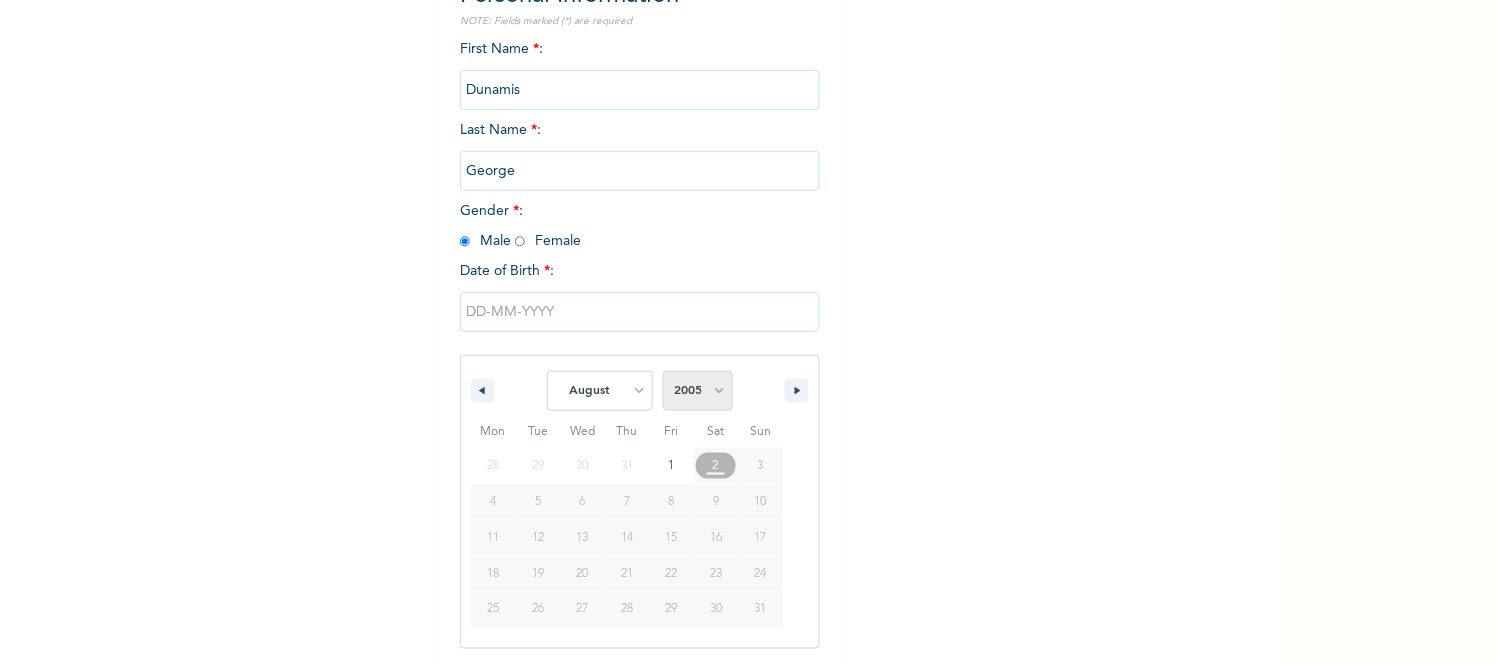 click on "2025 2024 2023 2022 2021 2020 2019 2018 2017 2016 2015 2014 2013 2012 2011 2010 2009 2008 2007 2006 2005 2004 2003 2002 2001 2000 1999 1998 1997 1996 1995 1994 1993 1992 1991 1990 1989 1988 1987 1986 1985 1984 1983 1982 1981 1980 1979 1978 1977 1976 1975 1974 1973 1972 1971 1970 1969 1968 1967 1966 1965 1964 1963 1962 1961 1960 1959 1958 1957 1956 1955 1954 1953 1952 1951 1950 1949 1948 1947 1946 1945 1944 1943 1942 1941 1940 1939 1938 1937 1936 1935 1934 1933 1932 1931 1930 1929 1928 1927 1926 1925 1924 1923 1922 1921 1920 1919 1918 1917 1916 1915 1914 1913 1912 1911 1910 1909 1908 1907 1906 1905" at bounding box center [698, 391] 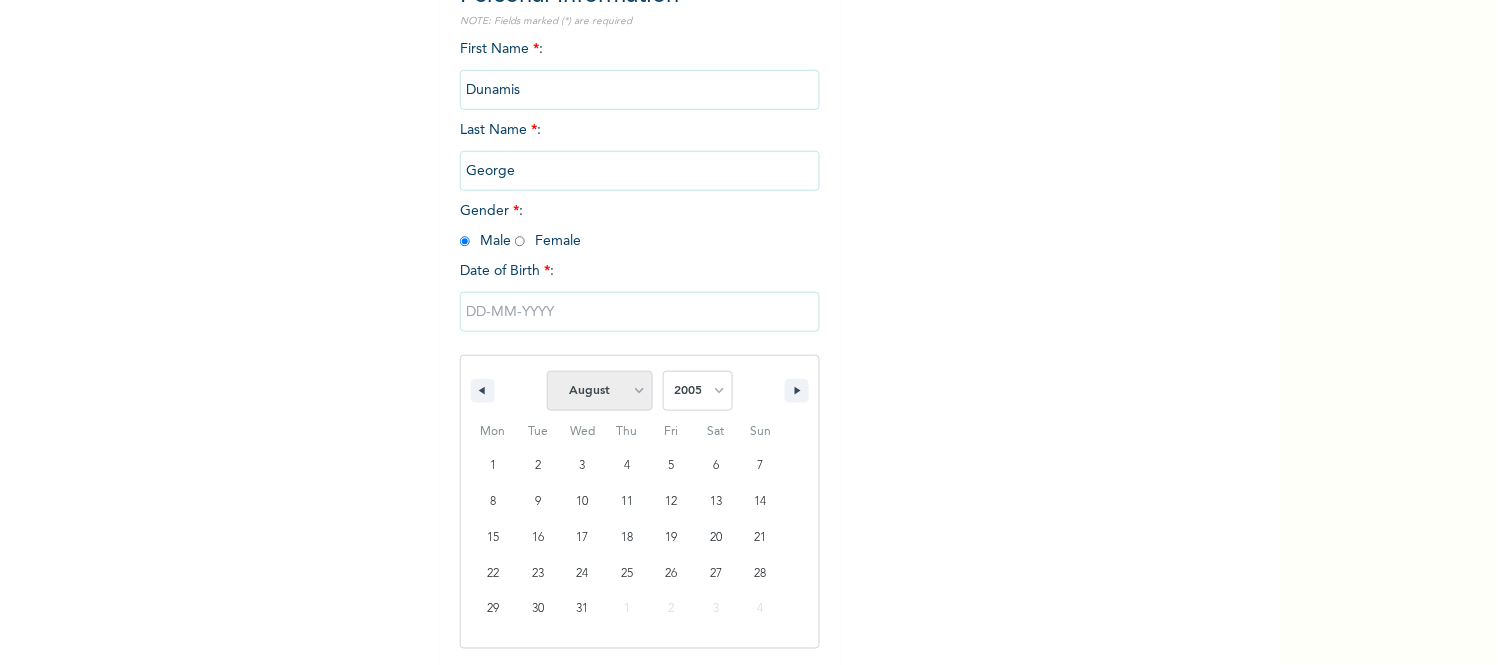 click on "January February March April May June July August September October November December" at bounding box center [600, 391] 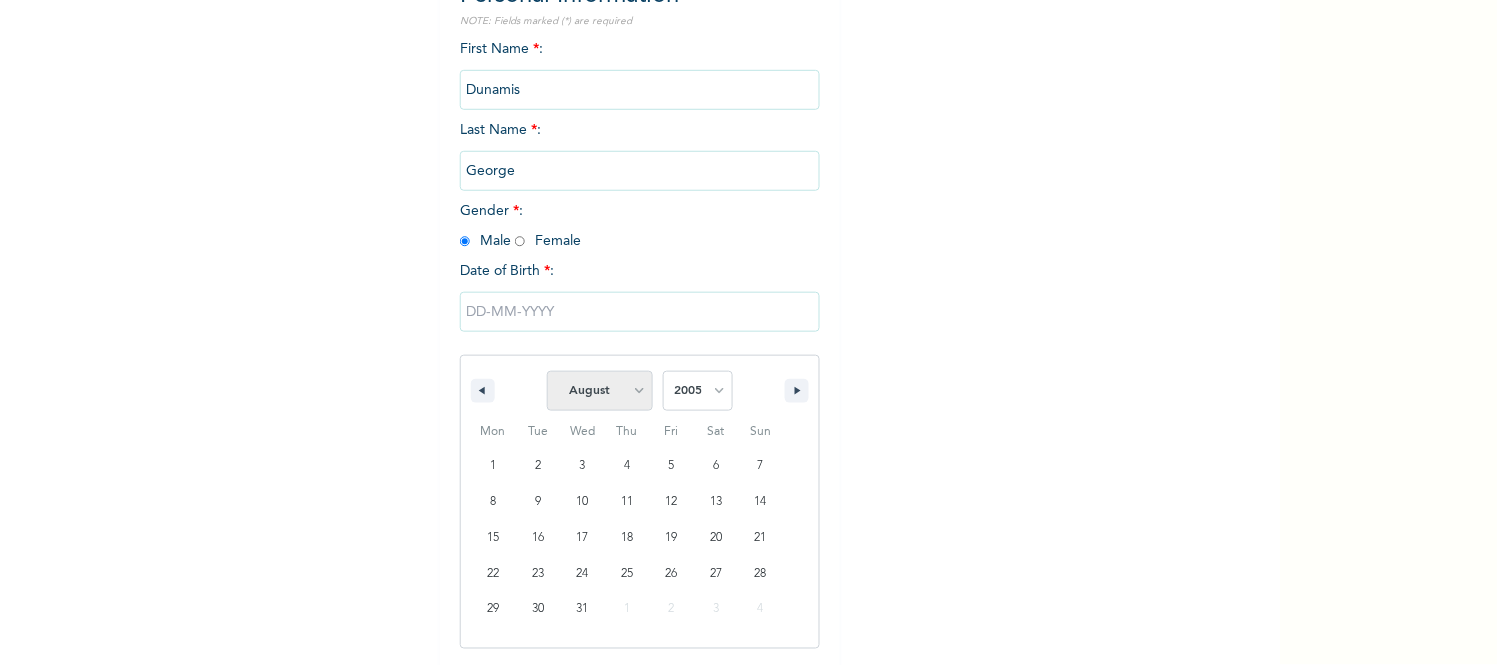 select on "8" 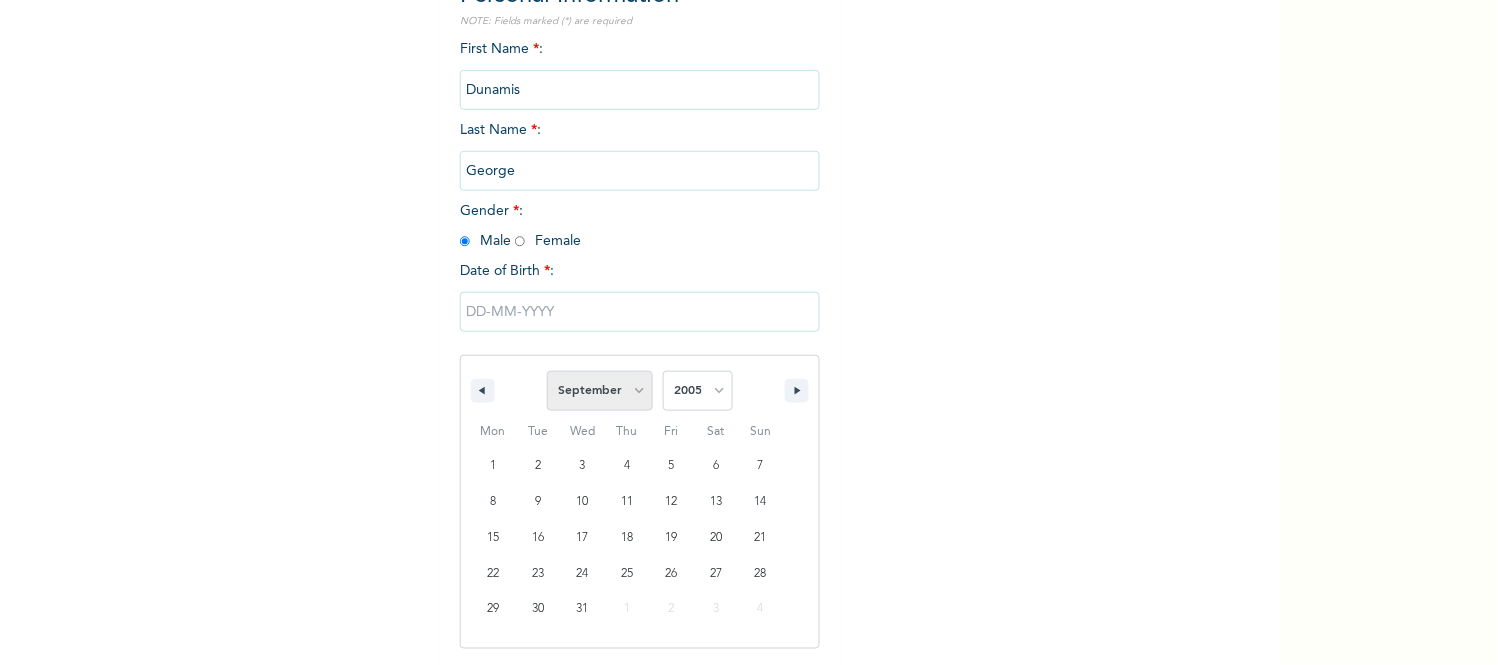 click on "January February March April May June July August September October November December" at bounding box center [600, 391] 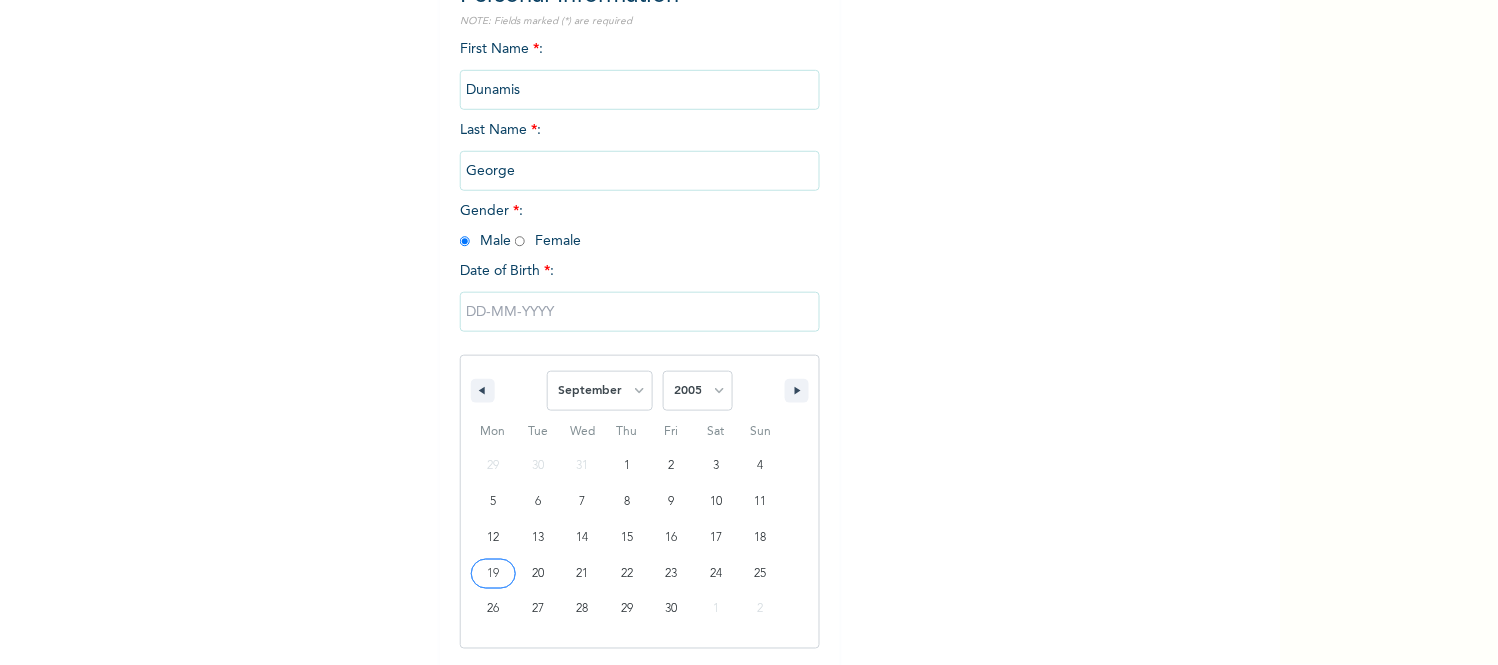 type on "[DATE]" 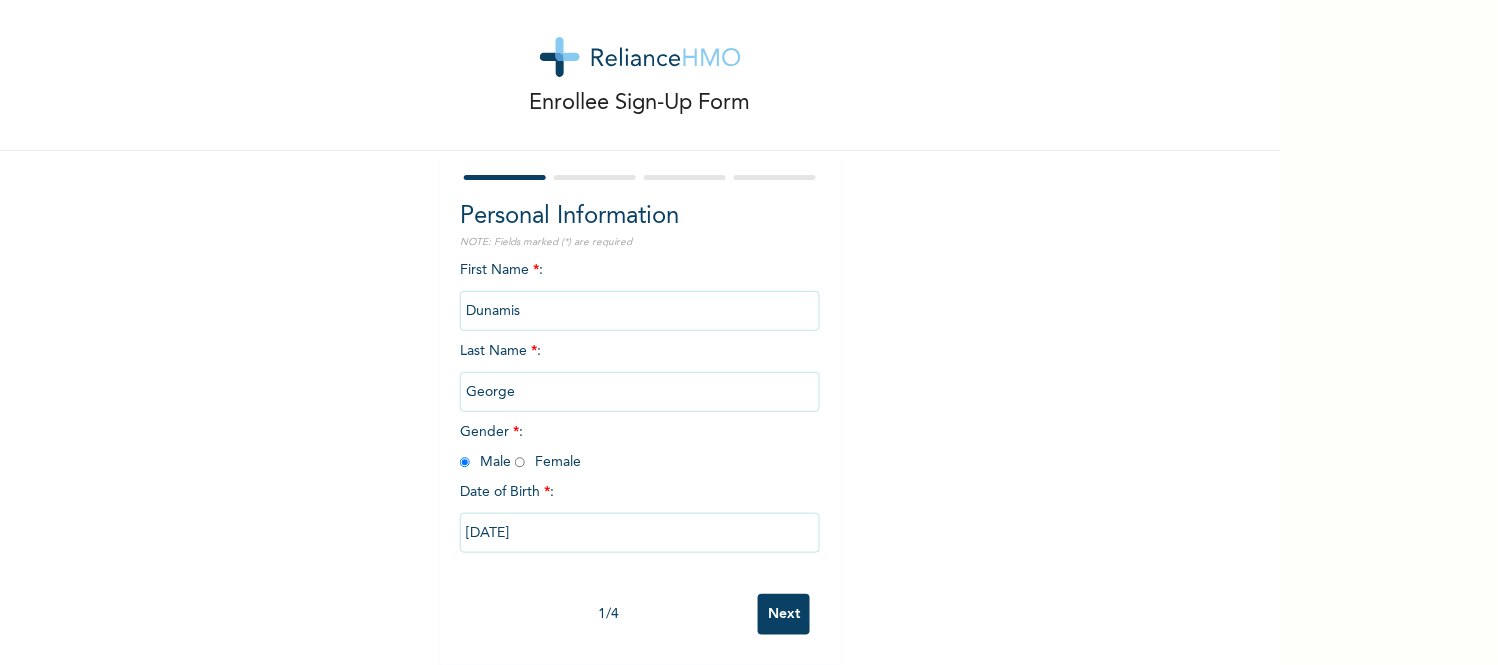 scroll, scrollTop: 38, scrollLeft: 0, axis: vertical 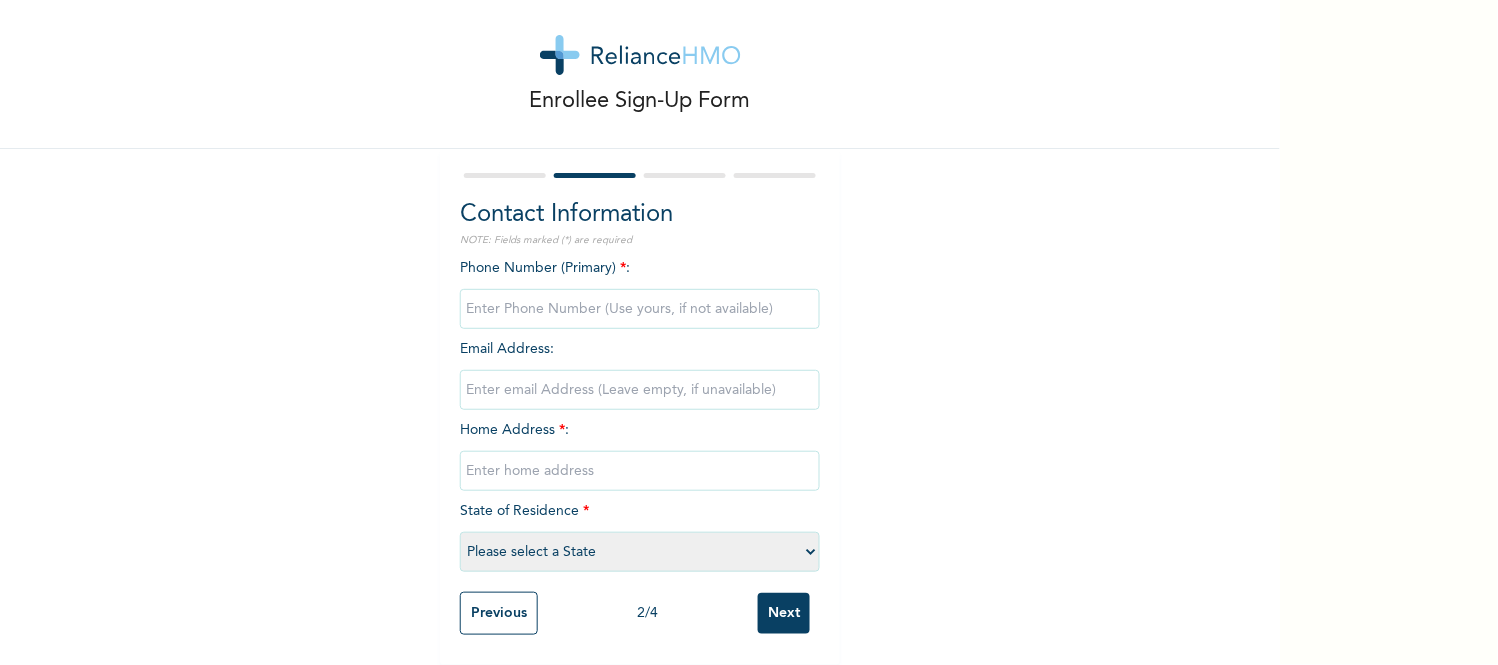 click at bounding box center [640, 309] 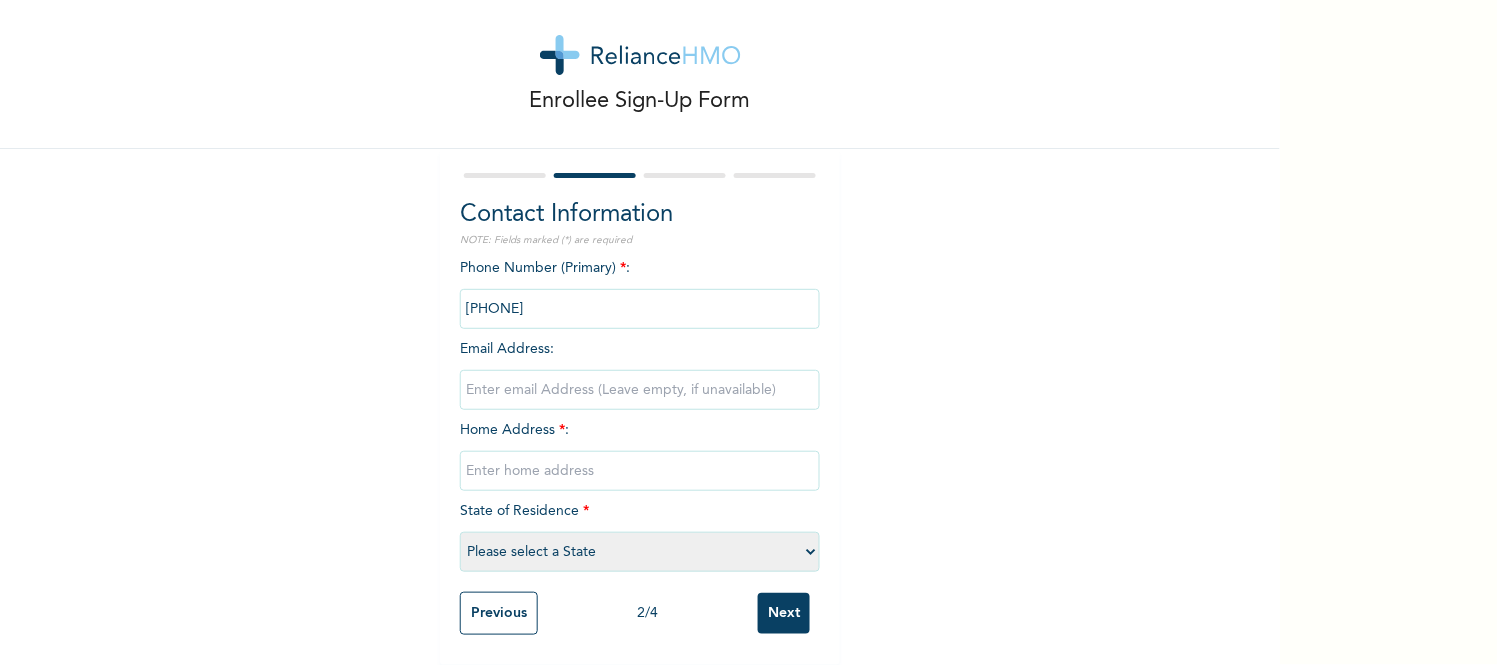 type on "[PHONE]" 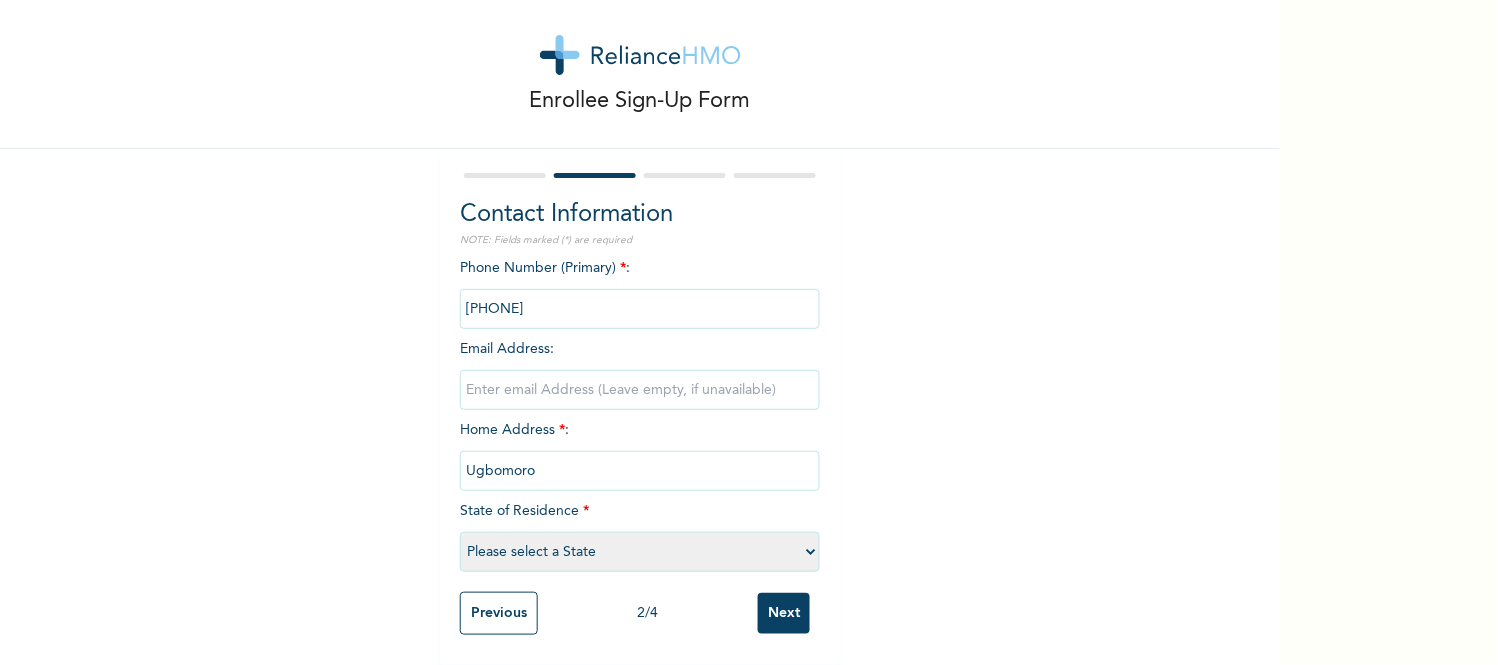 type on "[EMAIL]" 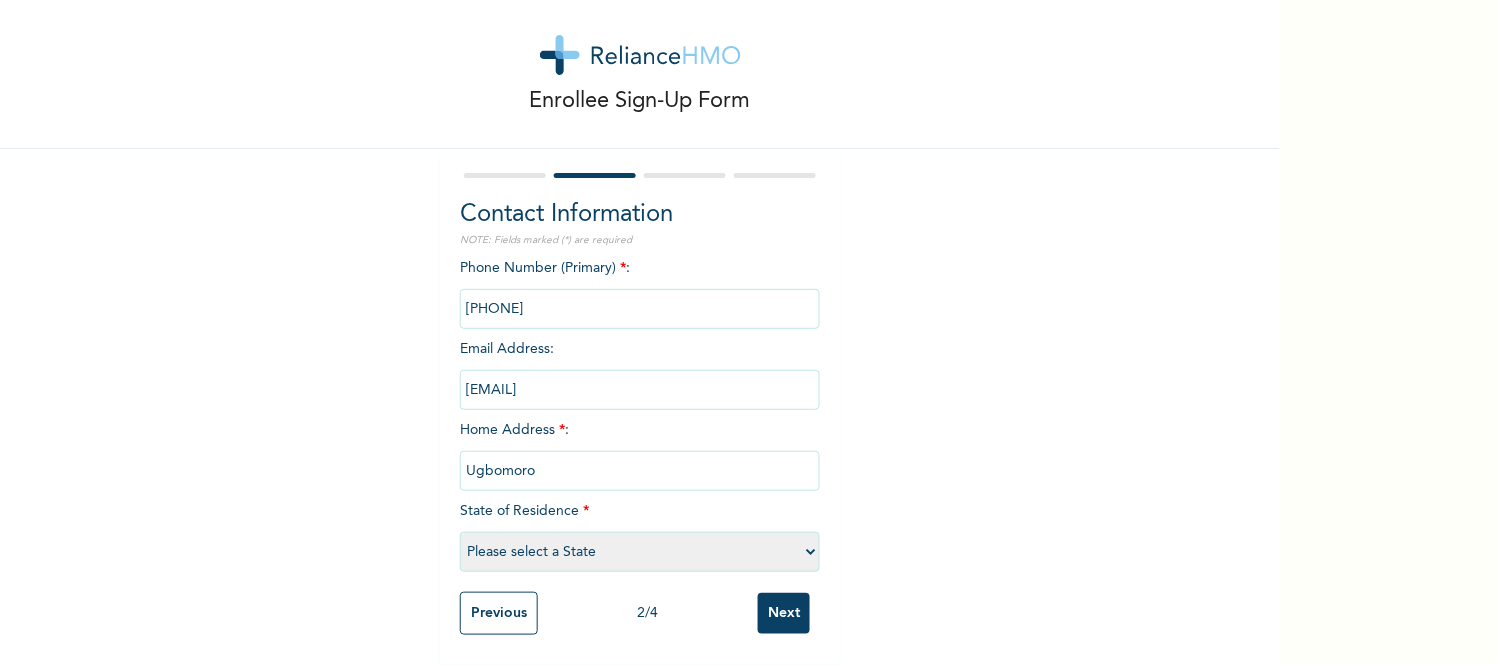 select on "10" 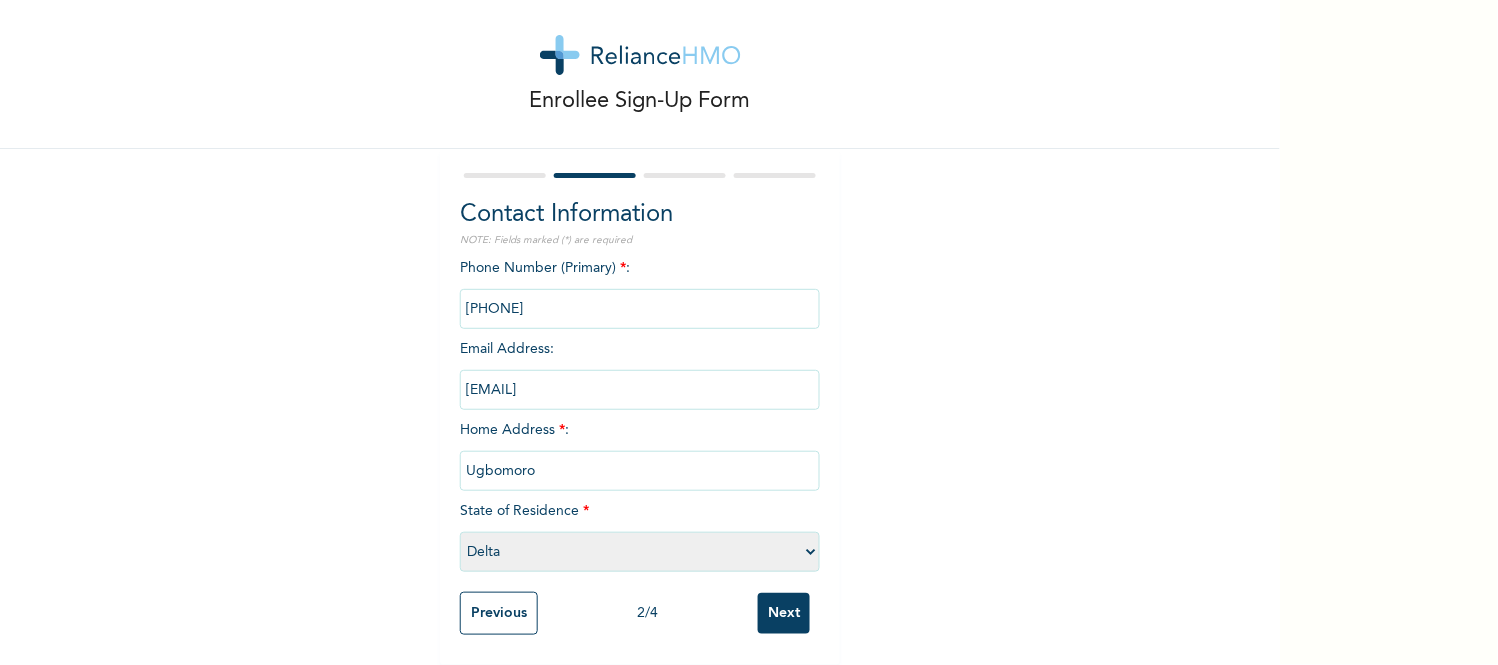 click on "[EMAIL]" at bounding box center (640, 390) 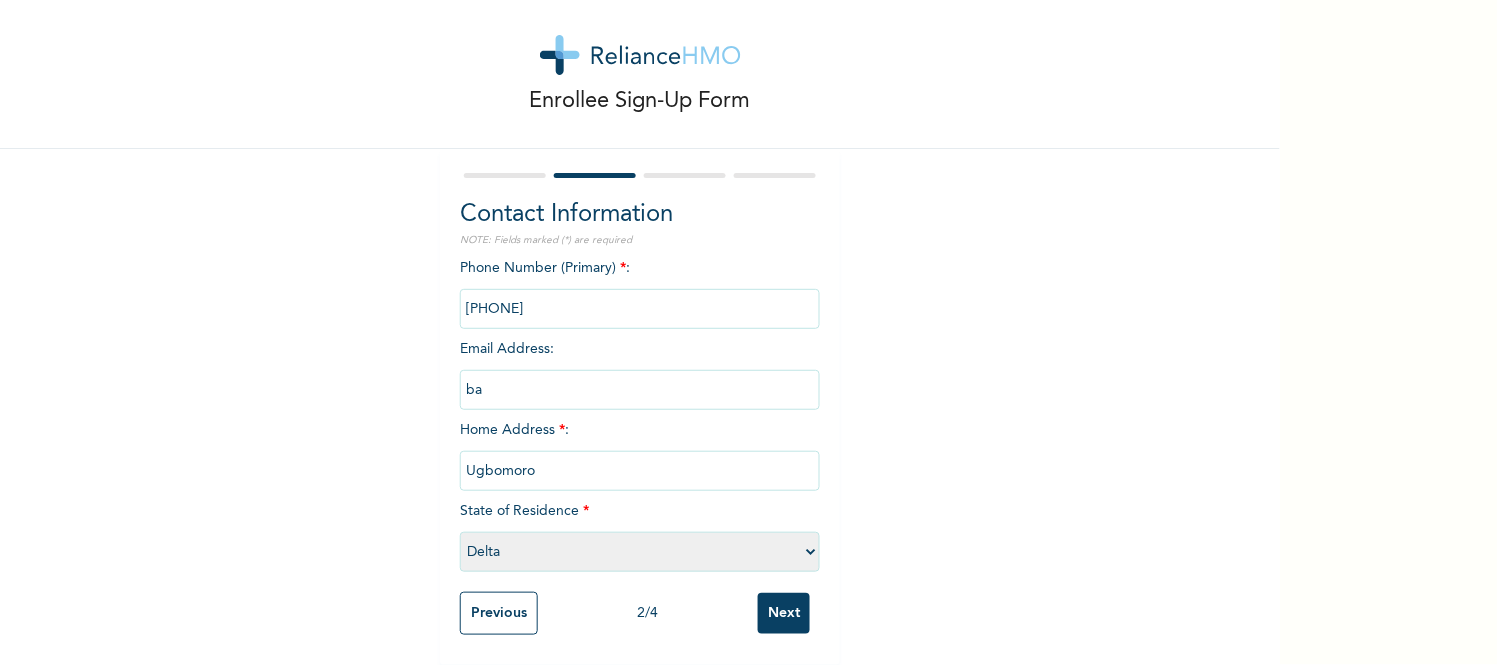 type on "b" 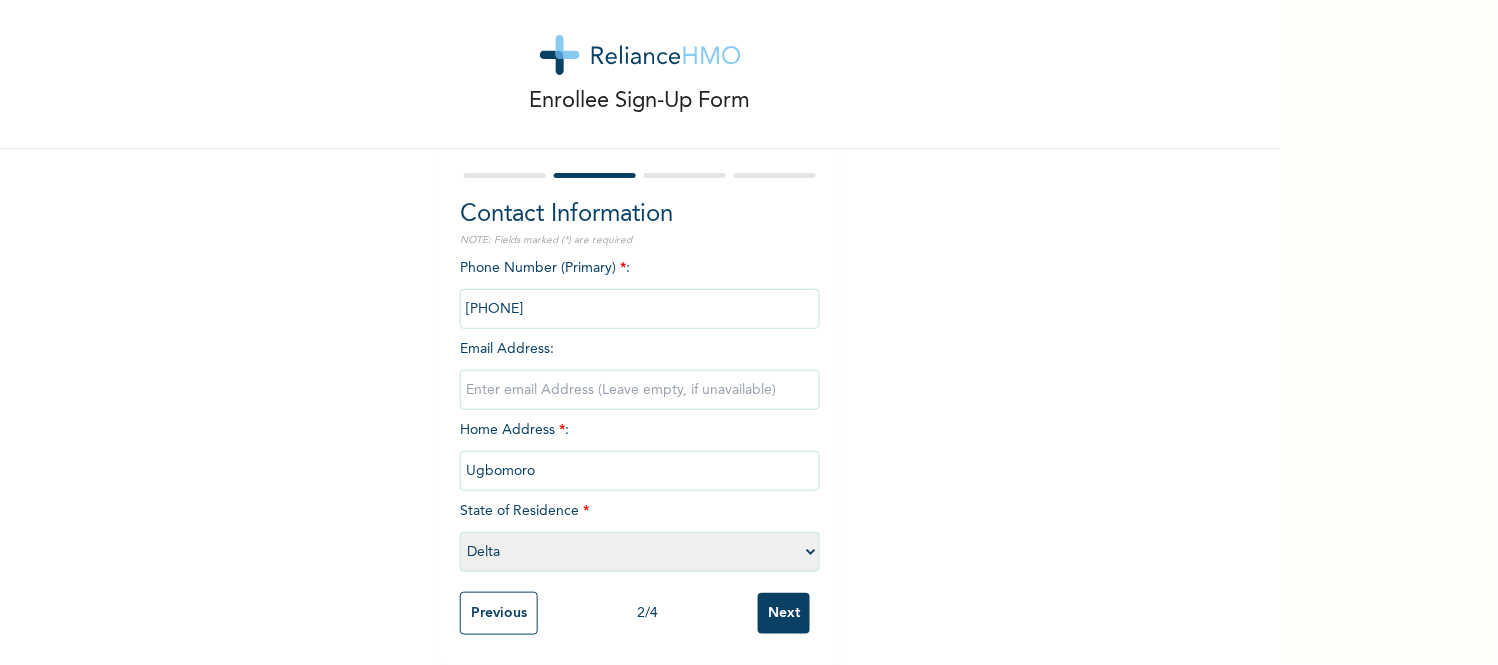 type 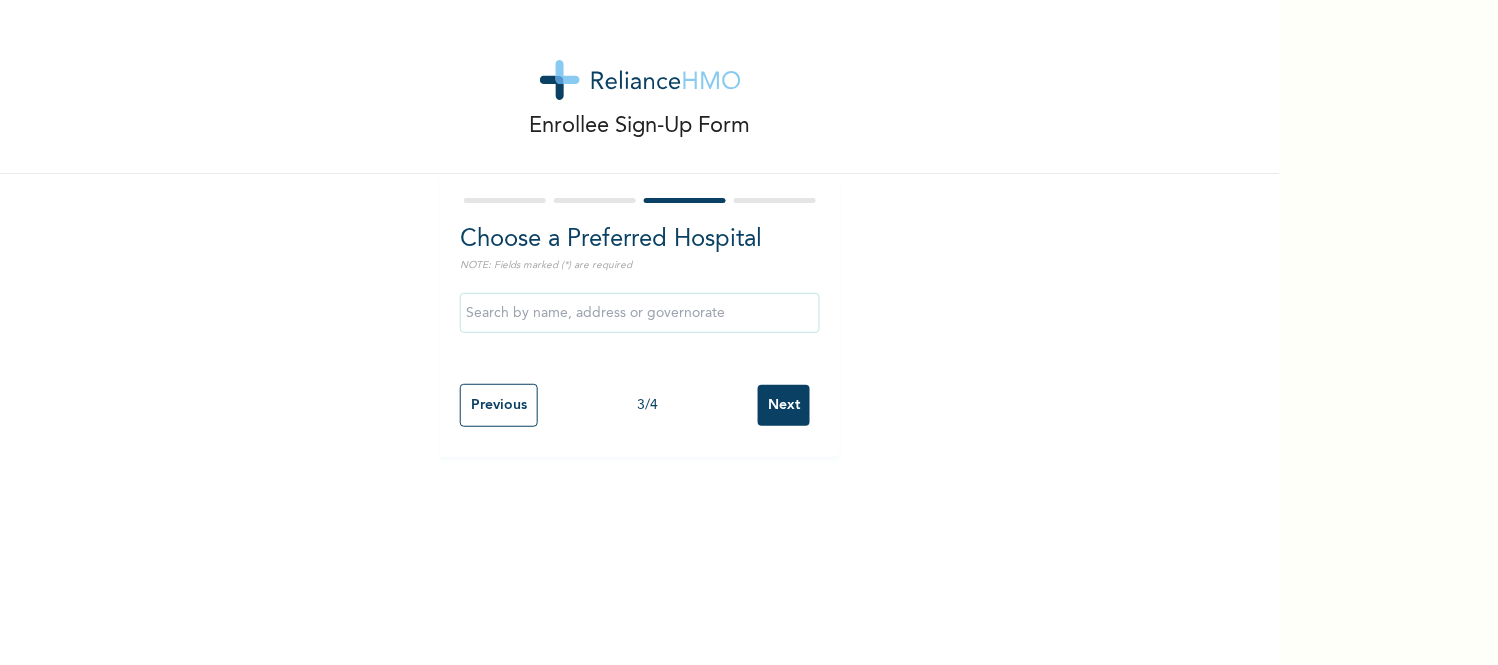 scroll, scrollTop: 0, scrollLeft: 0, axis: both 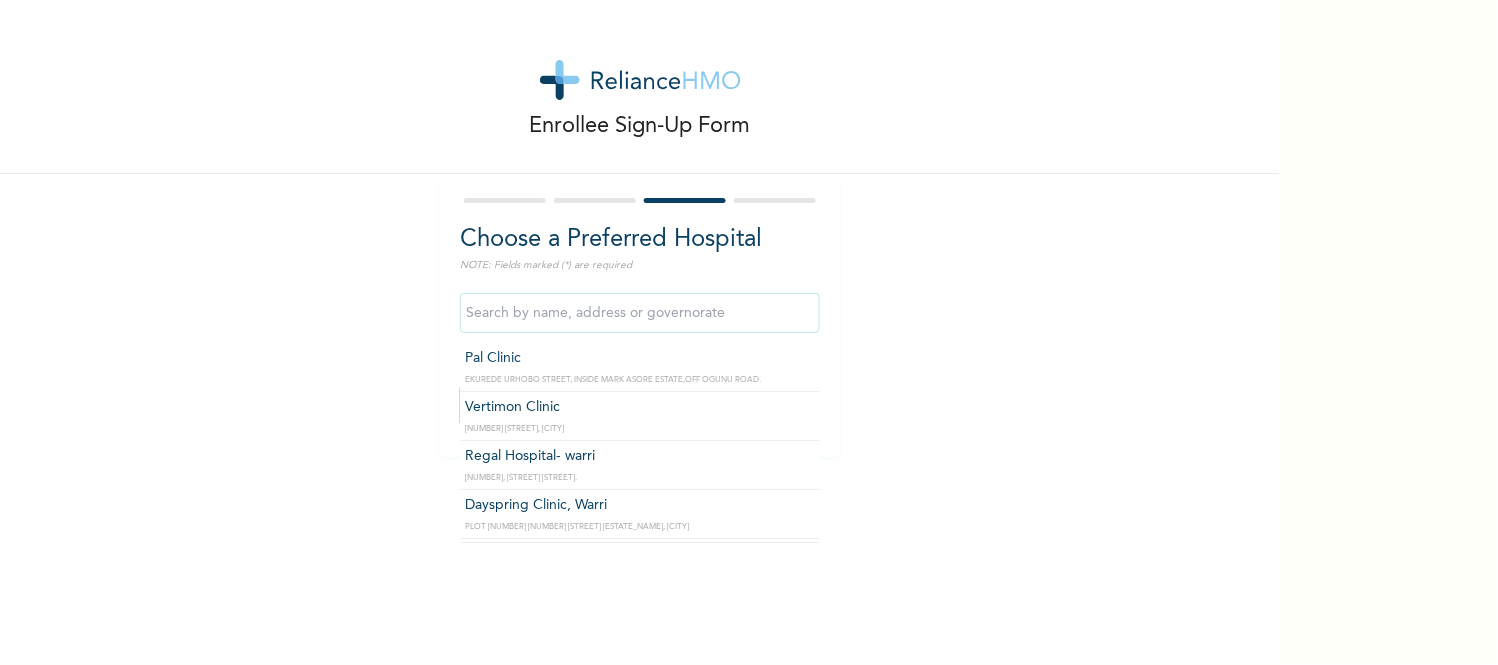 click at bounding box center (640, 313) 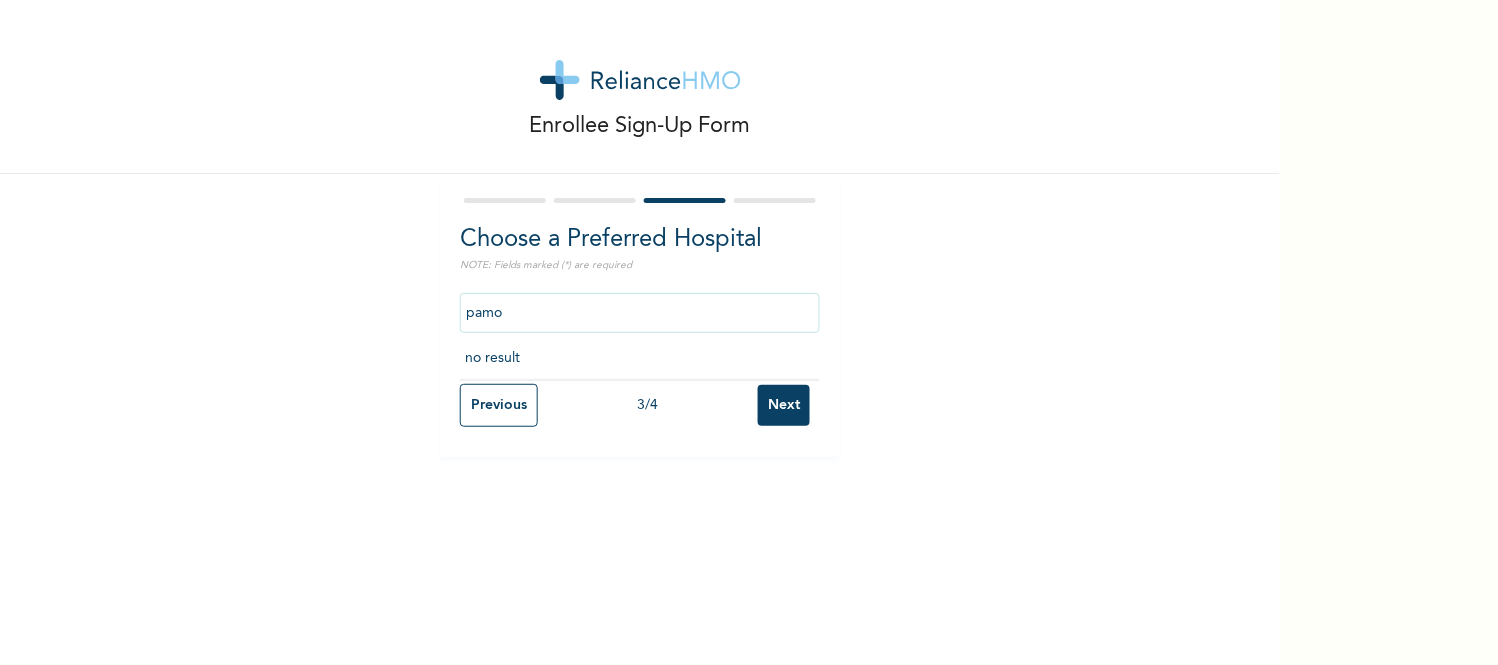 click on "pamo" at bounding box center [640, 313] 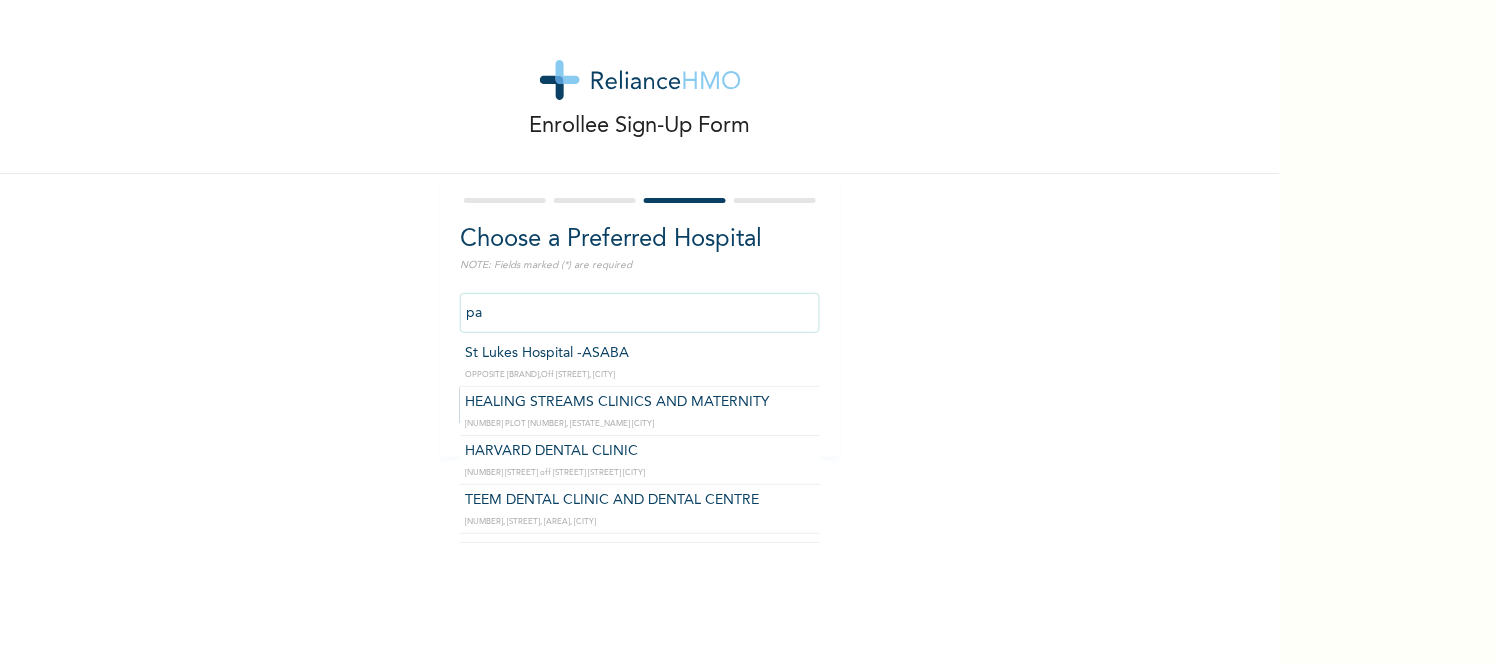 scroll, scrollTop: 0, scrollLeft: 0, axis: both 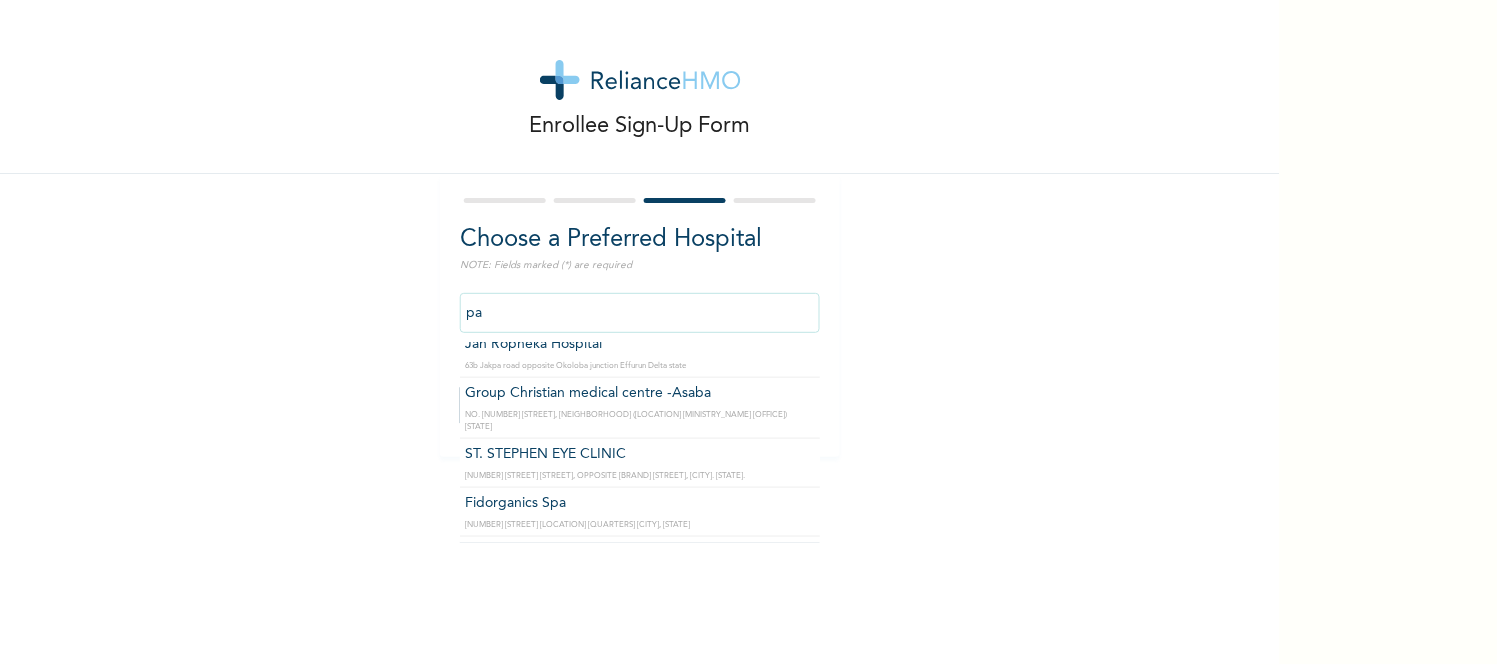 type on "pa" 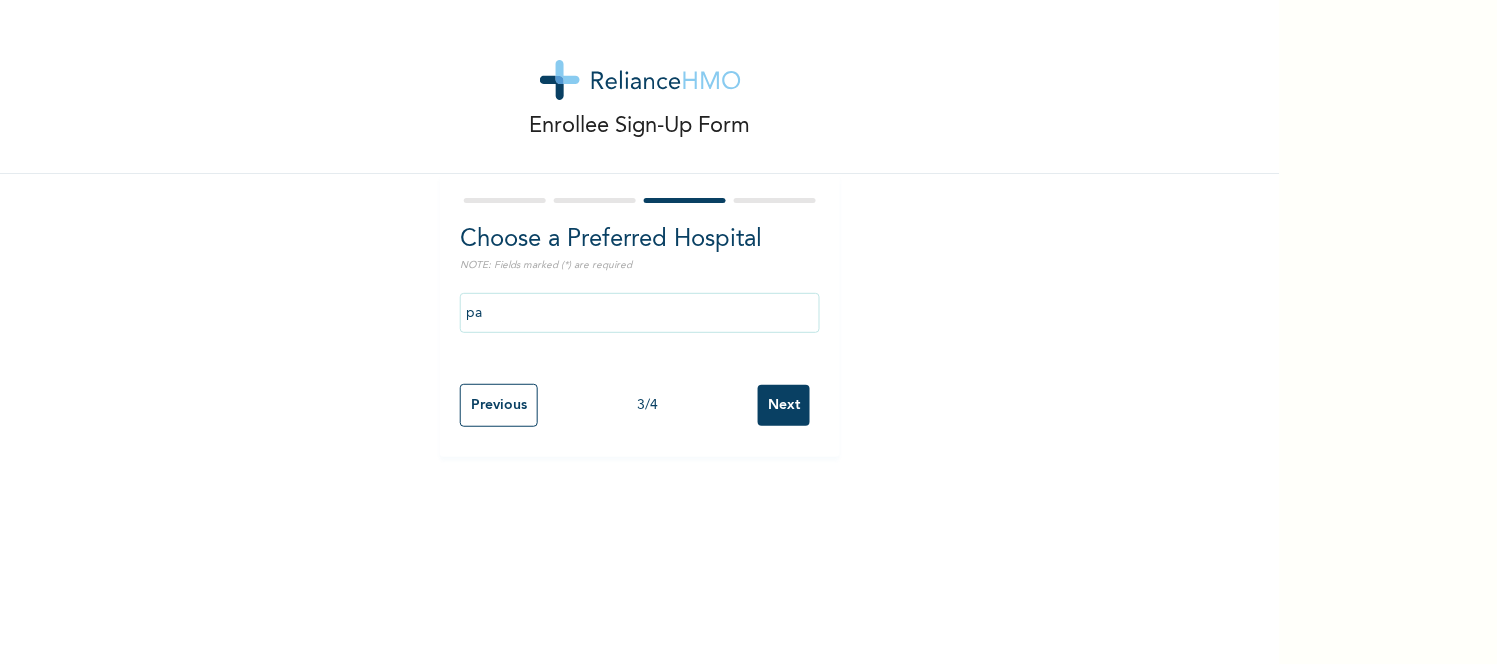 click on "Enrollee Sign-Up Form Choose a Preferred Hospital NOTE: Fields marked (*) are required pa Previous [NUMBER] / [NUMBER] Next" at bounding box center [640, 228] 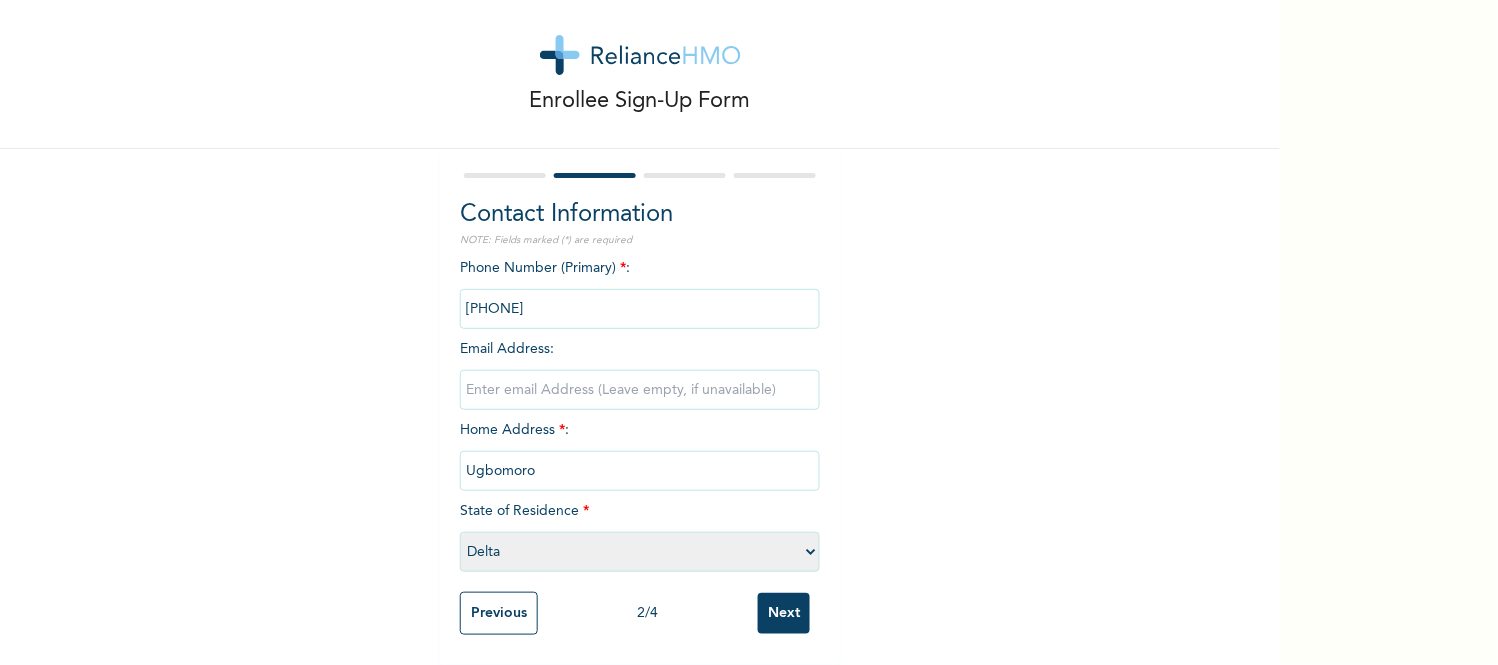 scroll, scrollTop: 41, scrollLeft: 0, axis: vertical 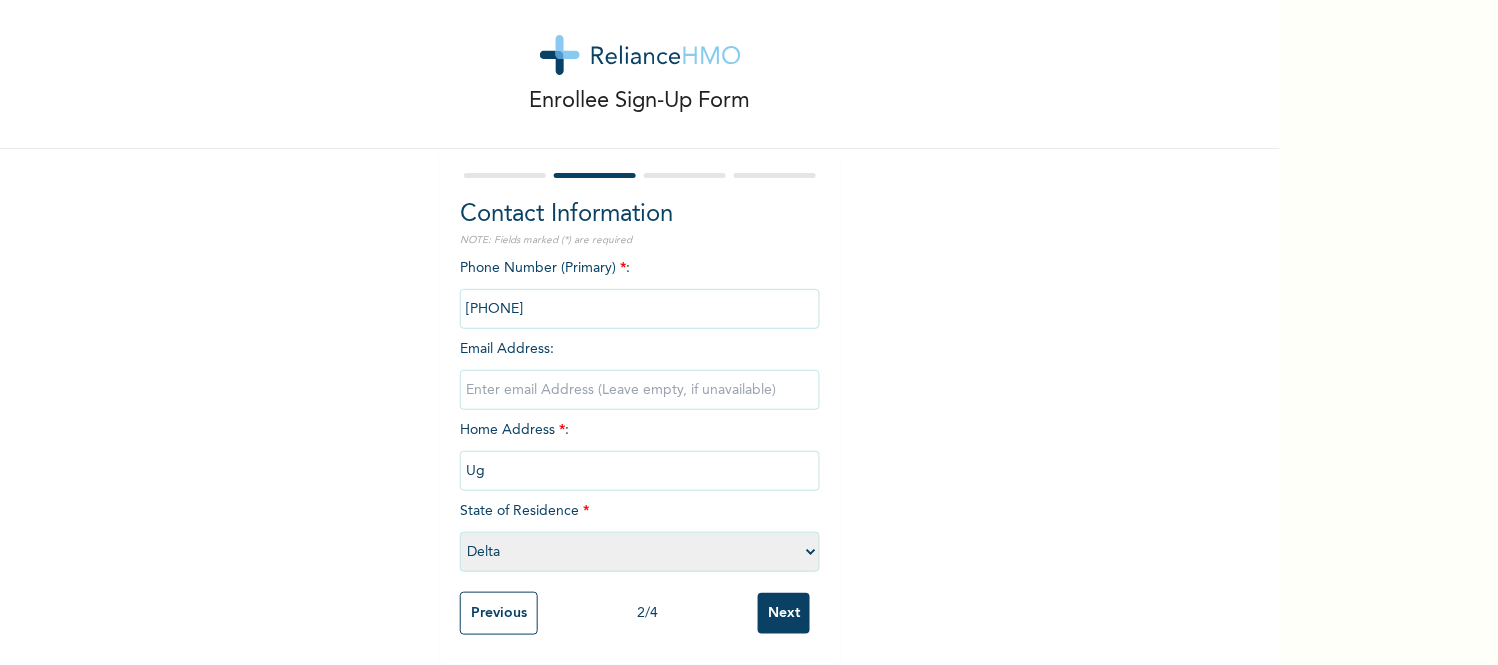 type on "U" 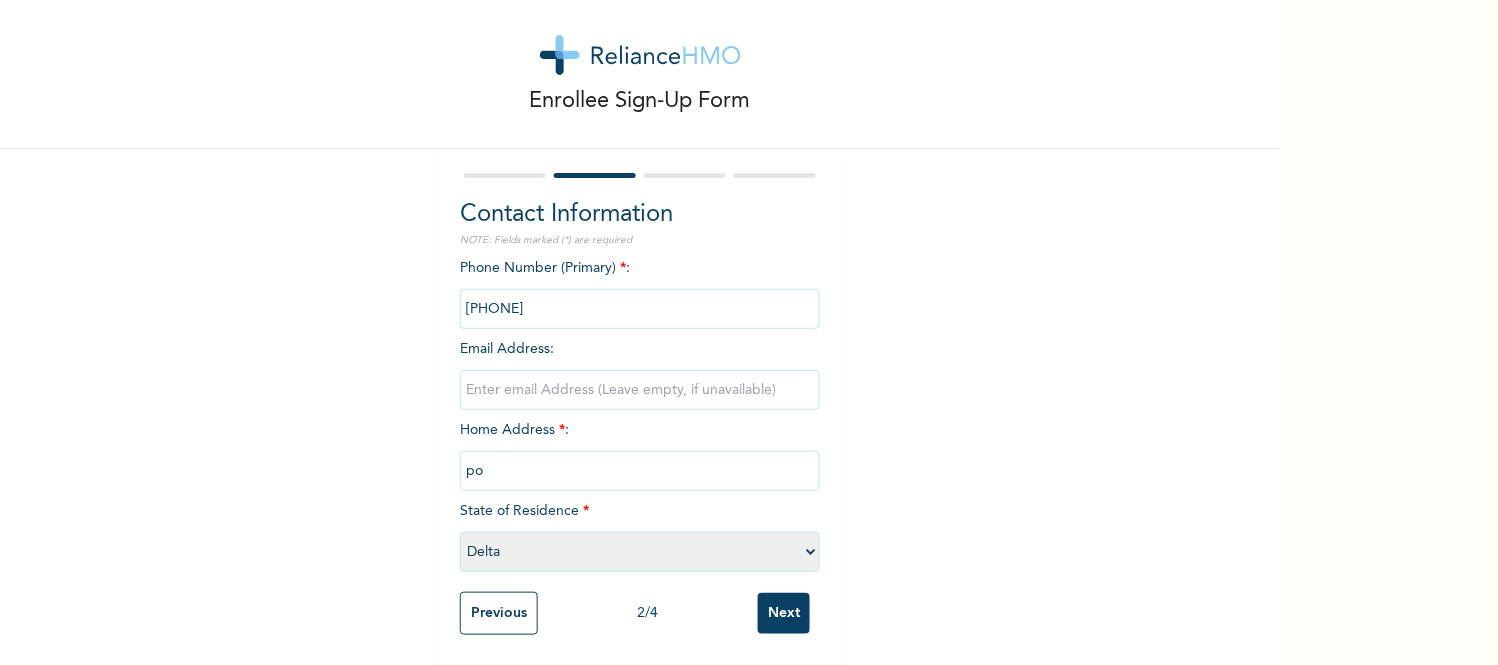 type on "p" 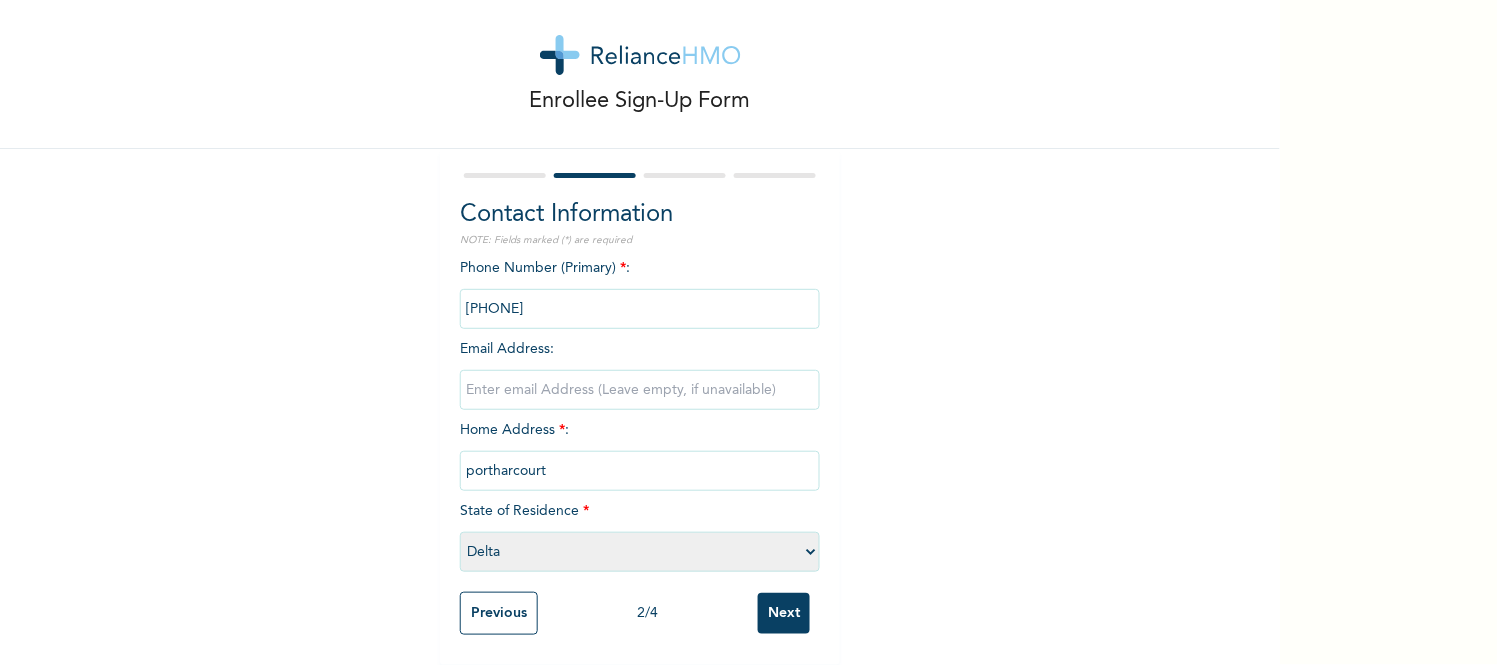 type on "portharcourt" 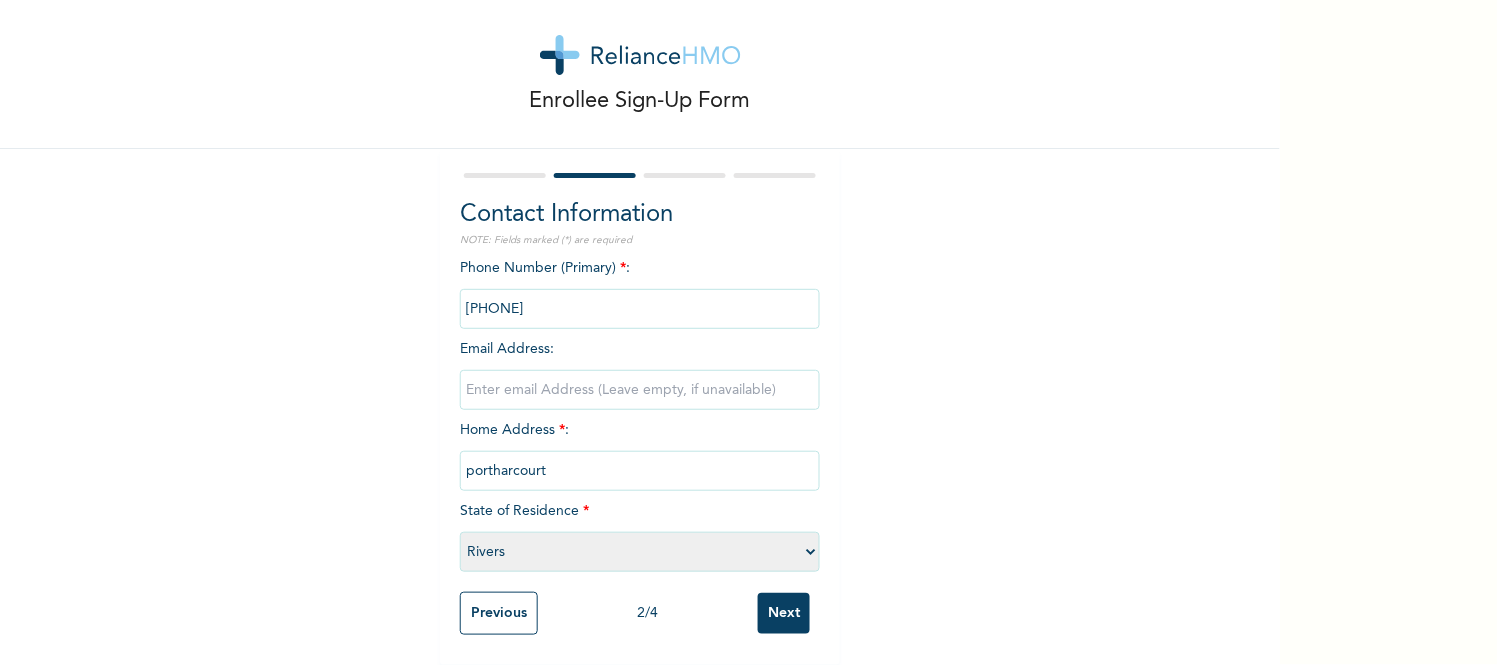 click on "Please select a State Abia Abuja (FCT) Adamawa Akwa Ibom Anambra Bauchi Bayelsa Benue Borno Cross River Delta Ebonyi Edo Ekiti Enugu Gombe Imo Jigawa Kaduna Kano Katsina Kebbi Kogi Kwara Lagos Nasarawa Niger Ogun Ondo Osun Oyo Plateau Rivers Sokoto Taraba Yobe Zamfara" at bounding box center [640, 552] 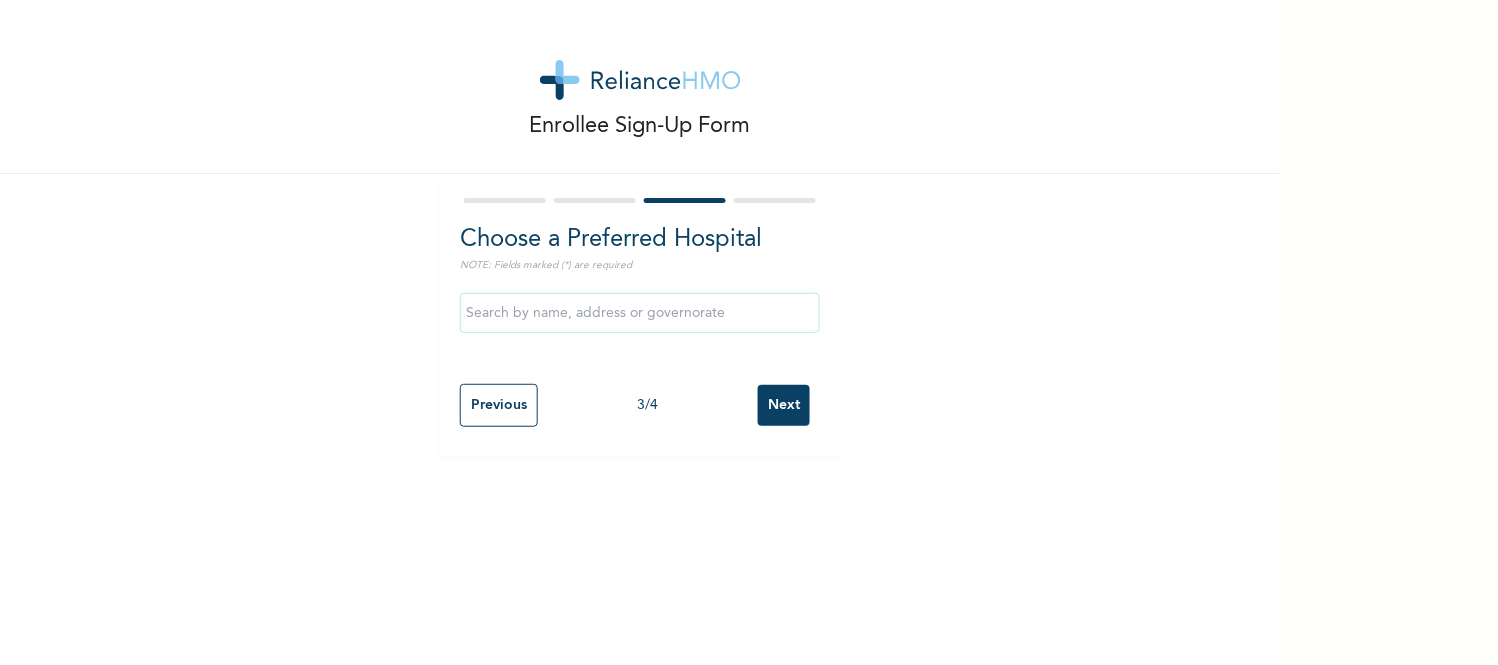 scroll, scrollTop: 0, scrollLeft: 0, axis: both 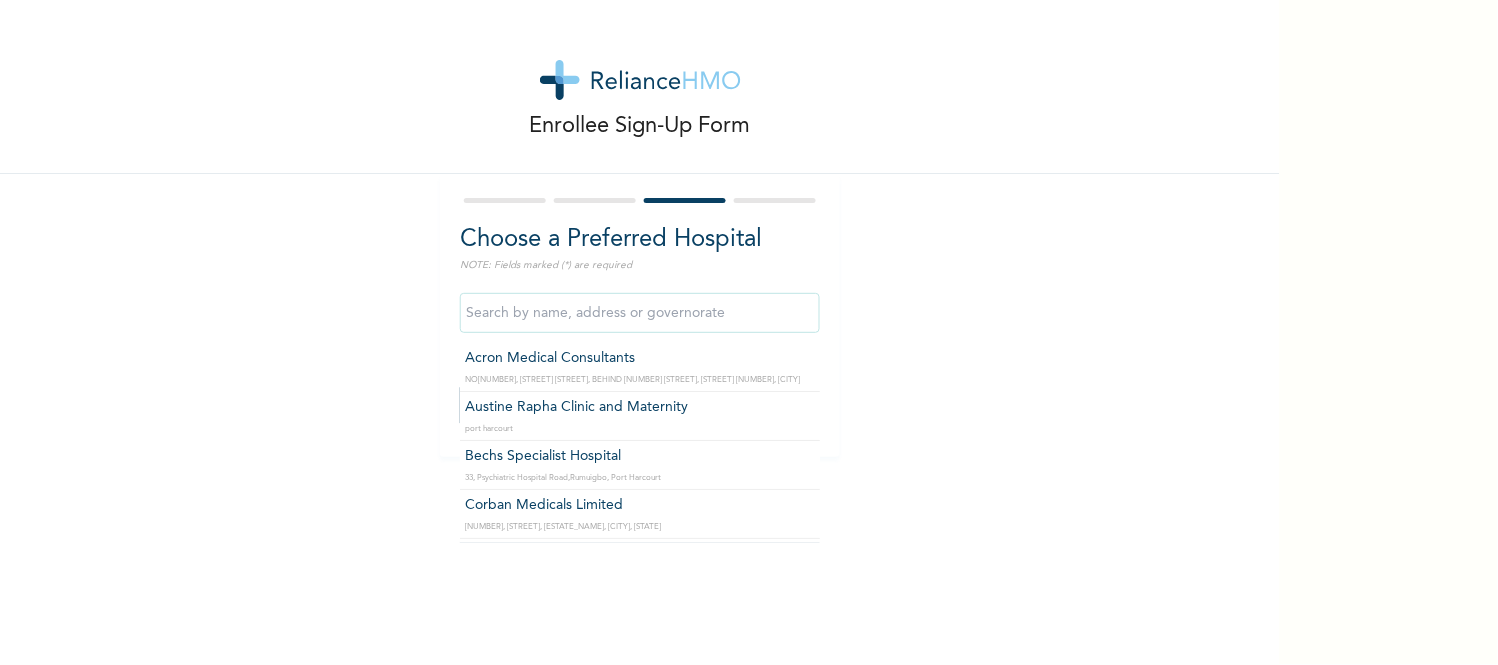 click at bounding box center (640, 313) 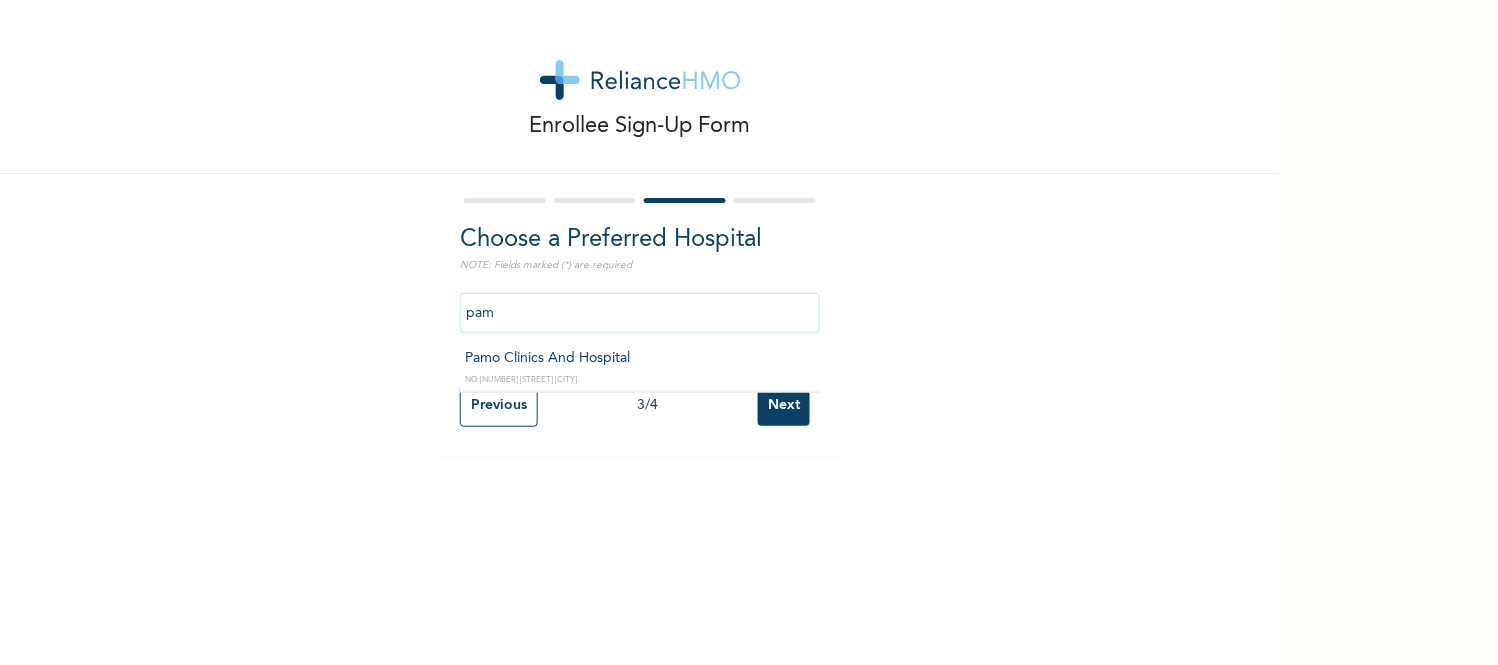 type on "Pamo Clinics And Hospital" 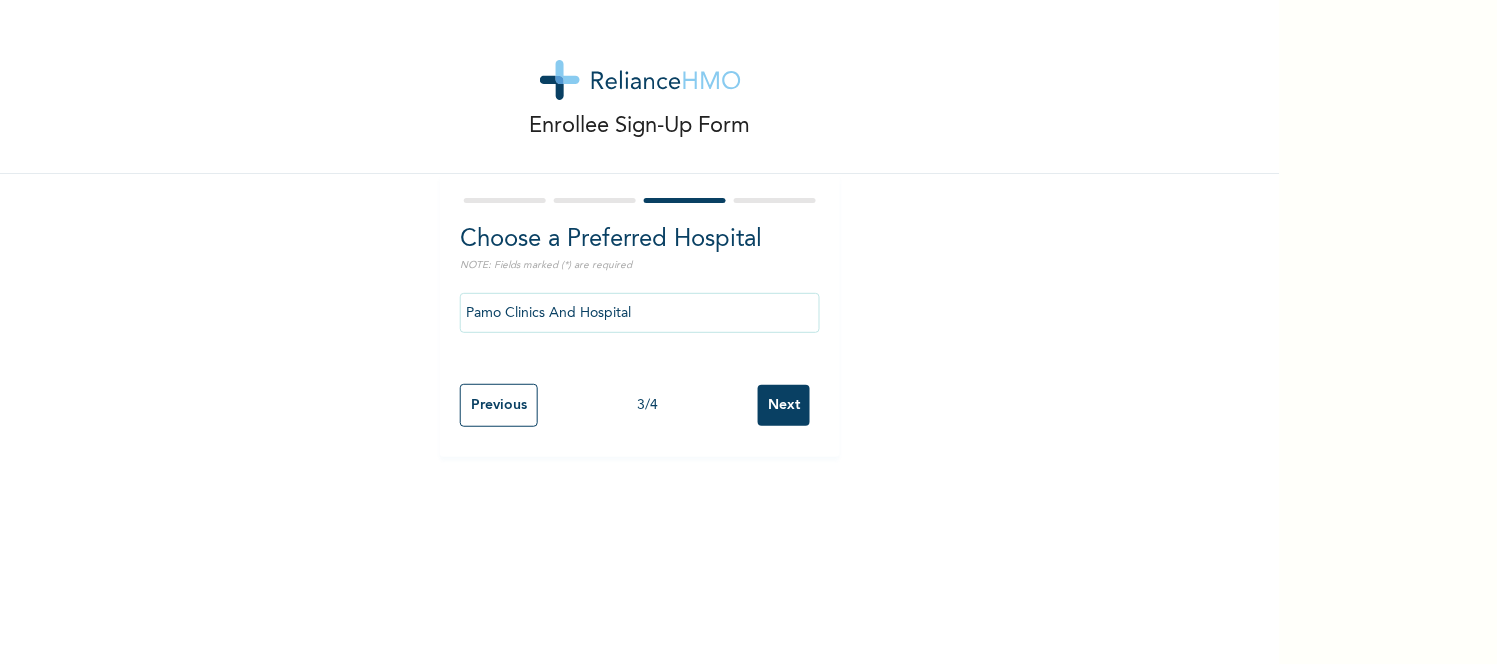 click on "Next" at bounding box center (784, 405) 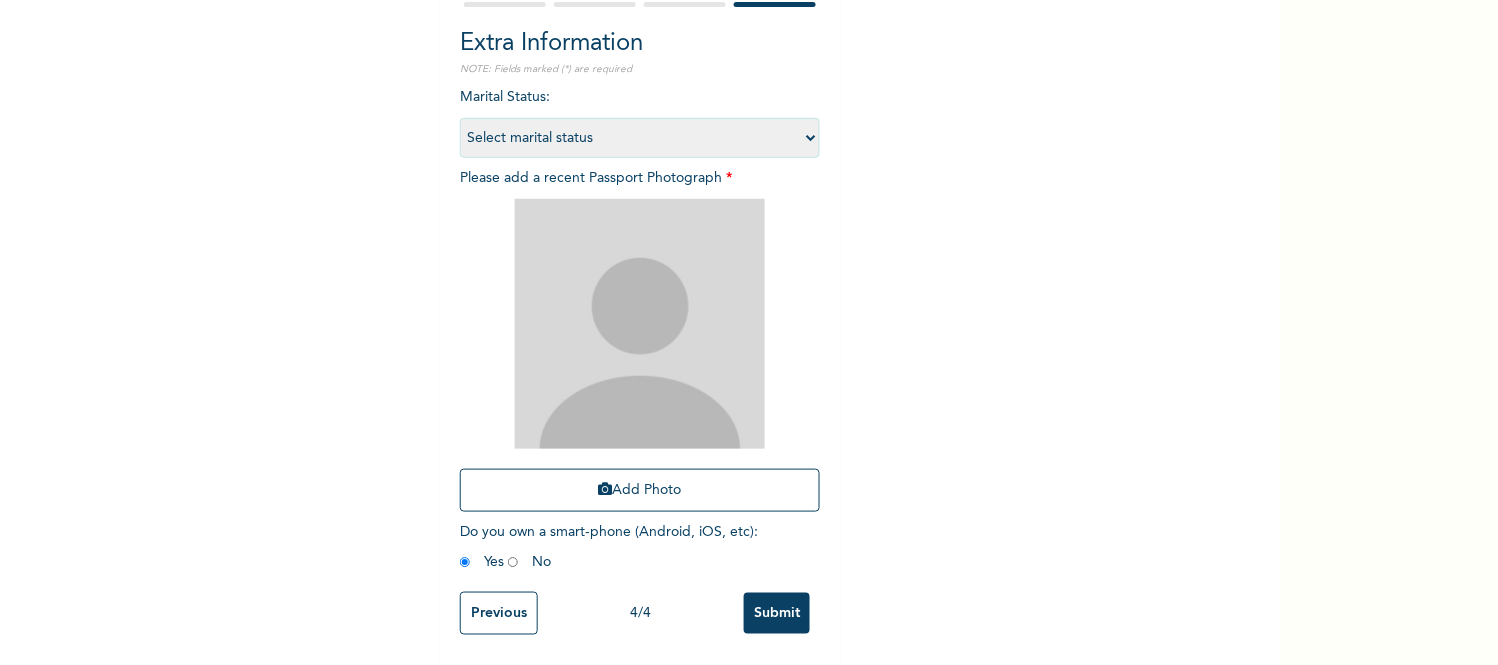 scroll, scrollTop: 212, scrollLeft: 0, axis: vertical 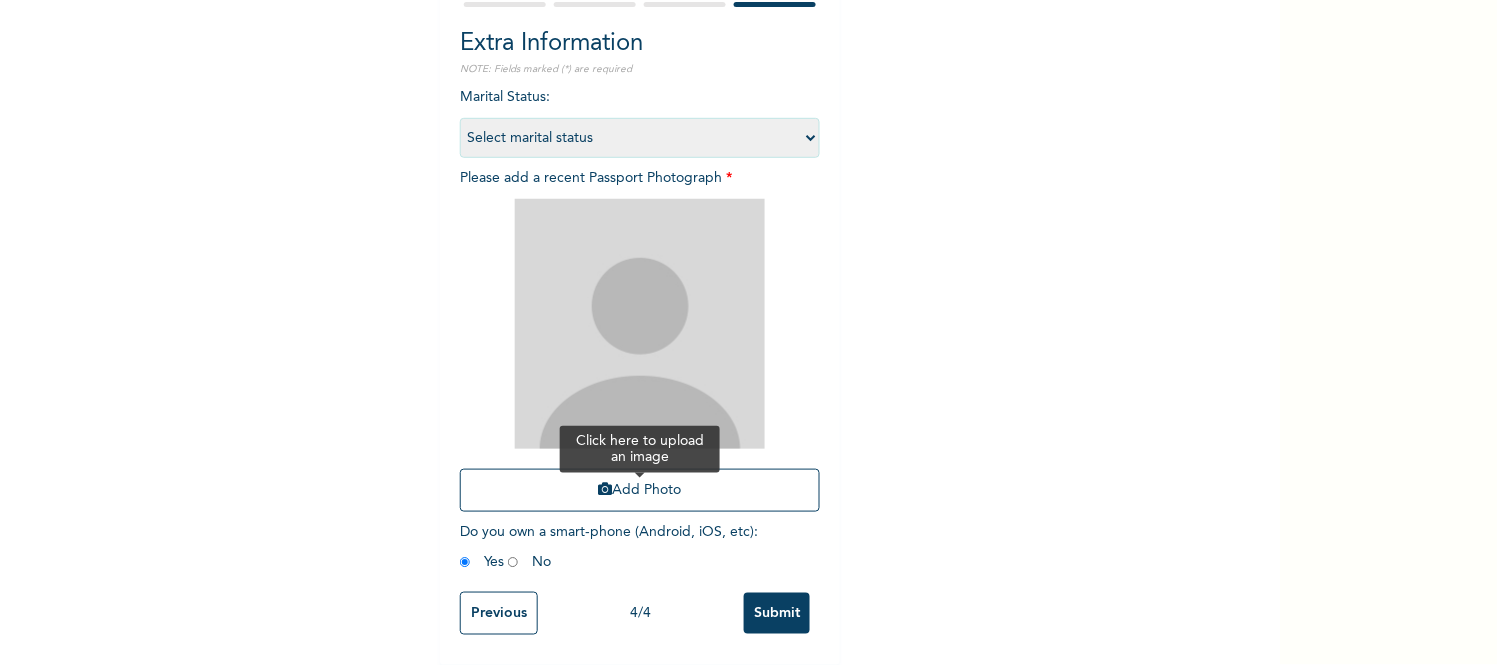 click on "Add Photo" at bounding box center (640, 490) 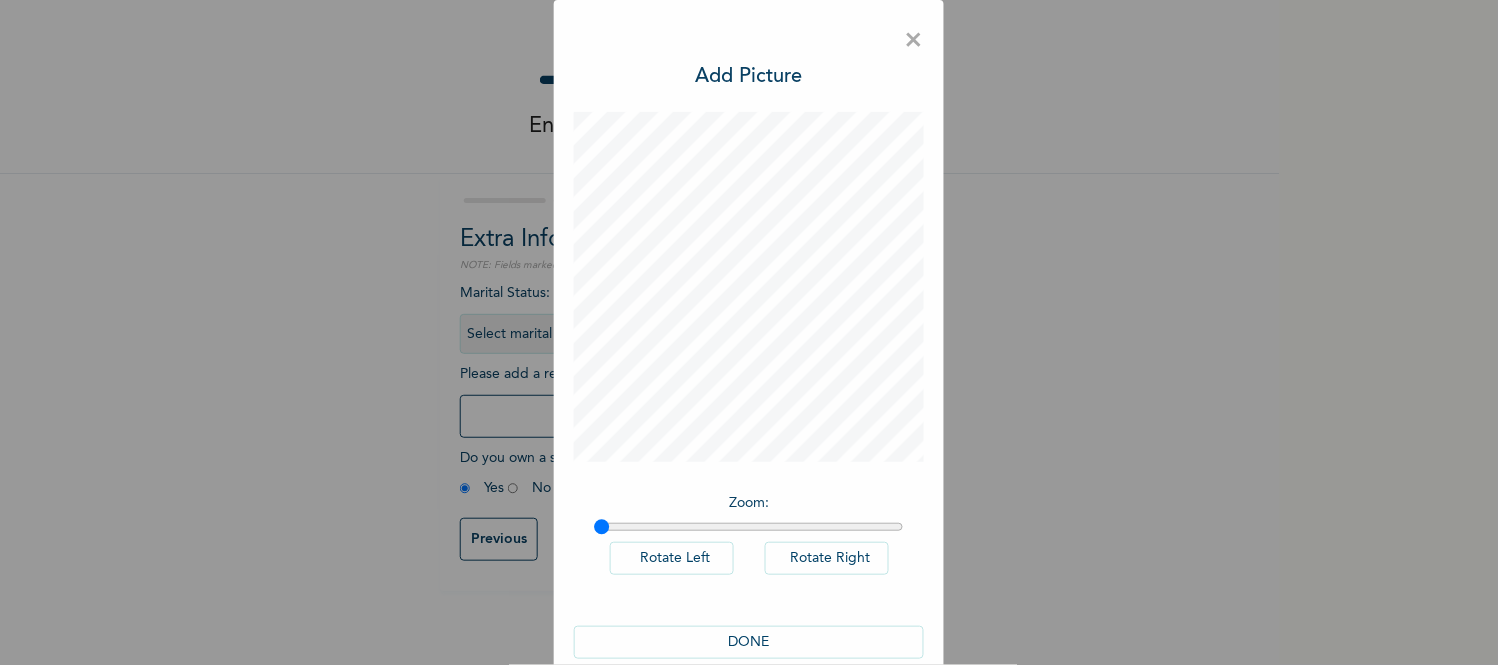 click on "DONE" at bounding box center [749, 642] 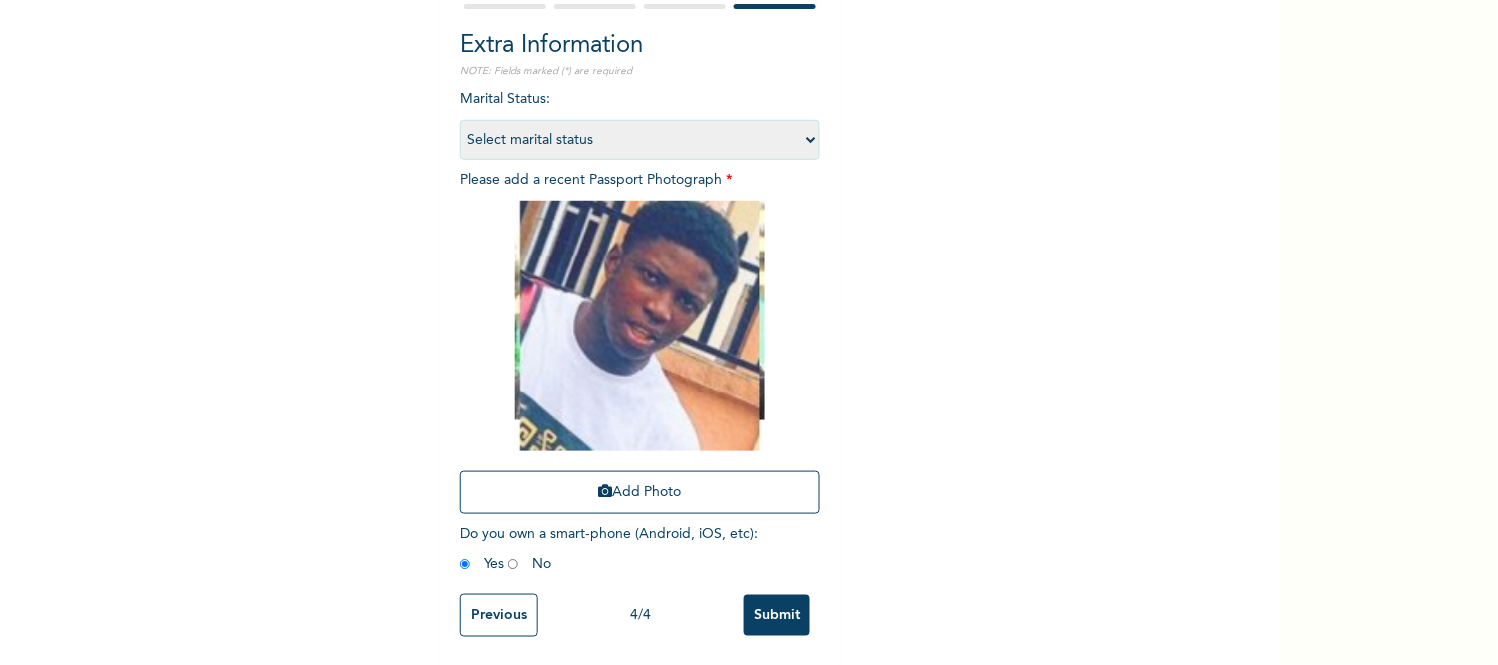 scroll, scrollTop: 184, scrollLeft: 0, axis: vertical 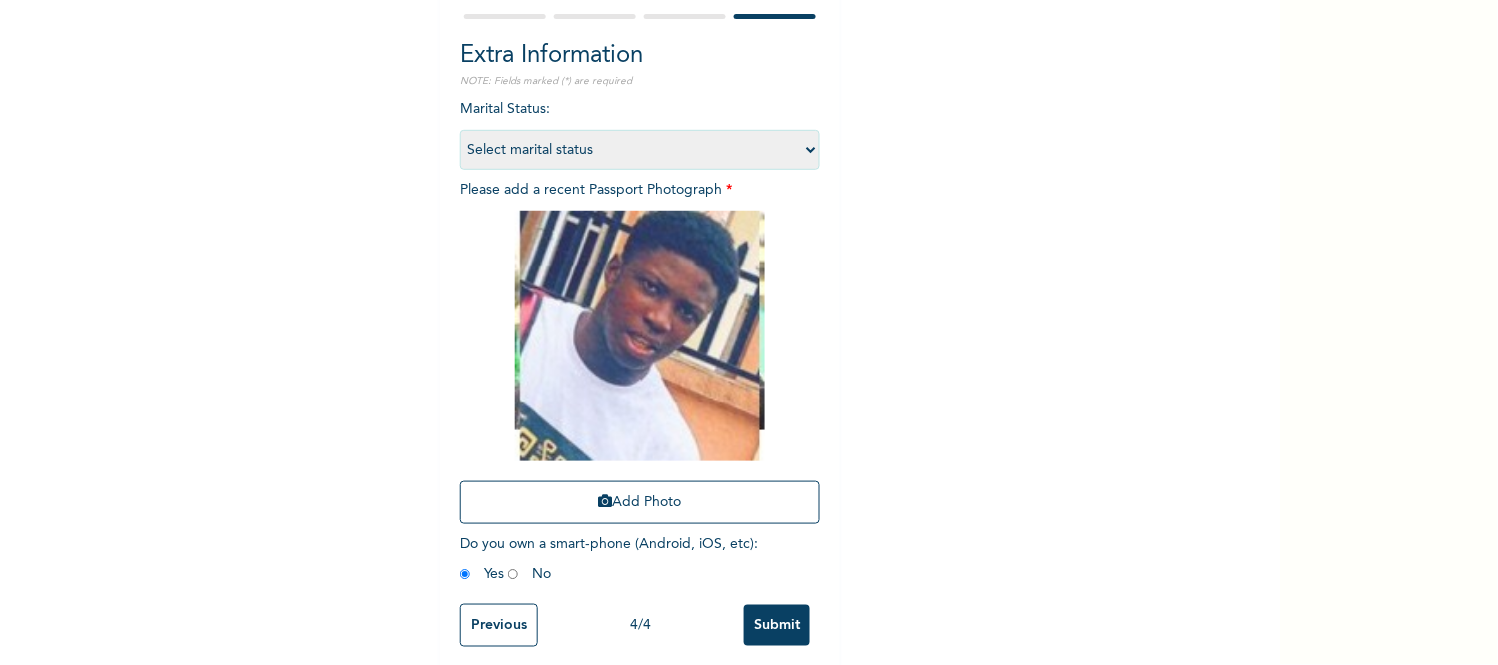click on "Select marital status Single Married Divorced Widow/Widower" at bounding box center (640, 150) 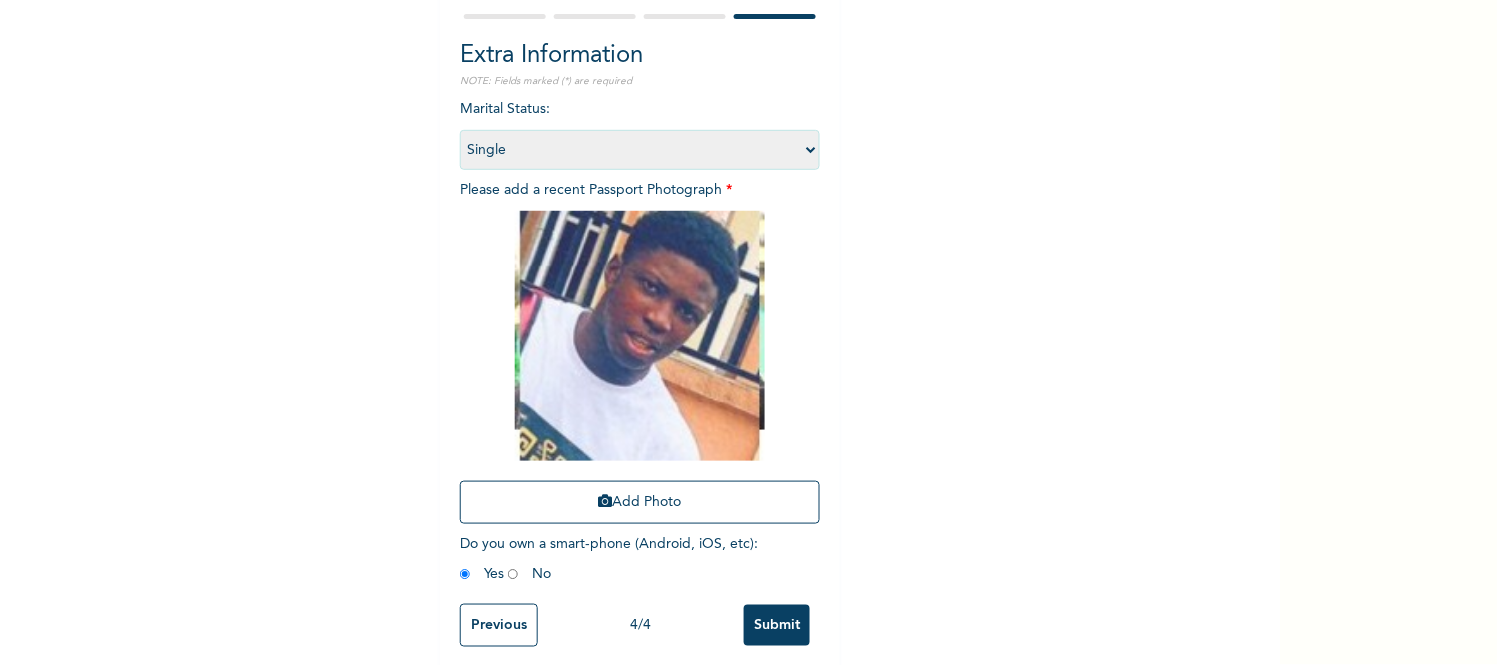 click on "Select marital status Single Married Divorced Widow/Widower" at bounding box center (640, 150) 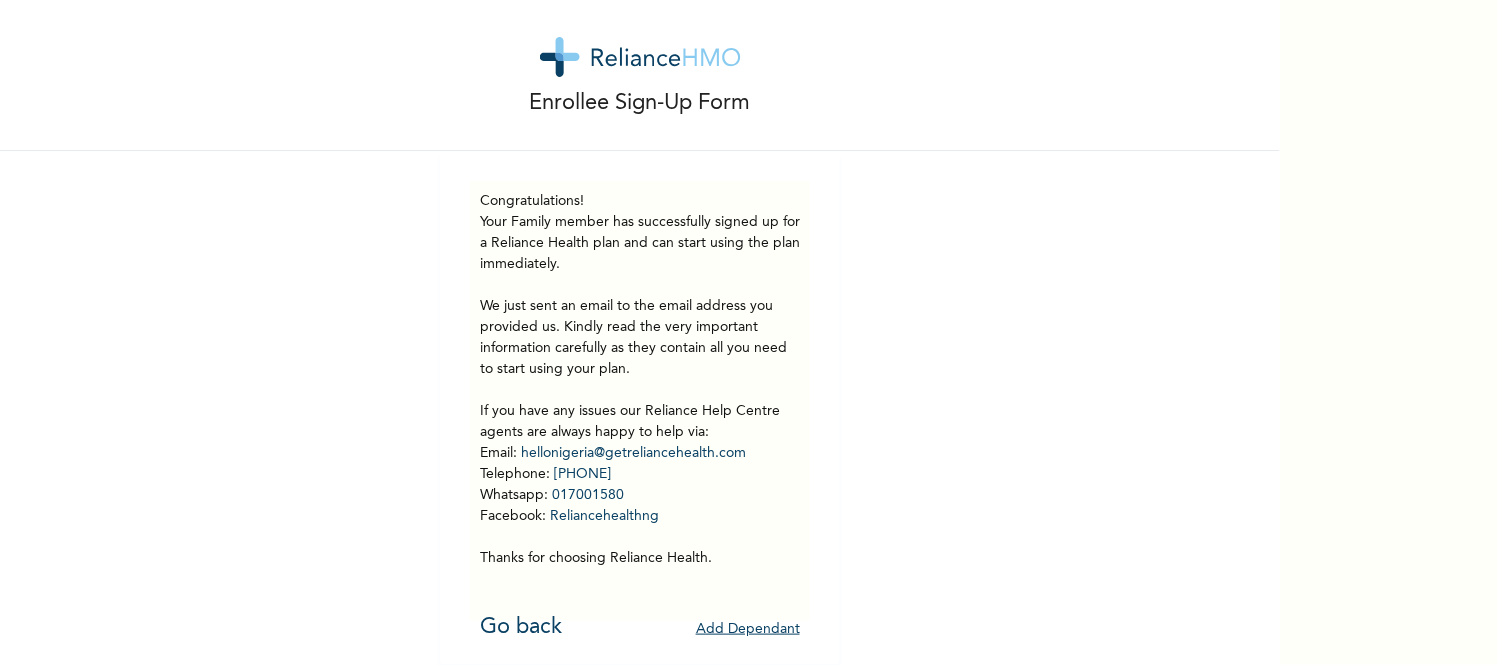 scroll, scrollTop: 40, scrollLeft: 0, axis: vertical 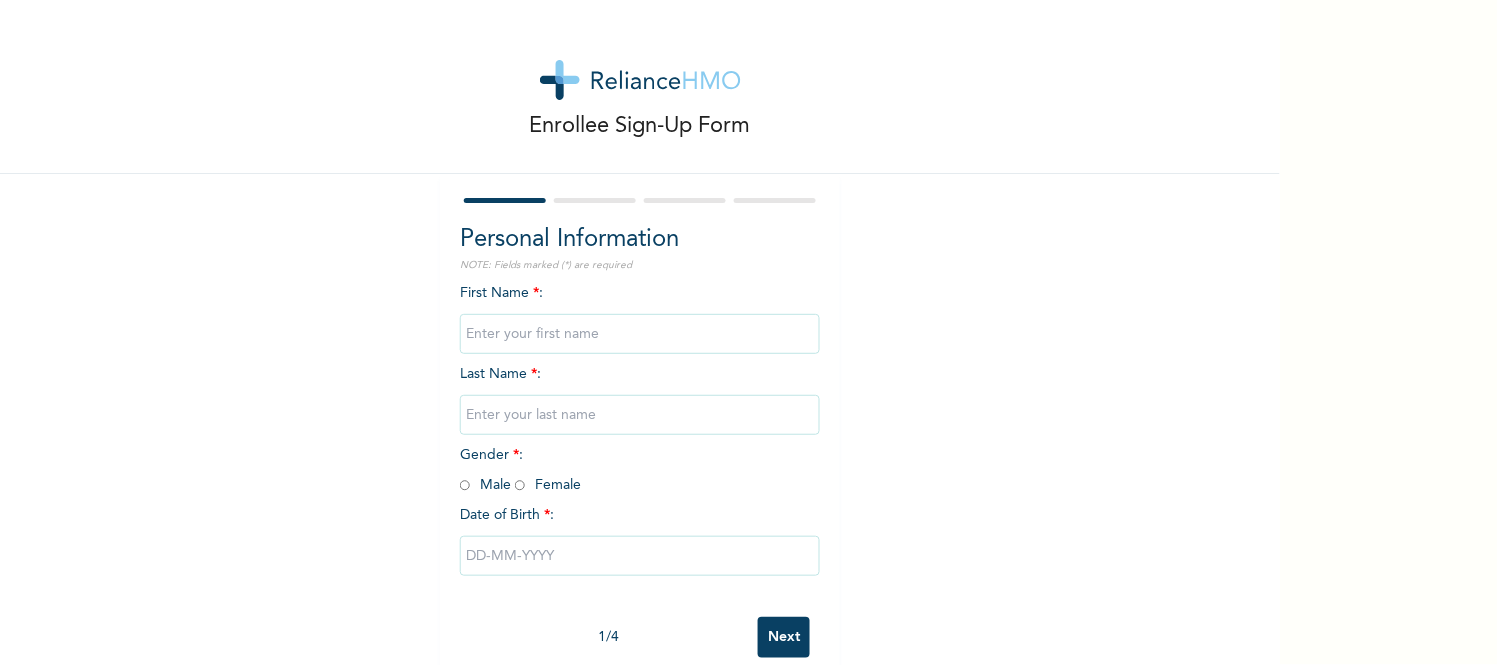 click on "First Name   * :" at bounding box center [640, 313] 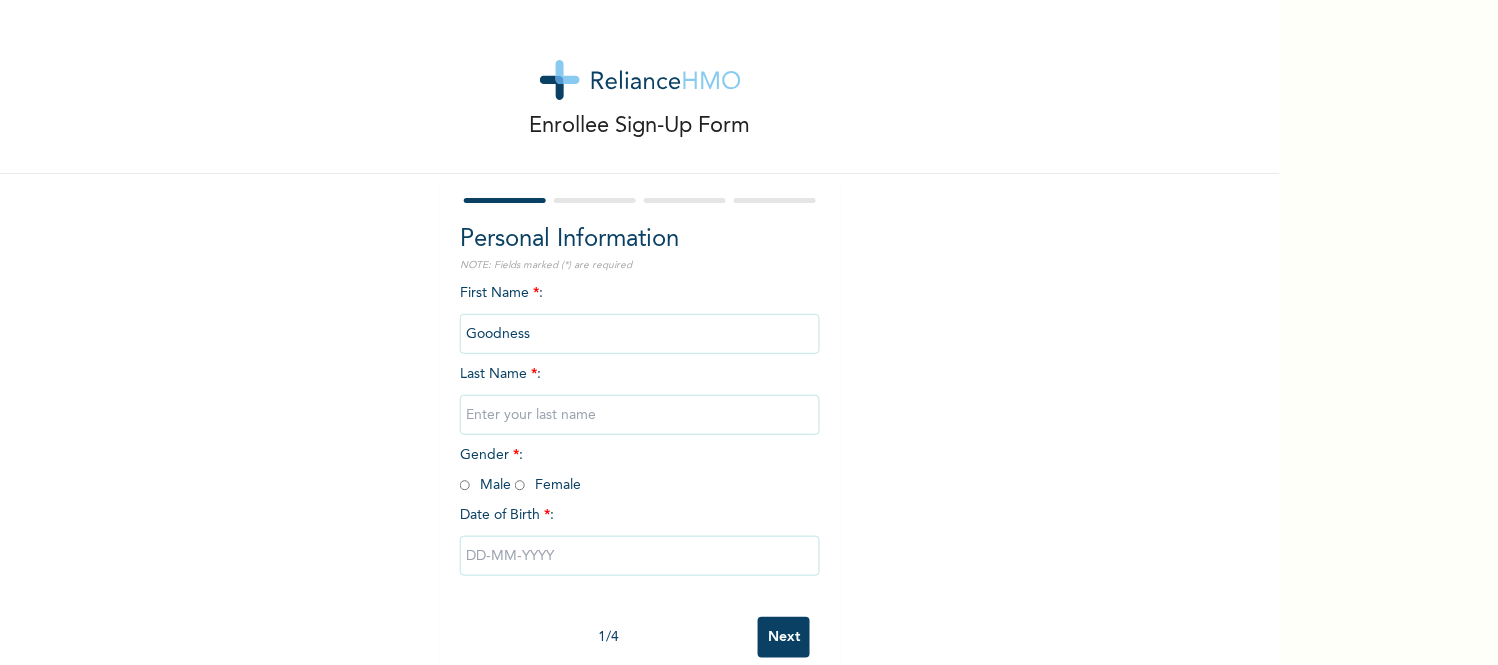 type on "Goodness" 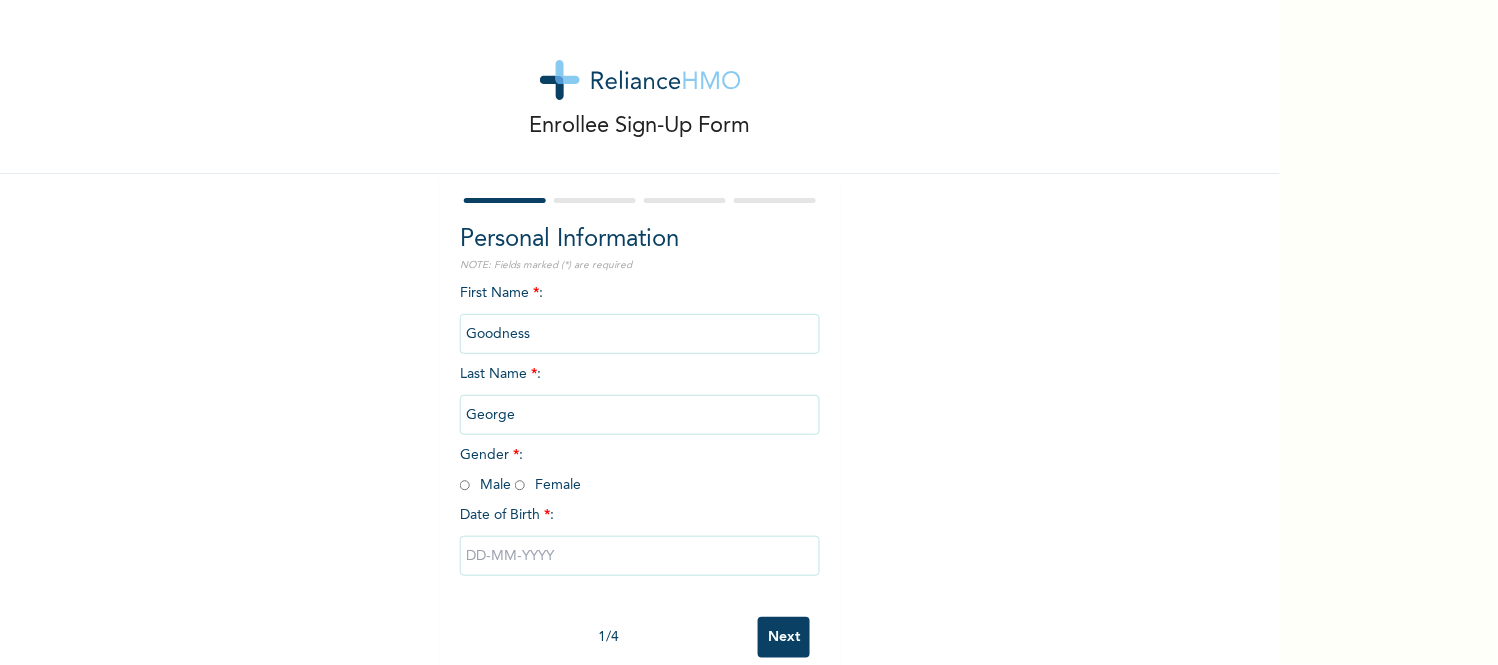 click at bounding box center (465, 485) 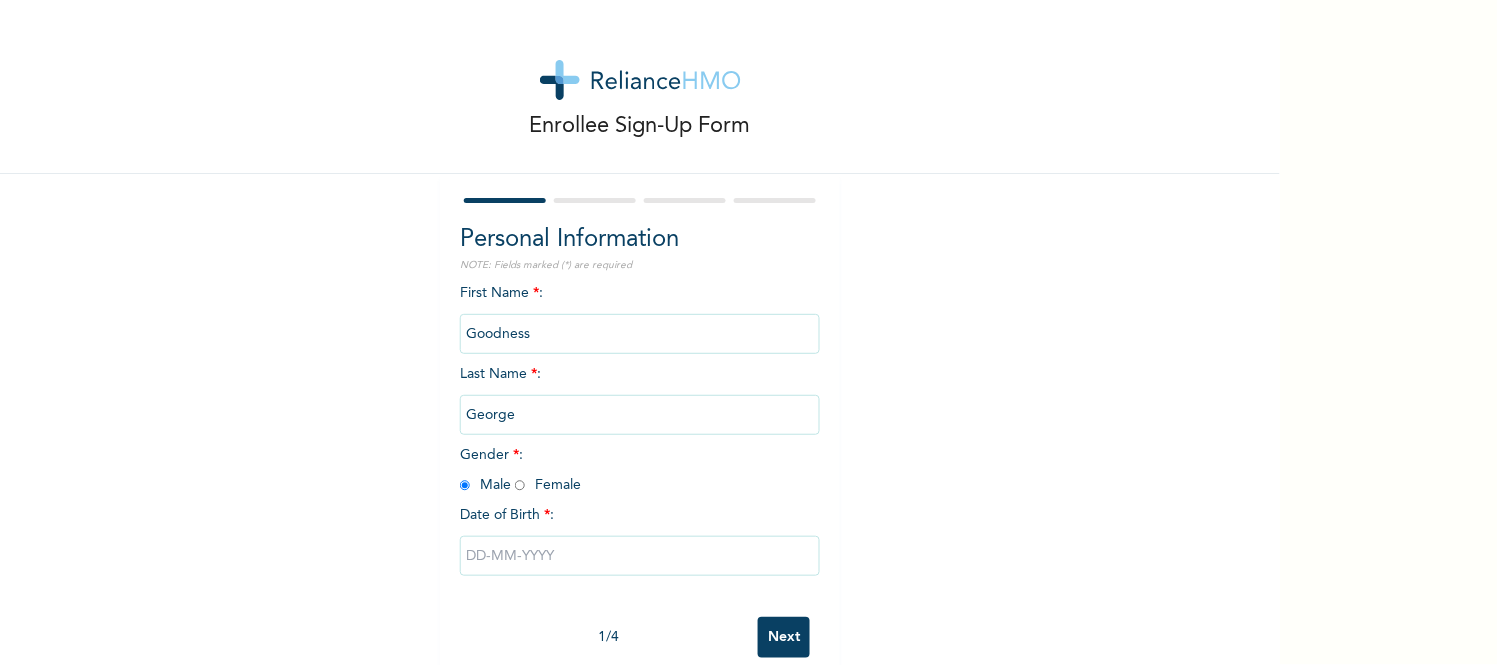 radio on "true" 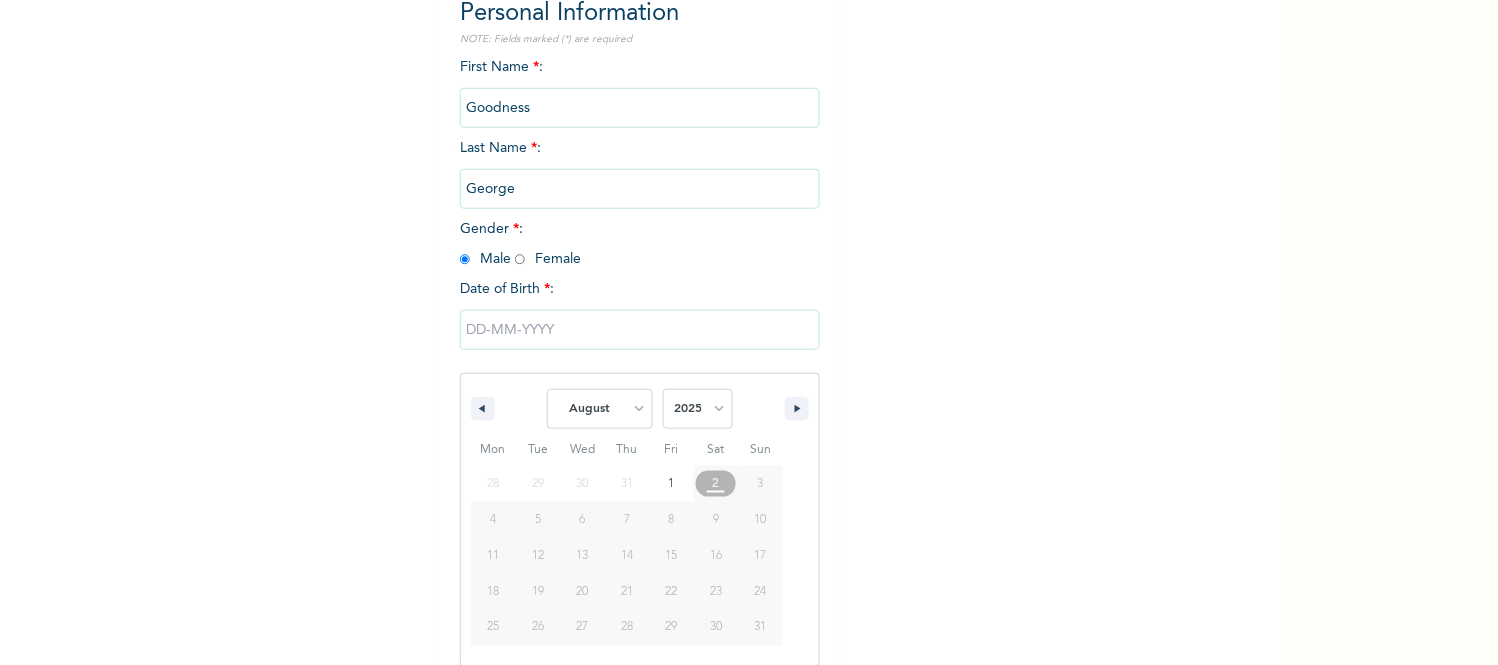 scroll, scrollTop: 244, scrollLeft: 0, axis: vertical 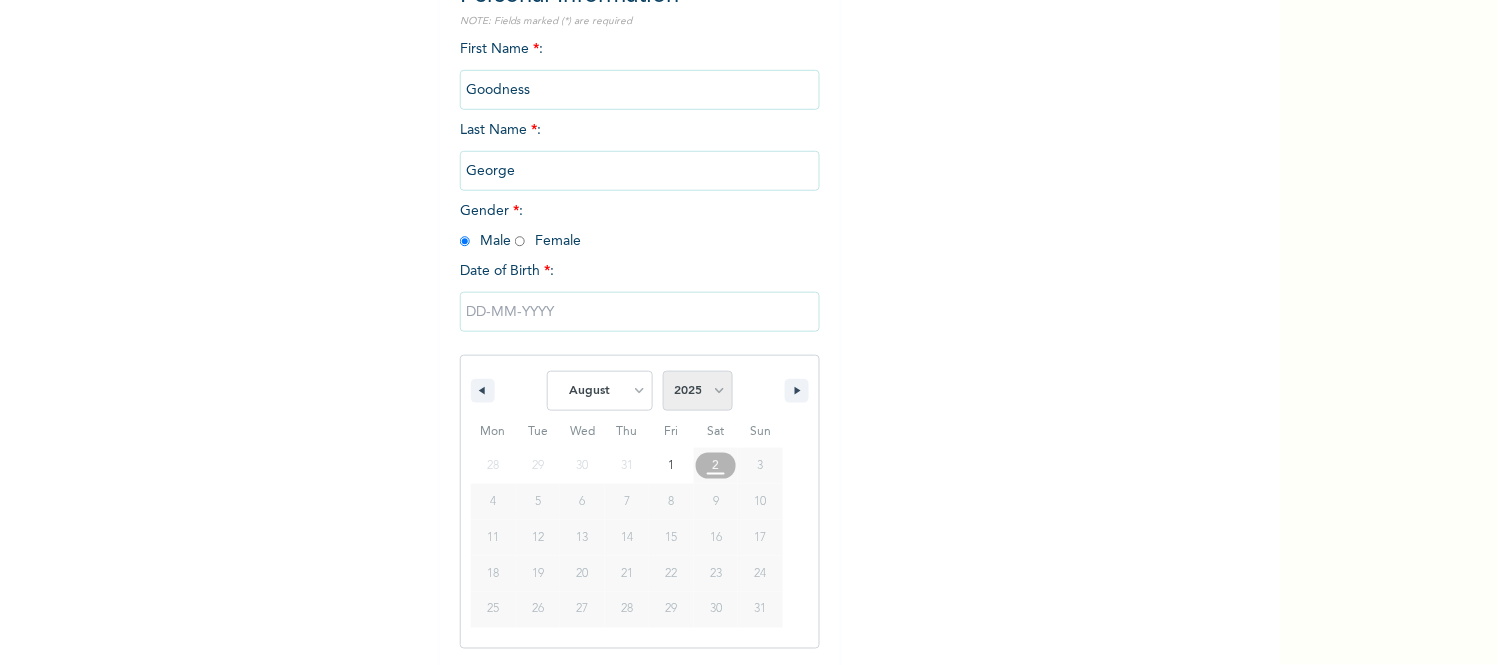 click on "2025 2024 2023 2022 2021 2020 2019 2018 2017 2016 2015 2014 2013 2012 2011 2010 2009 2008 2007 2006 2005 2004 2003 2002 2001 2000 1999 1998 1997 1996 1995 1994 1993 1992 1991 1990 1989 1988 1987 1986 1985 1984 1983 1982 1981 1980 1979 1978 1977 1976 1975 1974 1973 1972 1971 1970 1969 1968 1967 1966 1965 1964 1963 1962 1961 1960 1959 1958 1957 1956 1955 1954 1953 1952 1951 1950 1949 1948 1947 1946 1945 1944 1943 1942 1941 1940 1939 1938 1937 1936 1935 1934 1933 1932 1931 1930 1929 1928 1927 1926 1925 1924 1923 1922 1921 1920 1919 1918 1917 1916 1915 1914 1913 1912 1911 1910 1909 1908 1907 1906 1905" at bounding box center (698, 391) 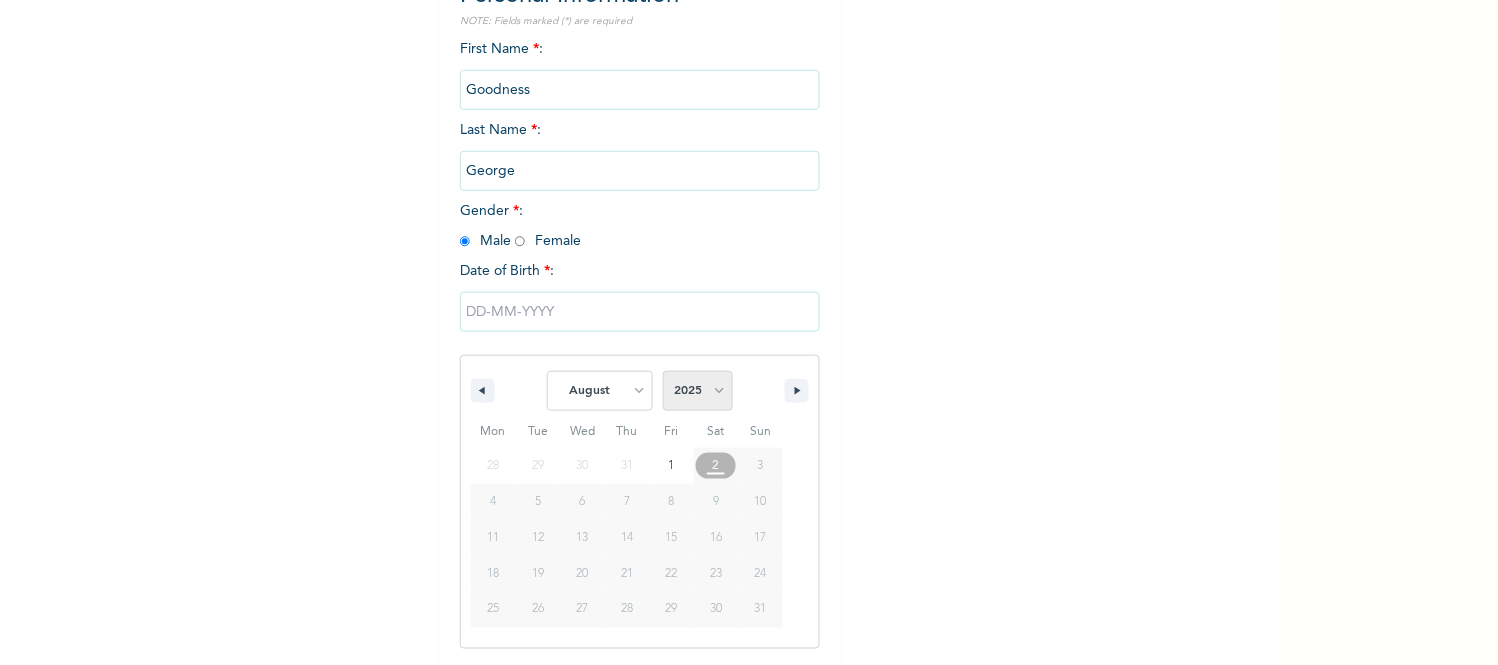 select on "2007" 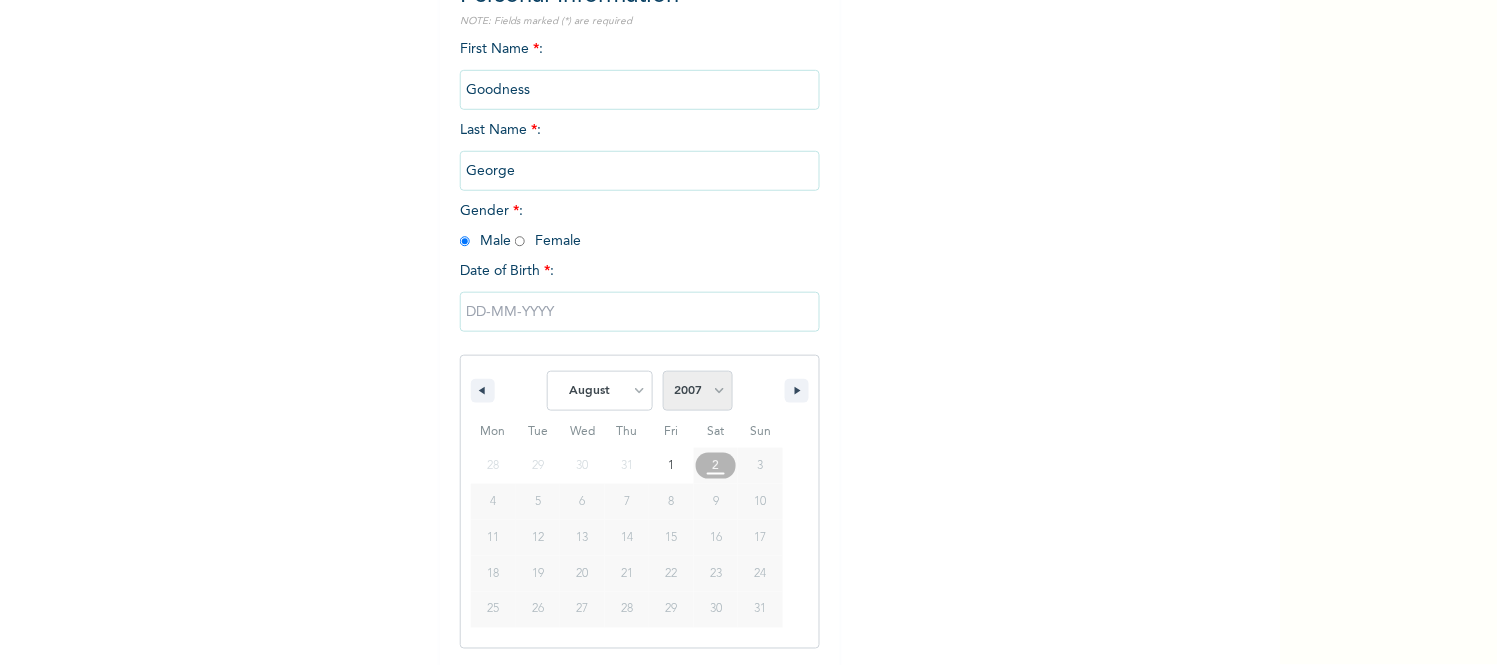 click on "2025 2024 2023 2022 2021 2020 2019 2018 2017 2016 2015 2014 2013 2012 2011 2010 2009 2008 2007 2006 2005 2004 2003 2002 2001 2000 1999 1998 1997 1996 1995 1994 1993 1992 1991 1990 1989 1988 1987 1986 1985 1984 1983 1982 1981 1980 1979 1978 1977 1976 1975 1974 1973 1972 1971 1970 1969 1968 1967 1966 1965 1964 1963 1962 1961 1960 1959 1958 1957 1956 1955 1954 1953 1952 1951 1950 1949 1948 1947 1946 1945 1944 1943 1942 1941 1940 1939 1938 1937 1936 1935 1934 1933 1932 1931 1930 1929 1928 1927 1926 1925 1924 1923 1922 1921 1920 1919 1918 1917 1916 1915 1914 1913 1912 1911 1910 1909 1908 1907 1906 1905" at bounding box center (698, 391) 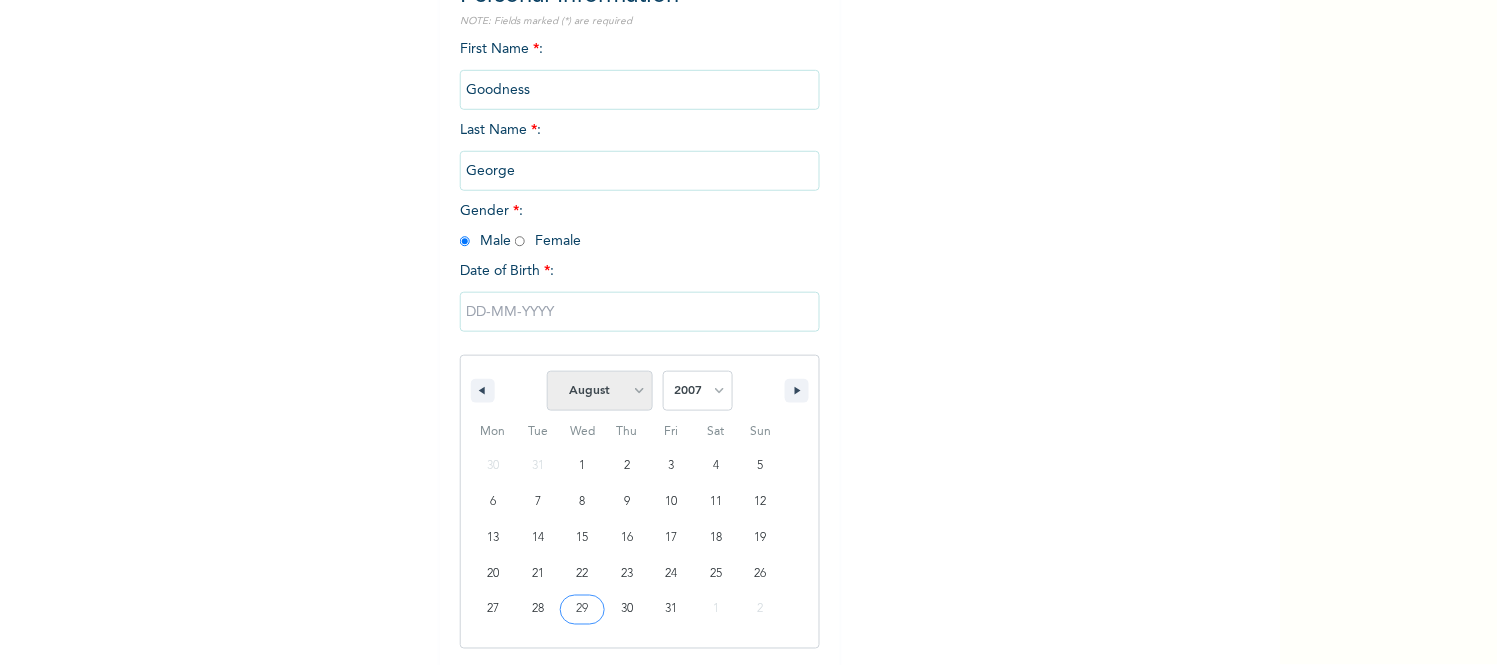 click on "January February March April May June July August September October November December" at bounding box center [600, 391] 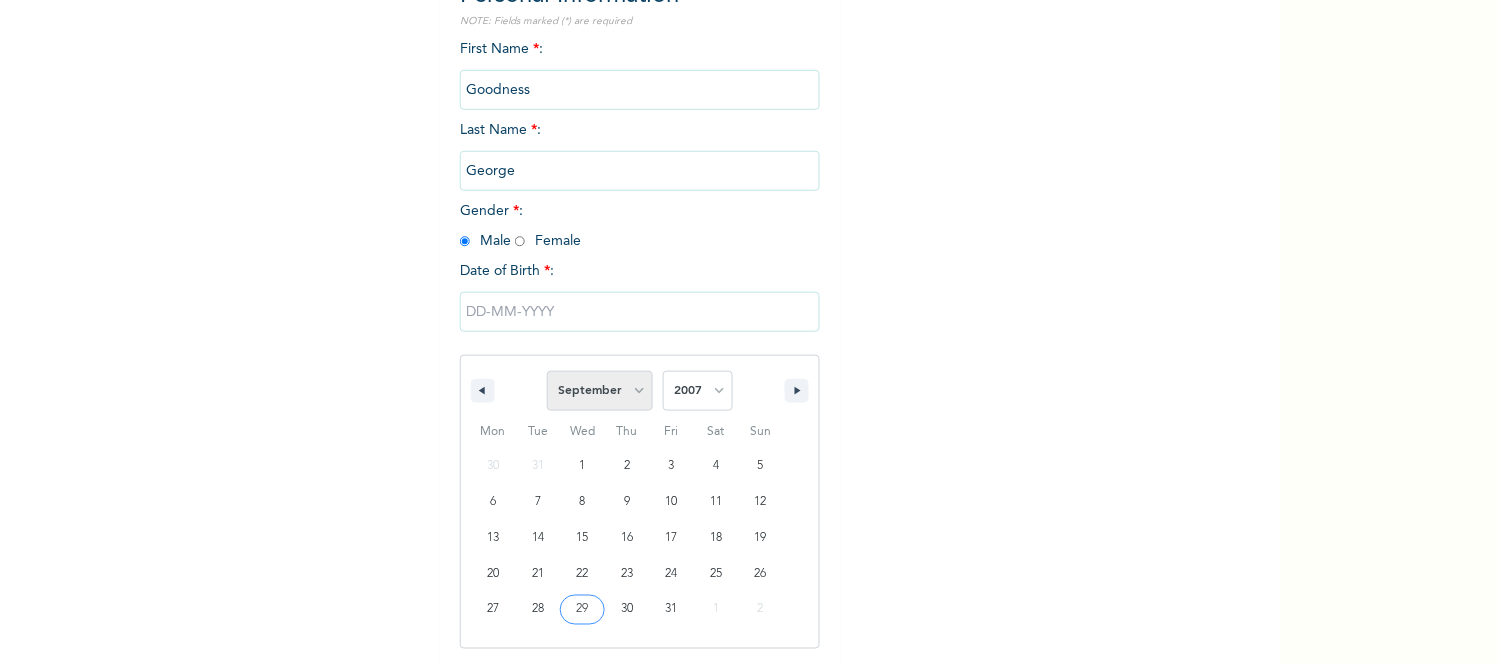 click on "January February March April May June July August September October November December" at bounding box center (600, 391) 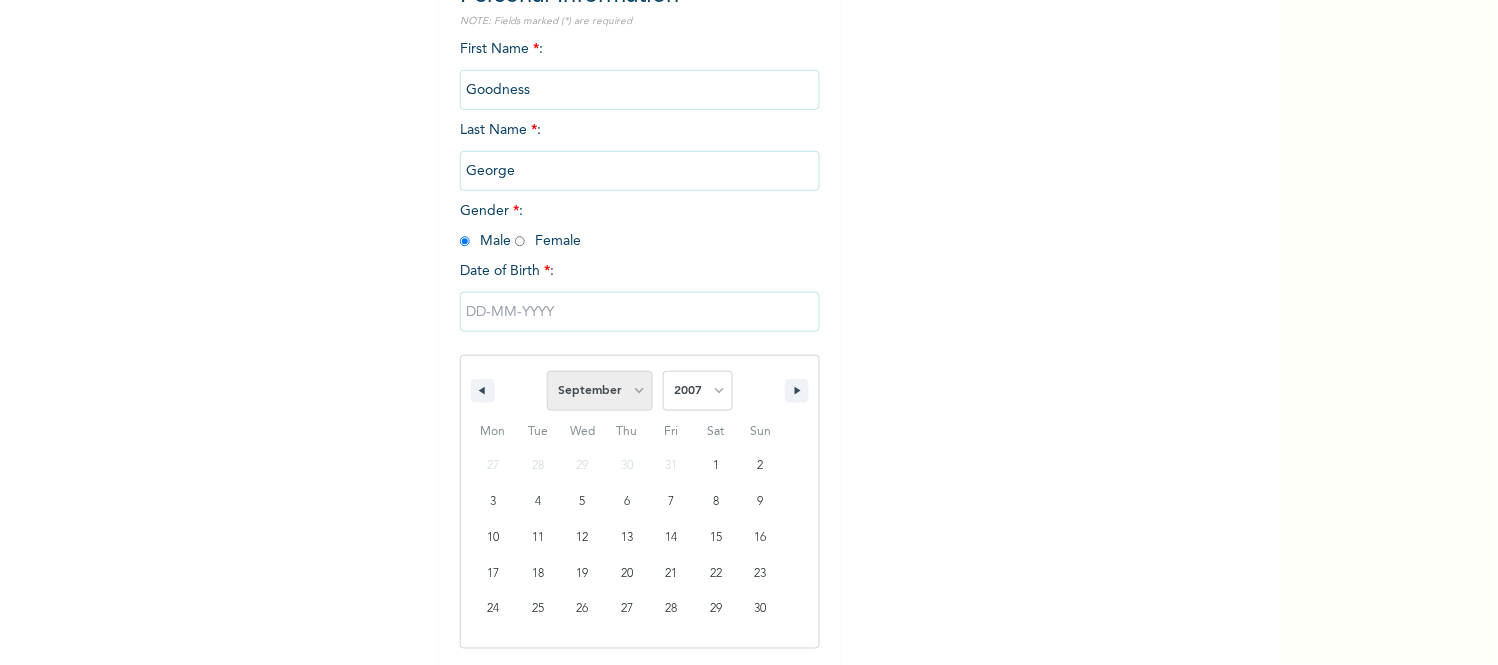 click on "January February March April May June July August September October November December" at bounding box center [600, 391] 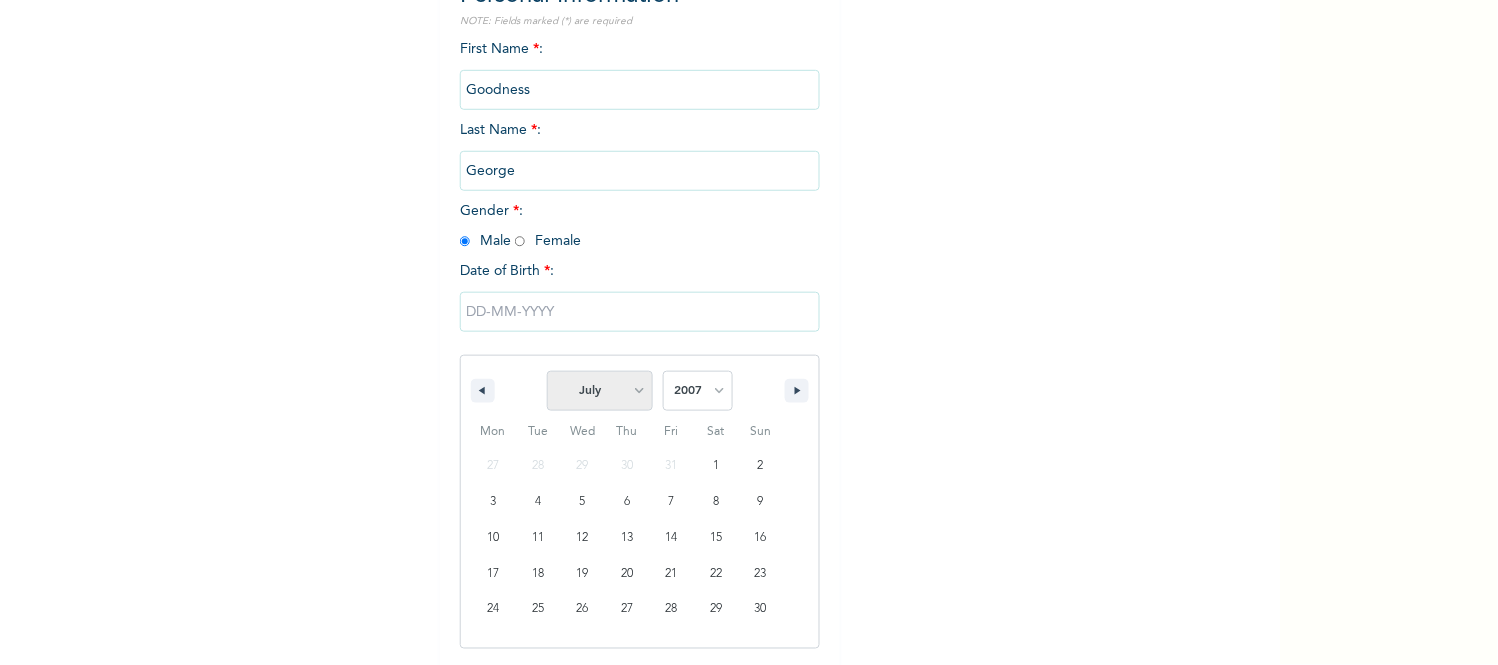 click on "January February March April May June July August September October November December" at bounding box center (600, 391) 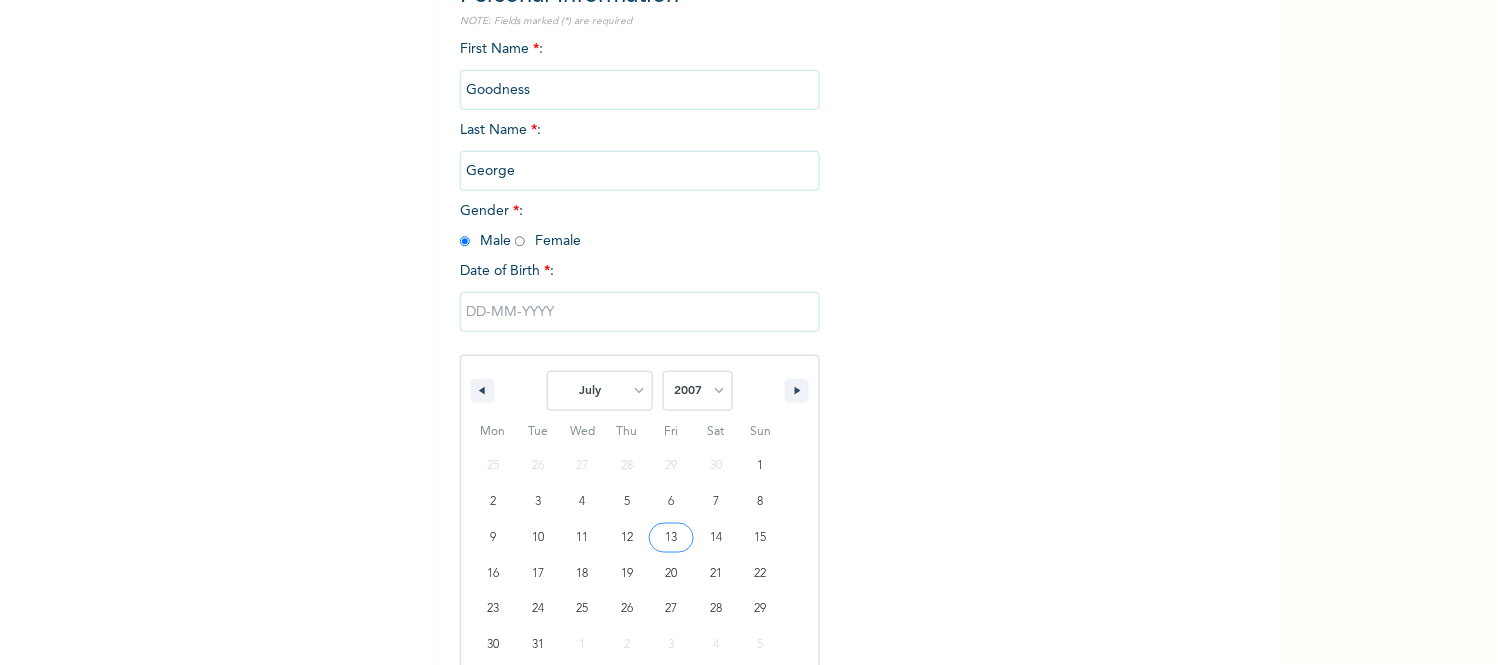 type on "07/13/2007" 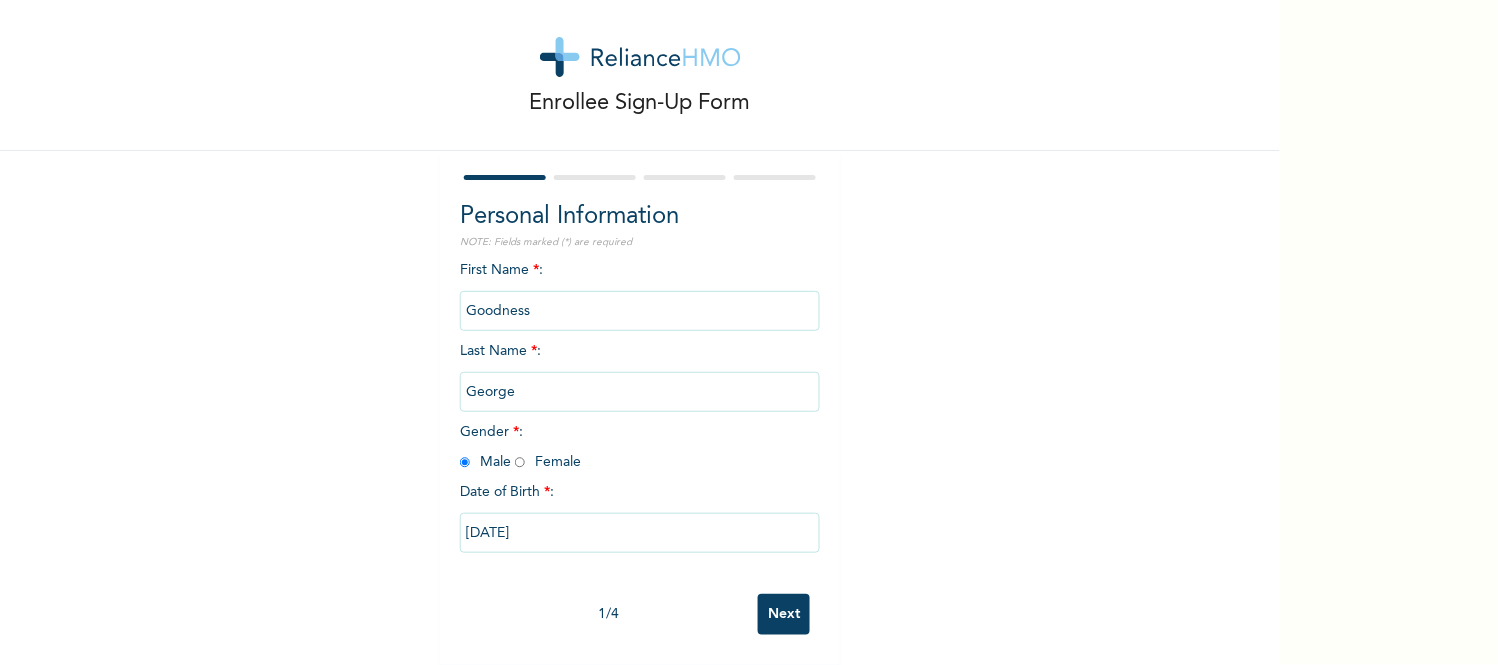 scroll, scrollTop: 38, scrollLeft: 0, axis: vertical 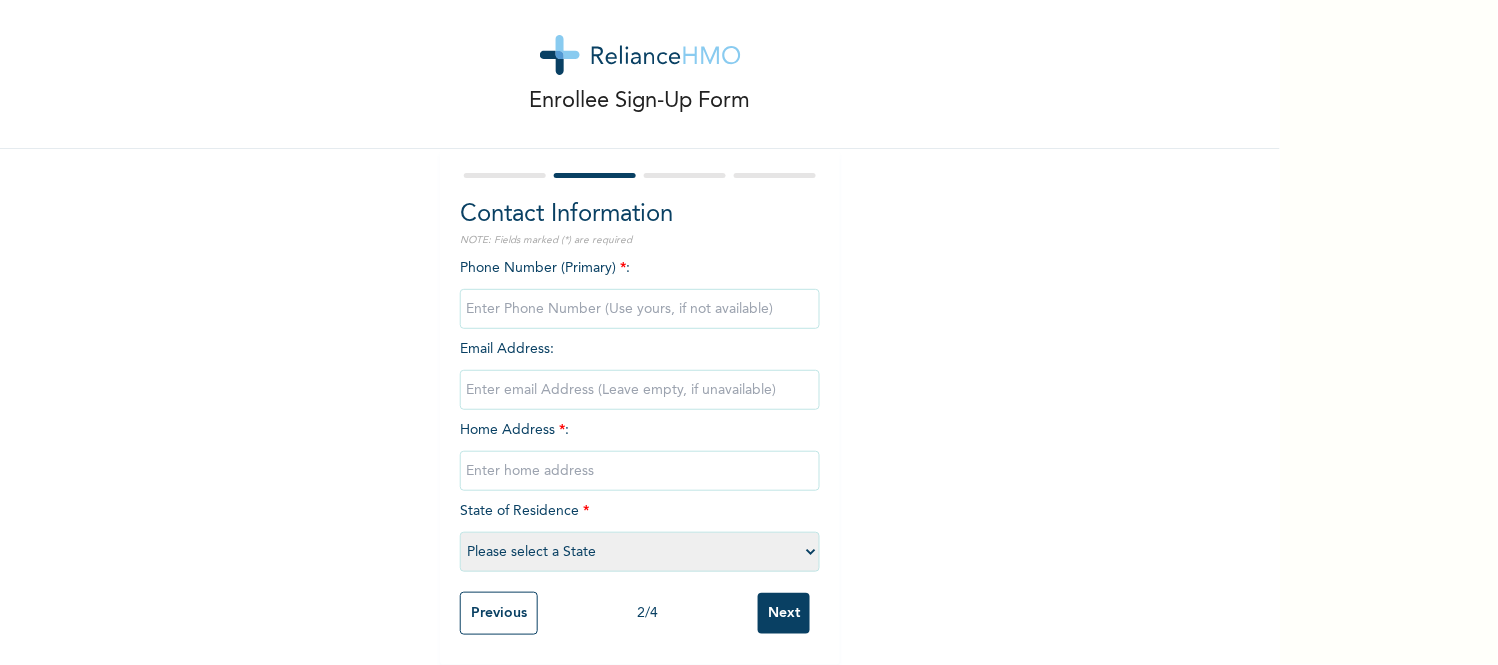 click on "Phone Number (Primary)   * : Email Address : Home Address   * : State of Residence   * Please select a State Abia Abuja (FCT) Adamawa Akwa Ibom Anambra Bauchi Bayelsa Benue Borno Cross River Delta Ebonyi Edo Ekiti Enugu Gombe Imo Jigawa Kaduna Kano Katsina Kebbi Kogi Kwara Lagos Nasarawa Niger Ogun Ondo Osun Oyo Plateau Rivers Sokoto Taraba Yobe Zamfara" at bounding box center (640, 420) 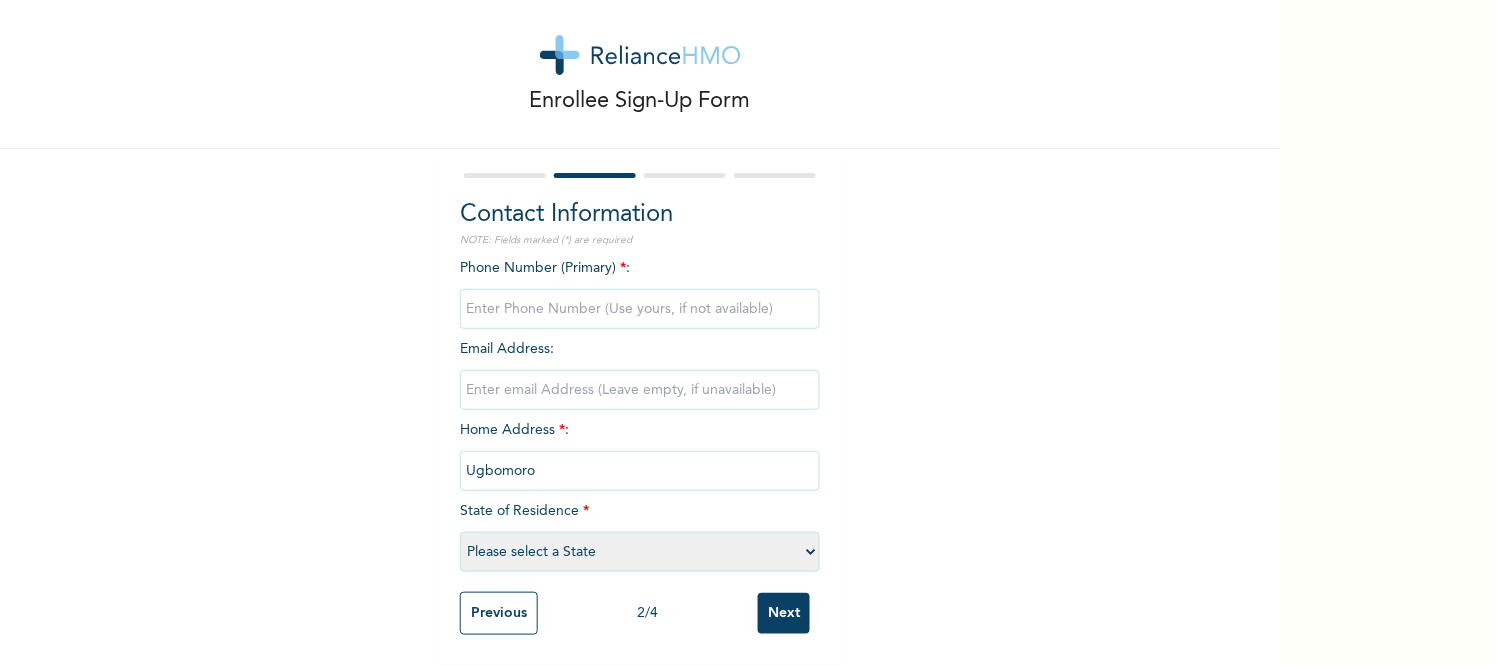 type on "[PHONE]" 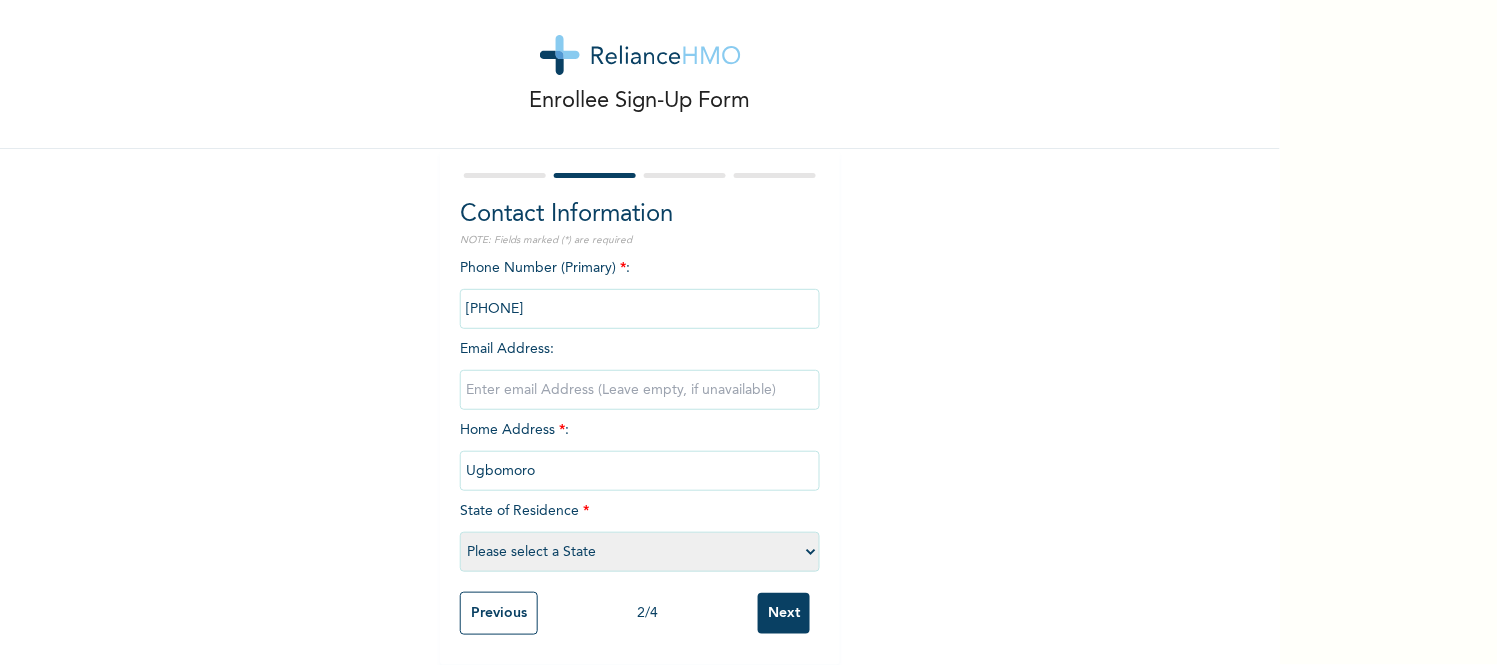 type on "[EMAIL]" 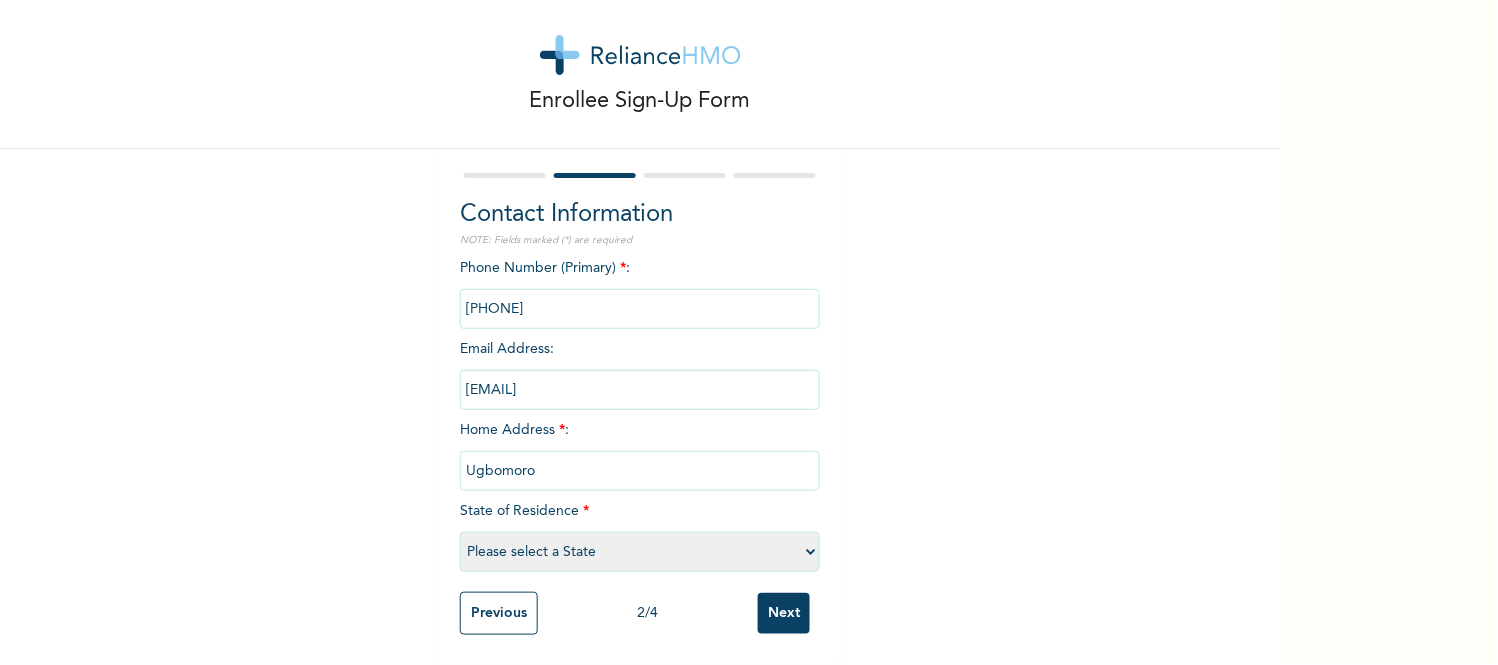 select on "10" 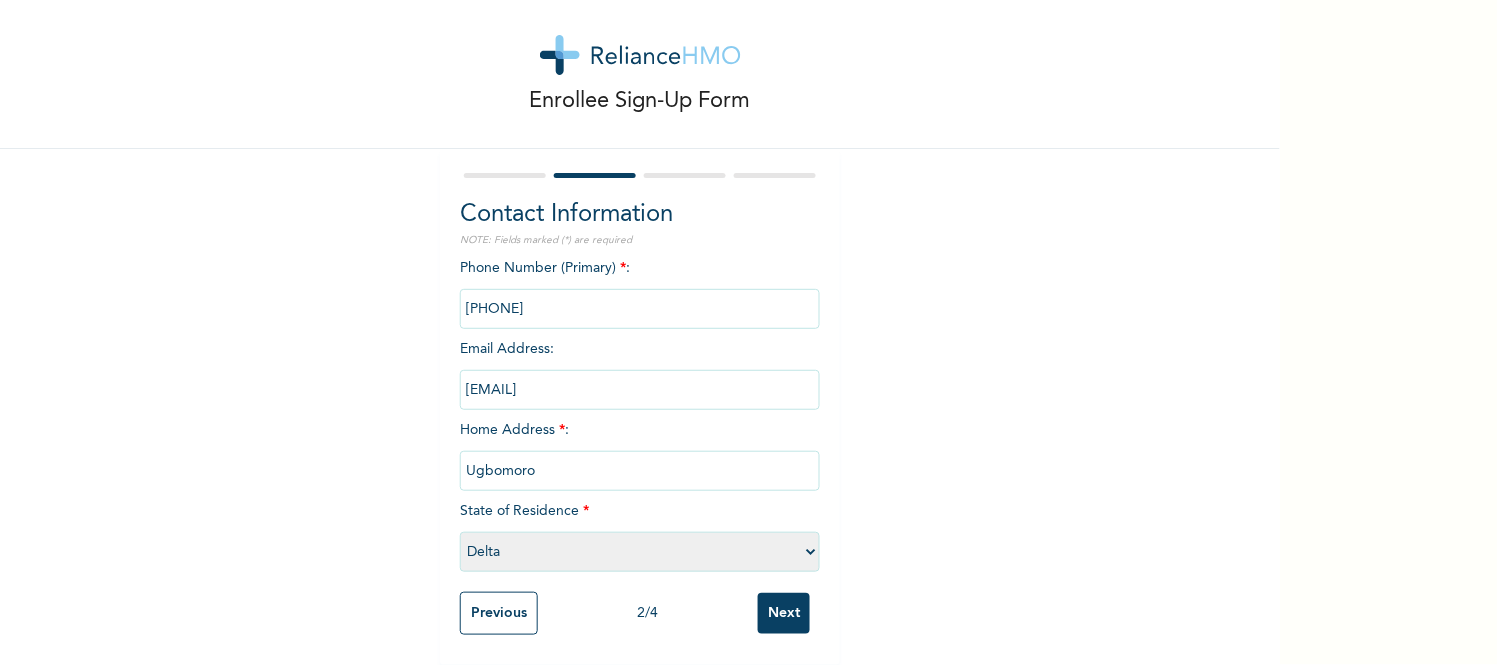 drag, startPoint x: 622, startPoint y: 373, endPoint x: 384, endPoint y: 403, distance: 239.8833 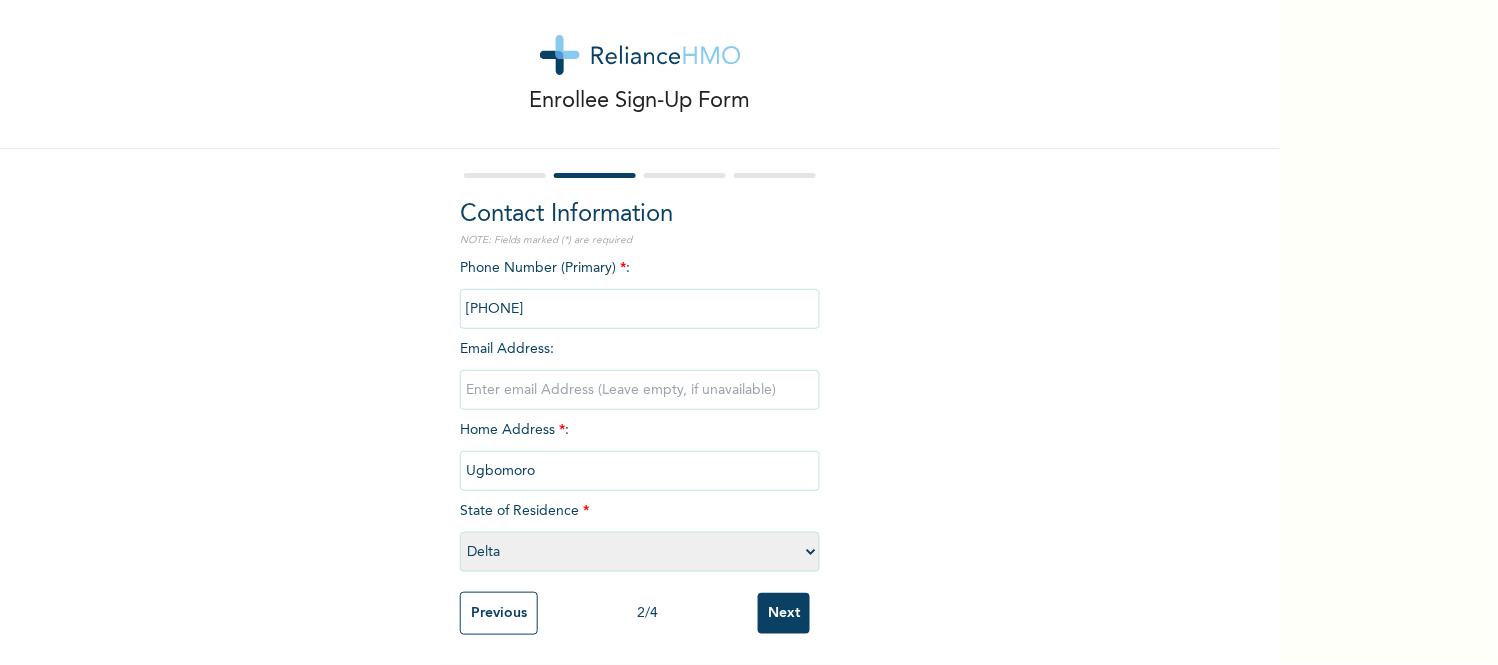 type 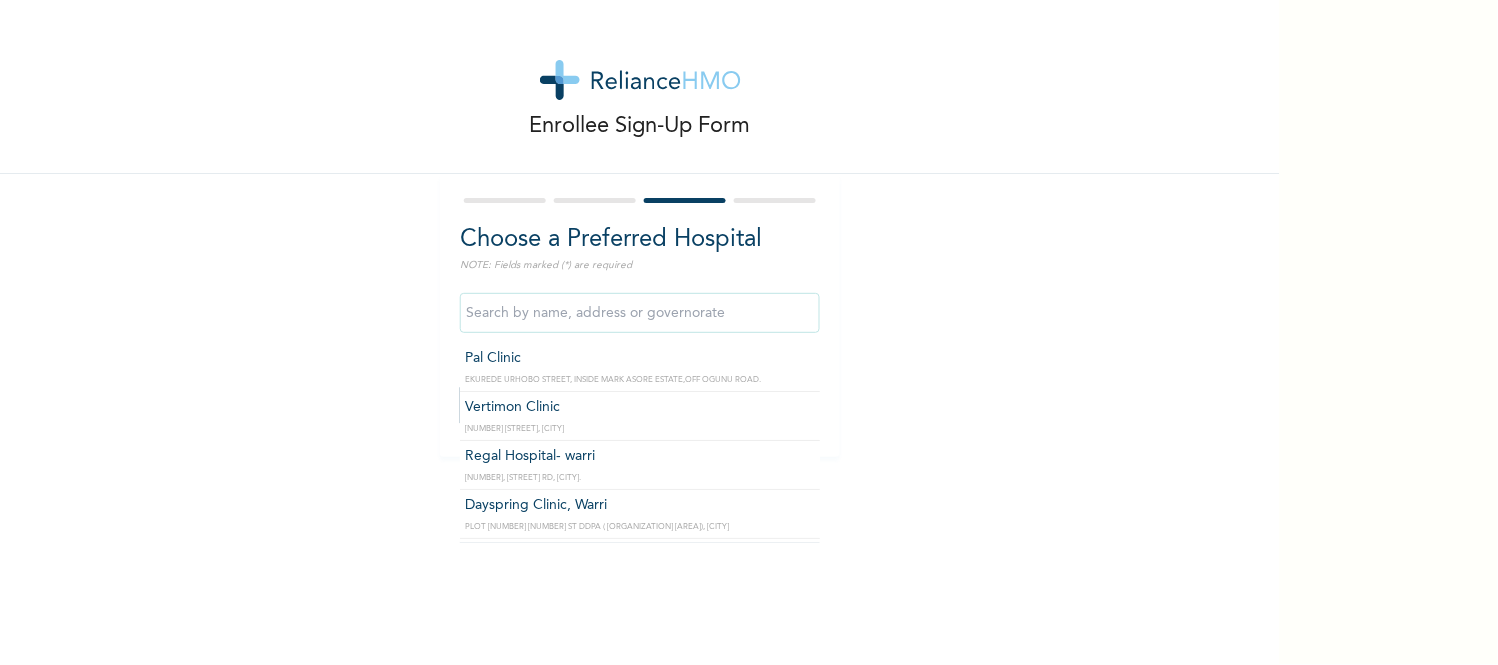 click at bounding box center [640, 313] 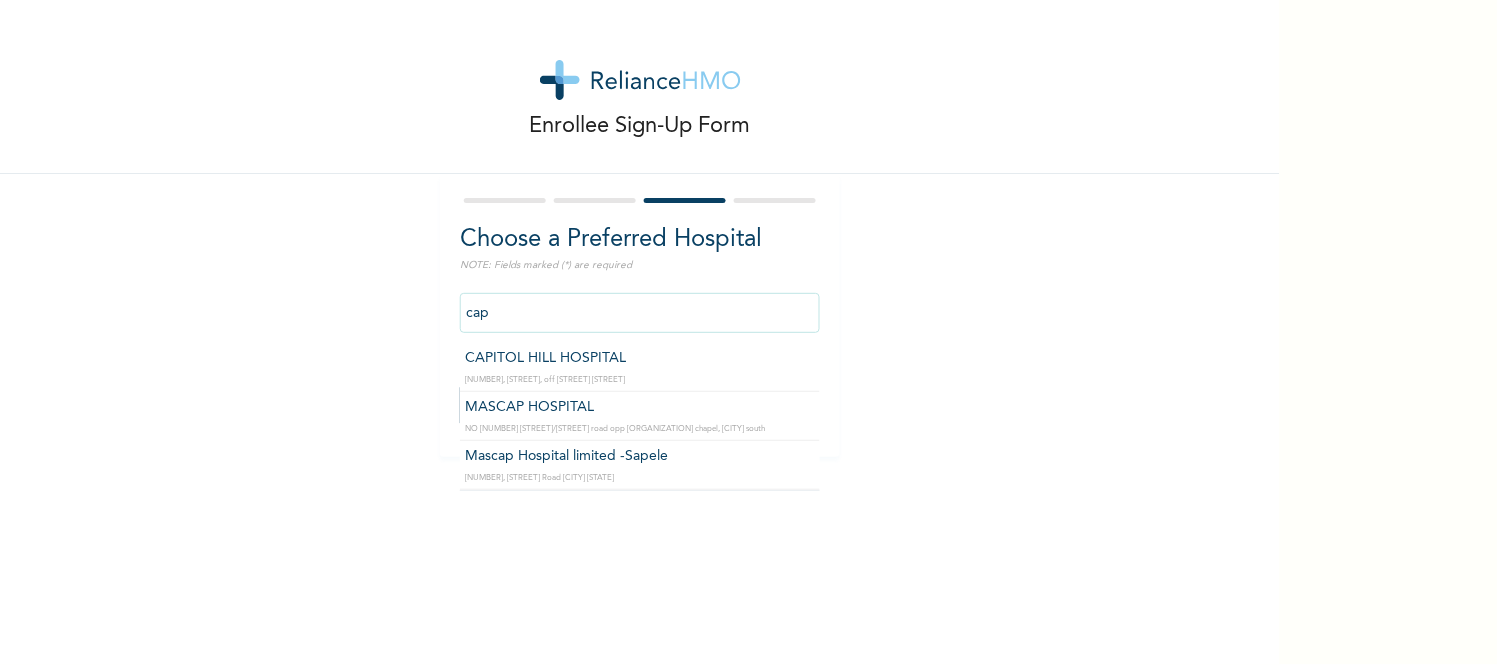 type on "CAPITOL HILL HOSPITAL" 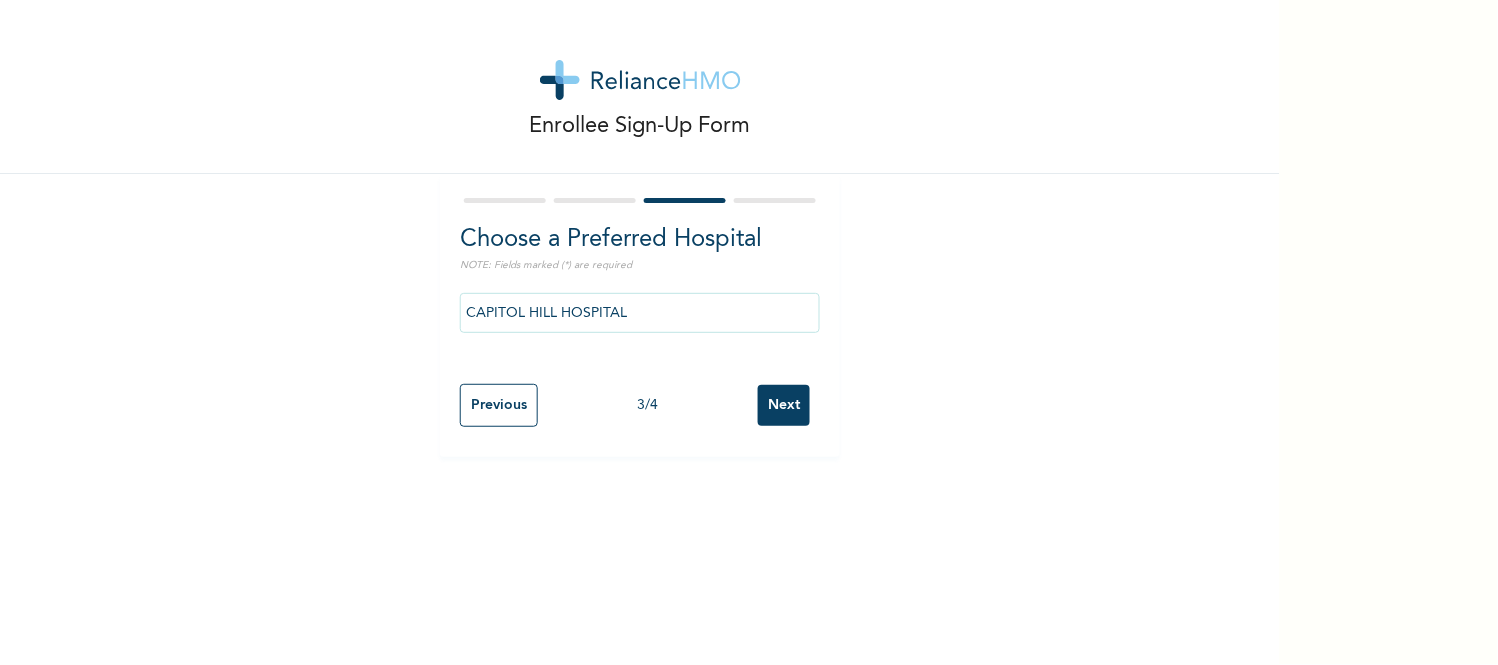 click on "Next" at bounding box center [784, 405] 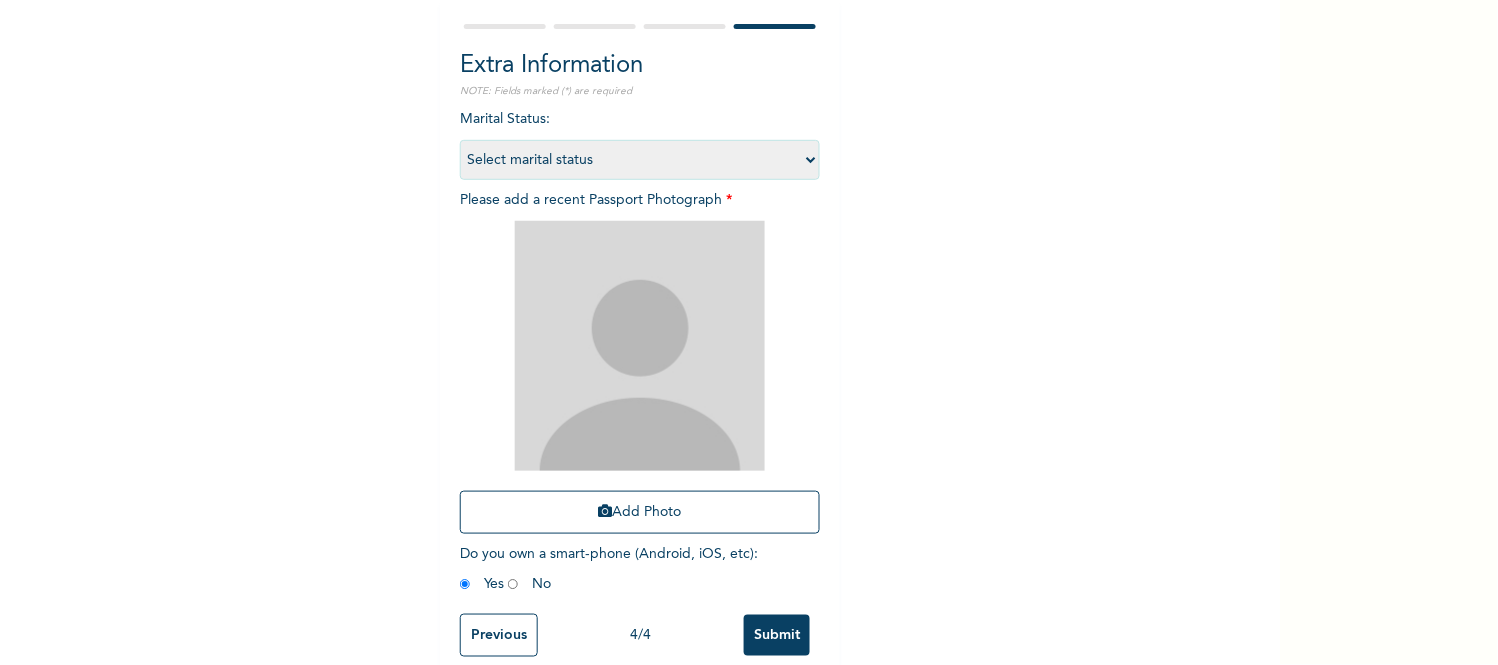 scroll, scrollTop: 212, scrollLeft: 0, axis: vertical 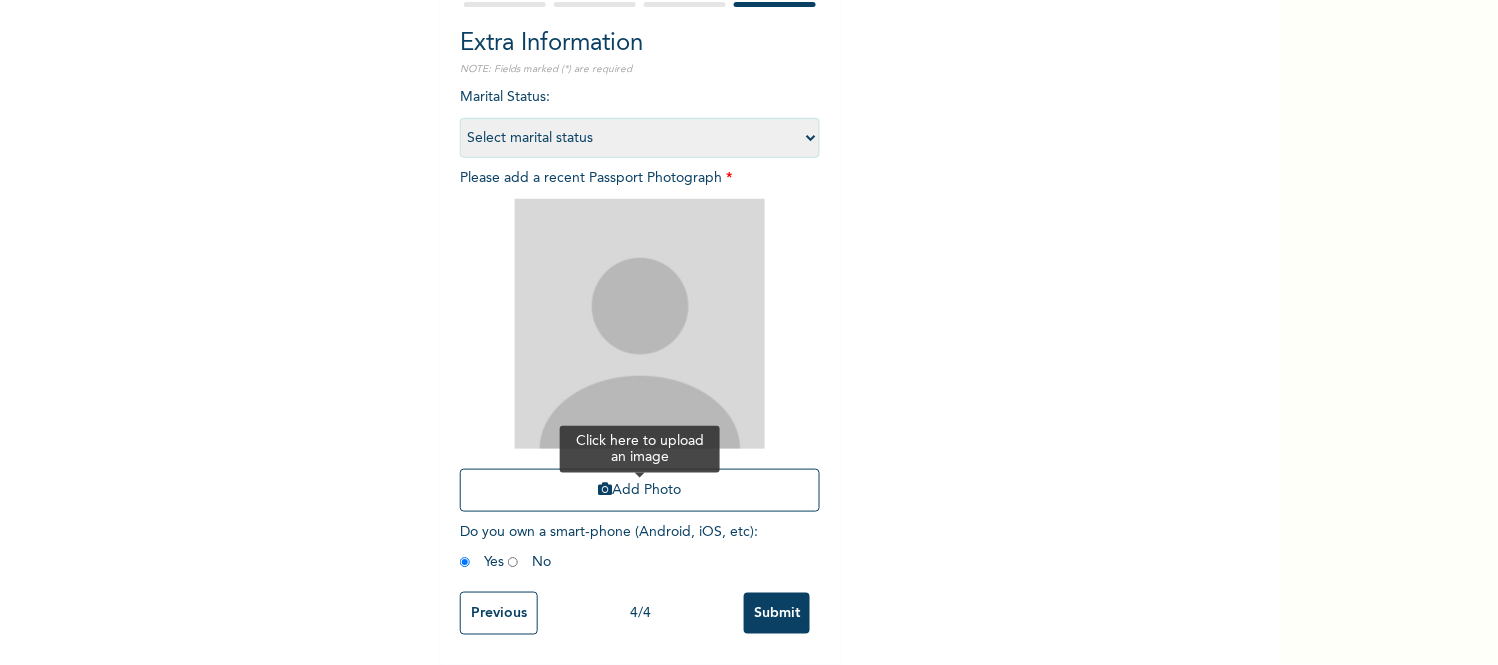 click on "Add Photo" at bounding box center [640, 490] 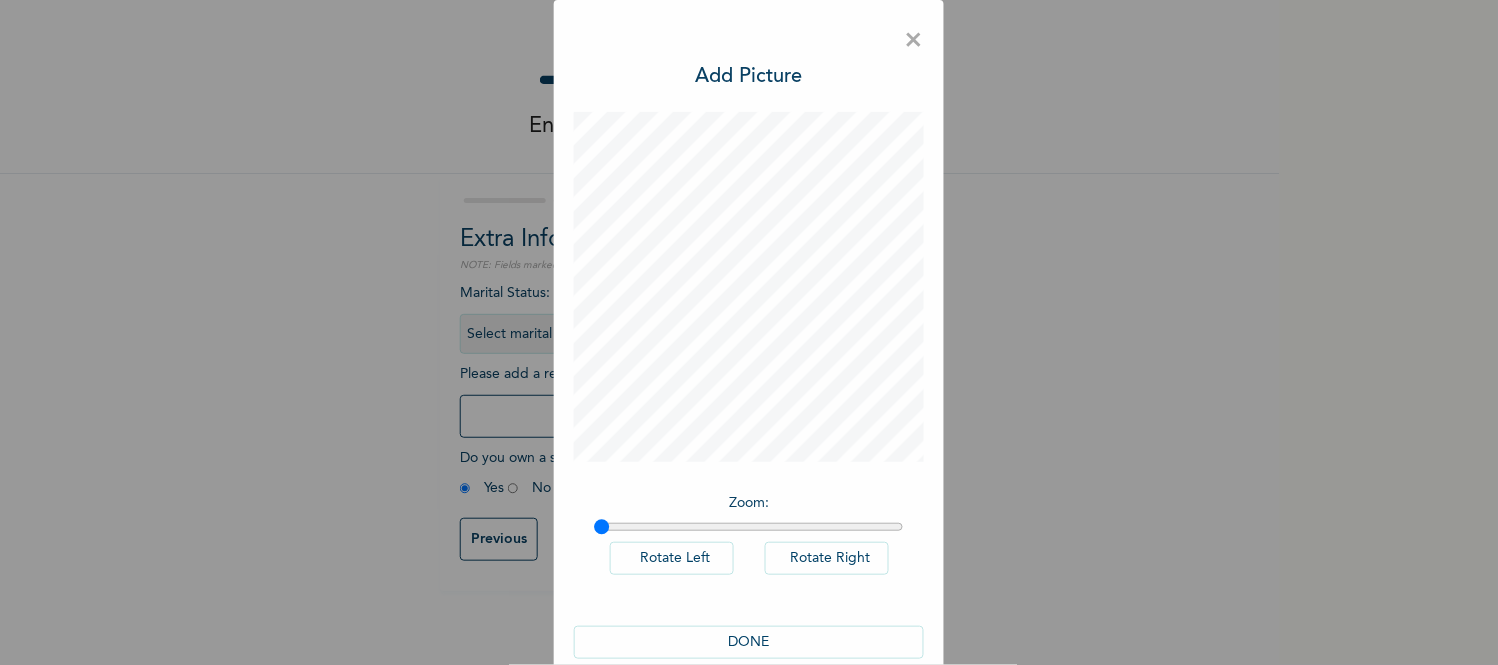 drag, startPoint x: 596, startPoint y: 527, endPoint x: 567, endPoint y: 526, distance: 29.017237 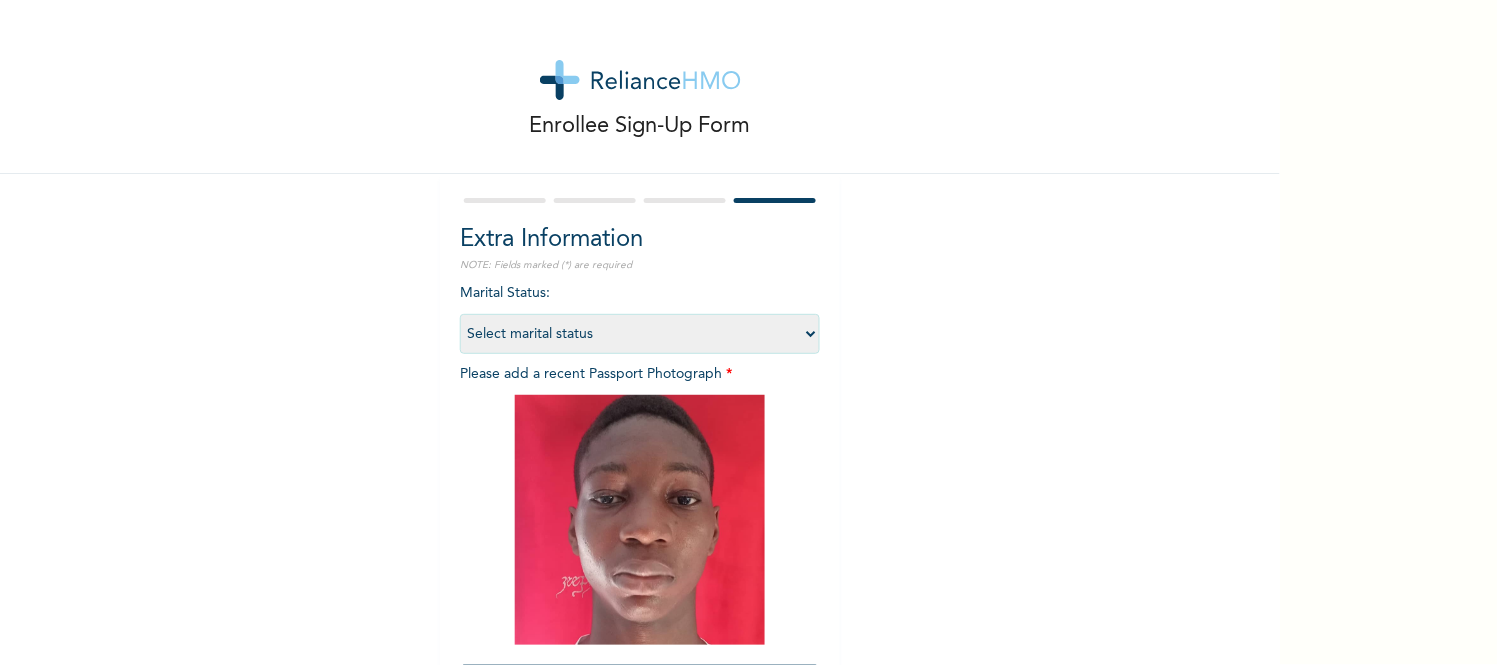 drag, startPoint x: 1261, startPoint y: 464, endPoint x: 1248, endPoint y: 588, distance: 124.67959 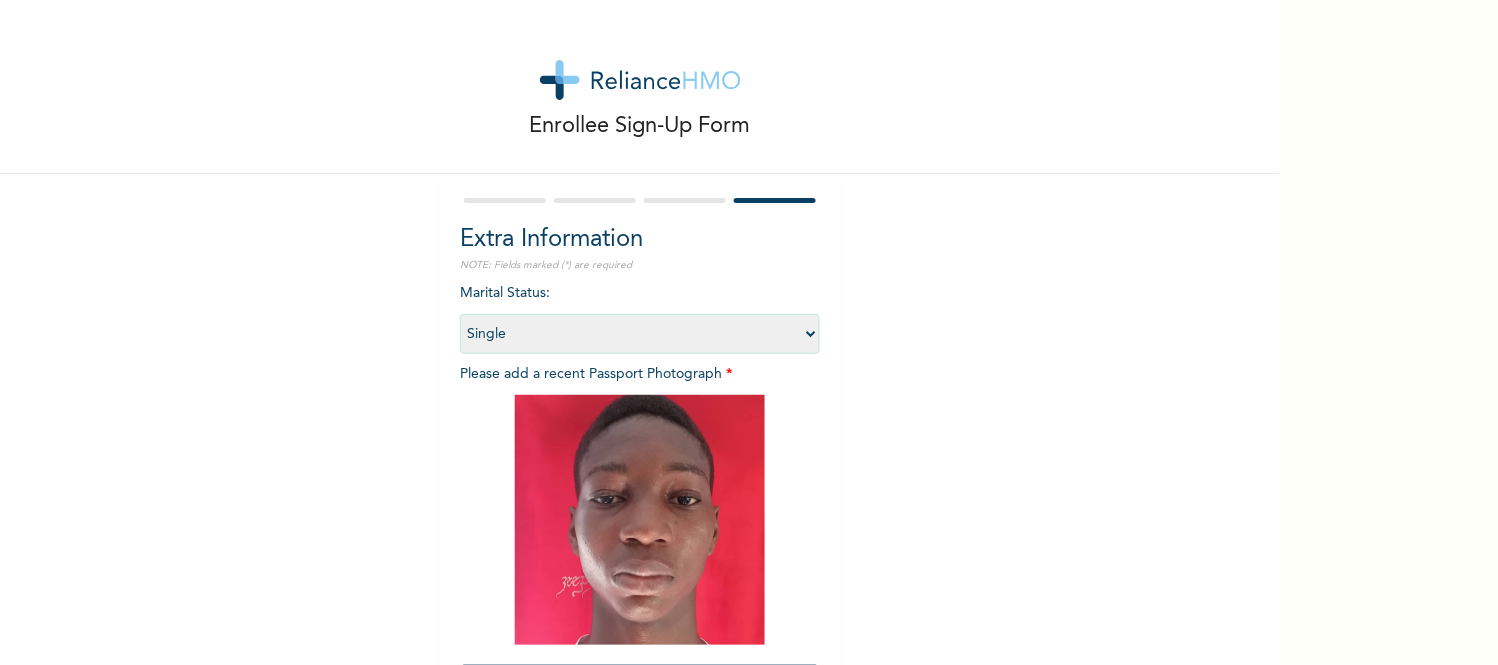 click on "Select marital status Single Married Divorced Widow/Widower" at bounding box center [640, 334] 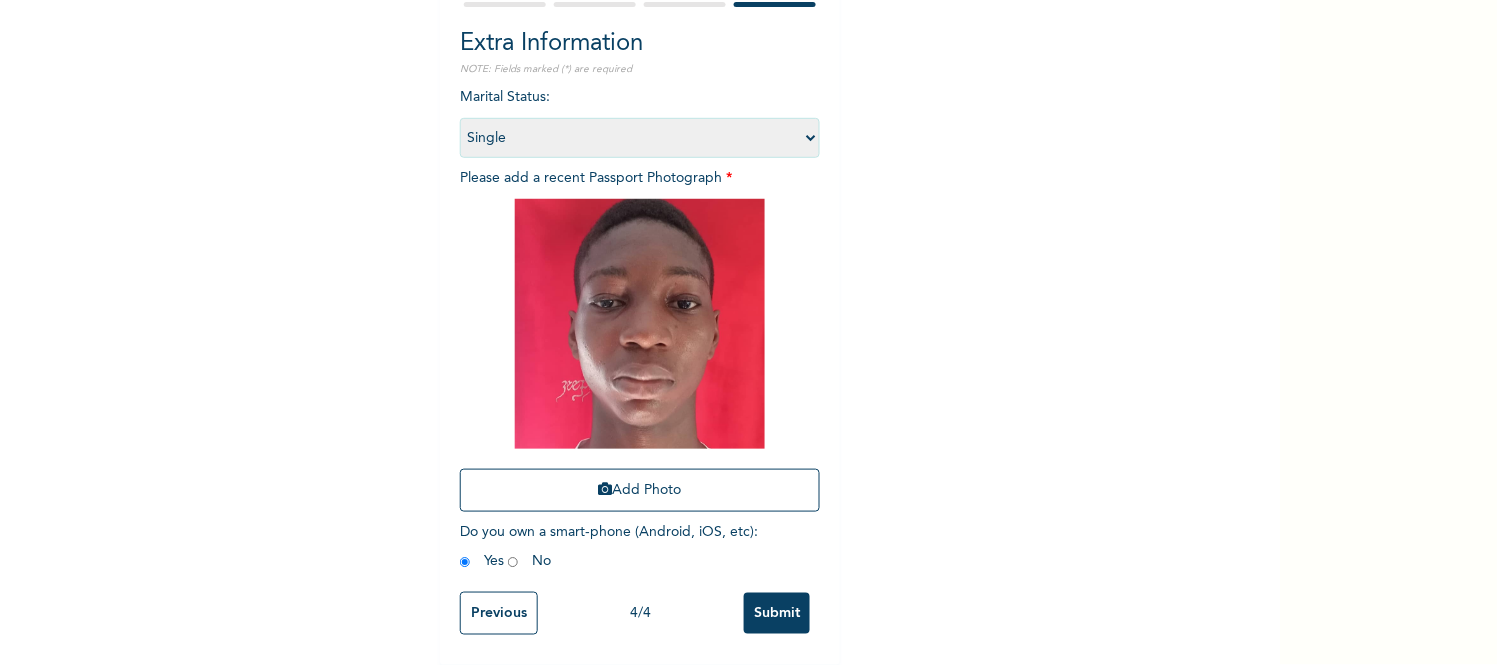 scroll, scrollTop: 212, scrollLeft: 0, axis: vertical 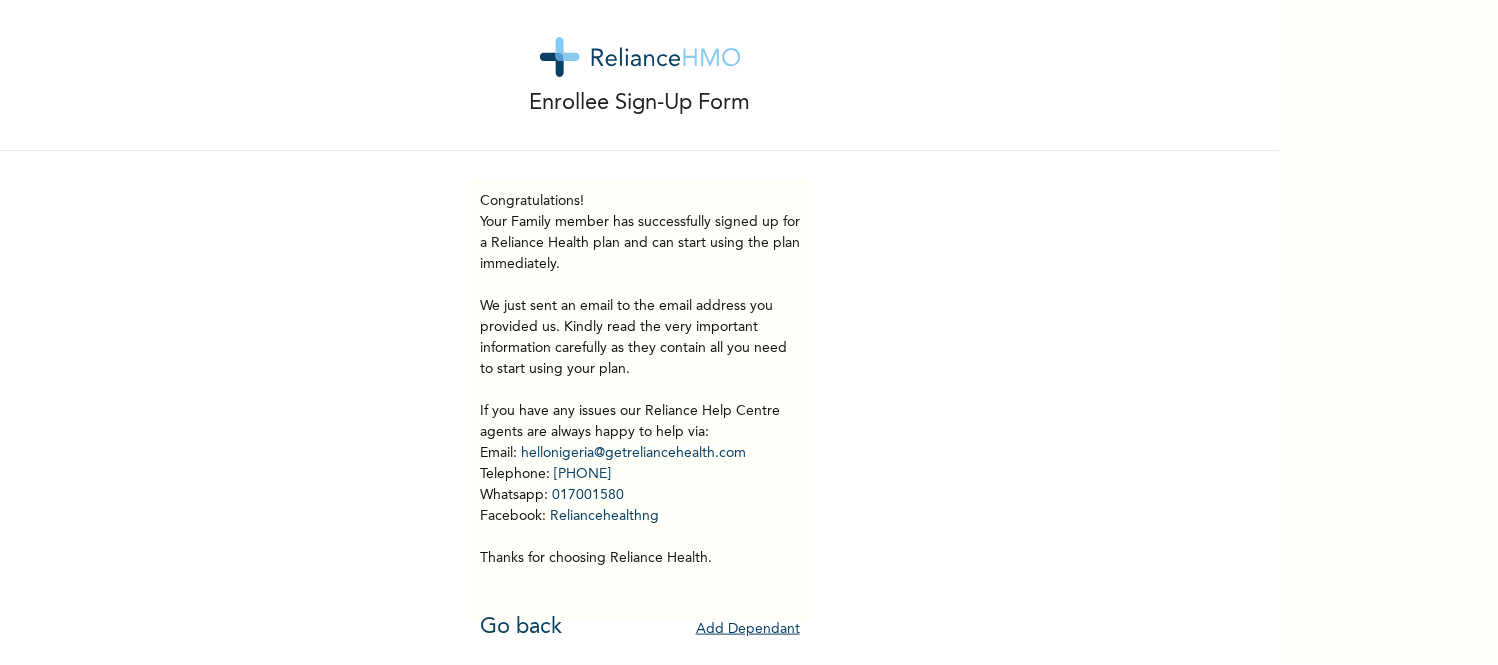 click on "Add Dependant" at bounding box center (748, 629) 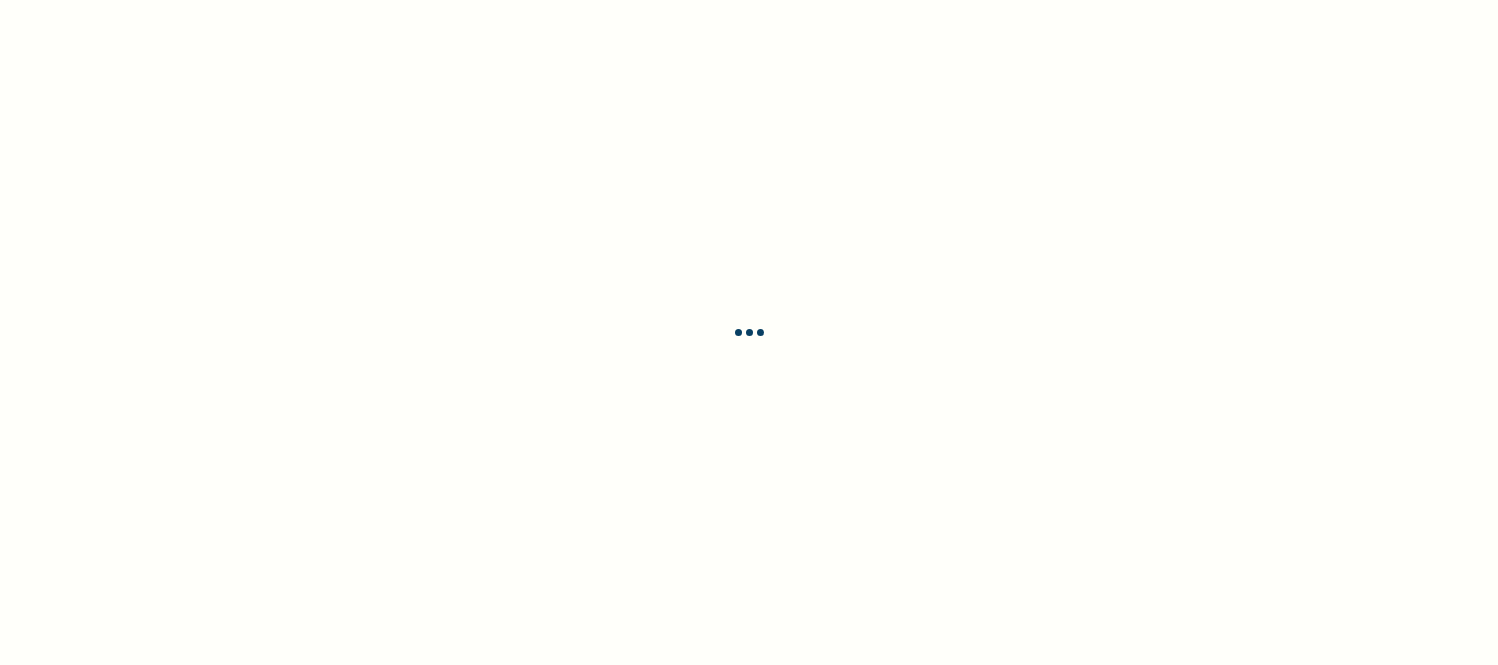 scroll, scrollTop: 0, scrollLeft: 0, axis: both 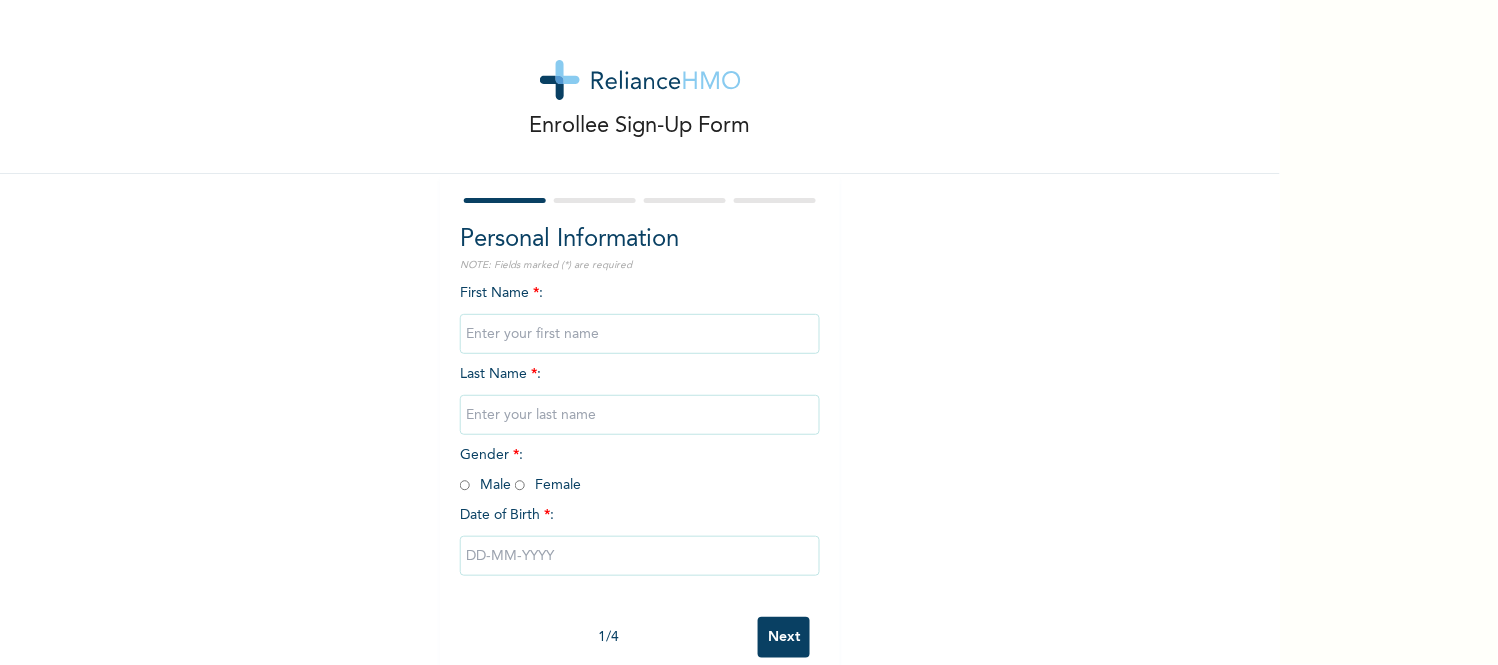 click at bounding box center [640, 334] 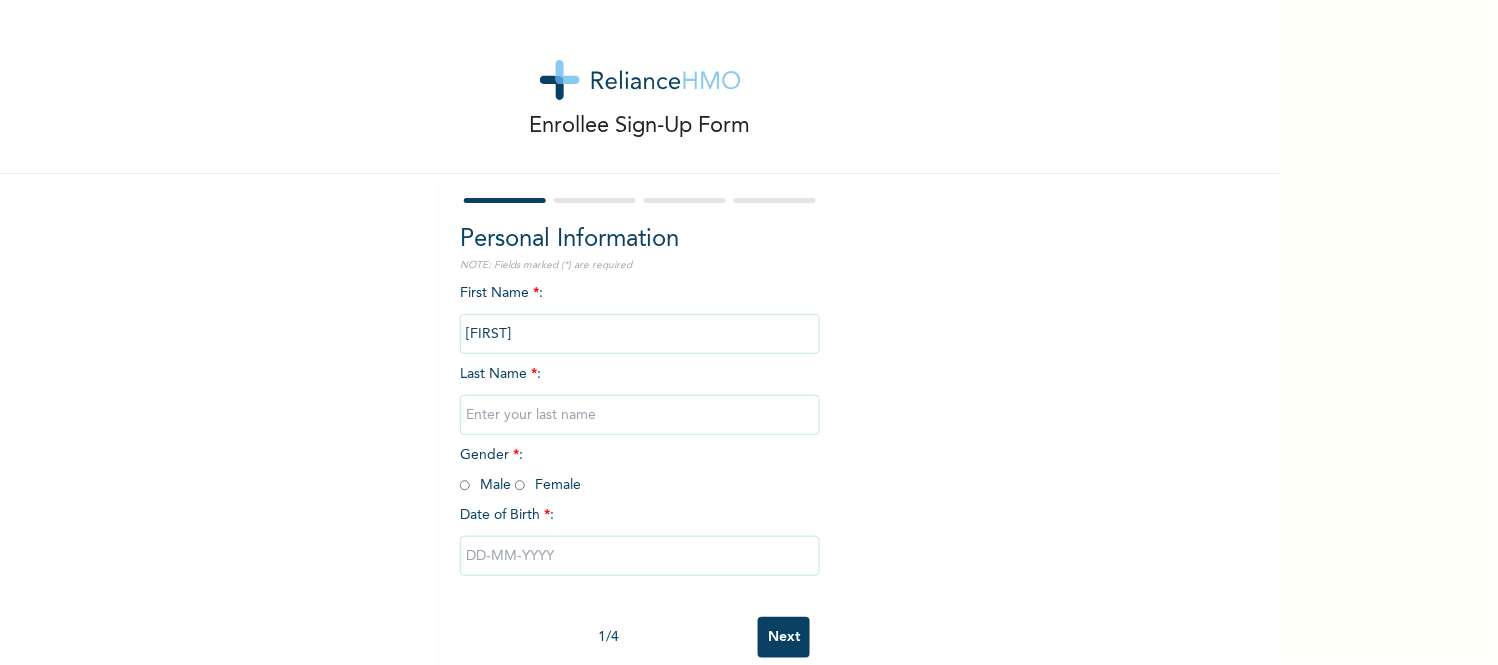 type on "[FIRST]" 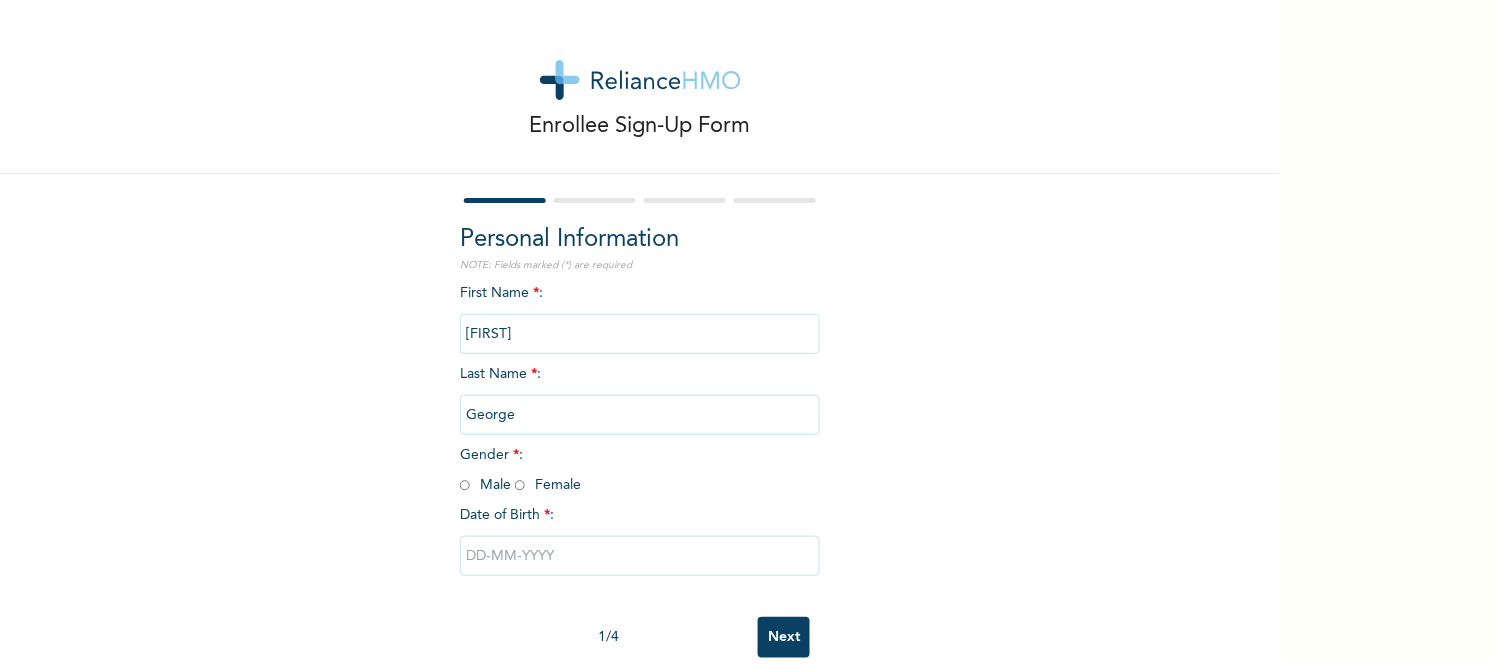 click at bounding box center (465, 485) 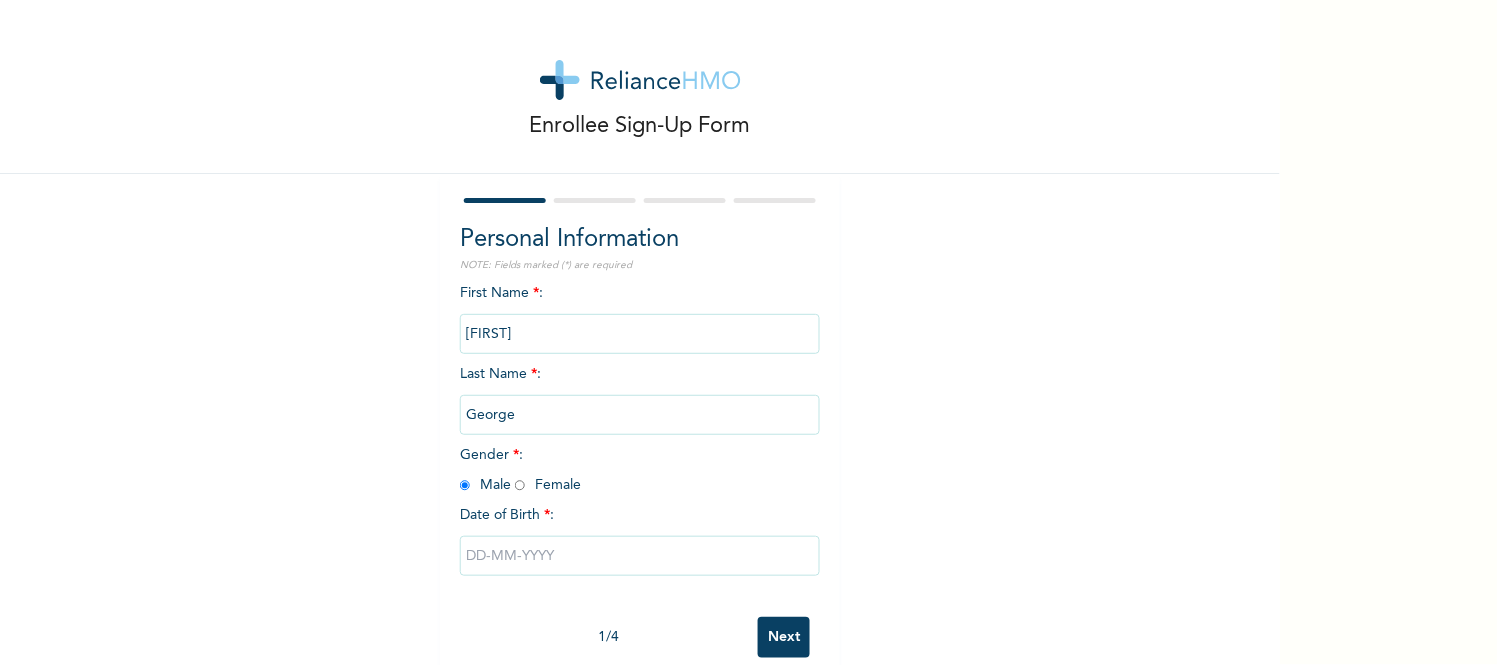radio on "true" 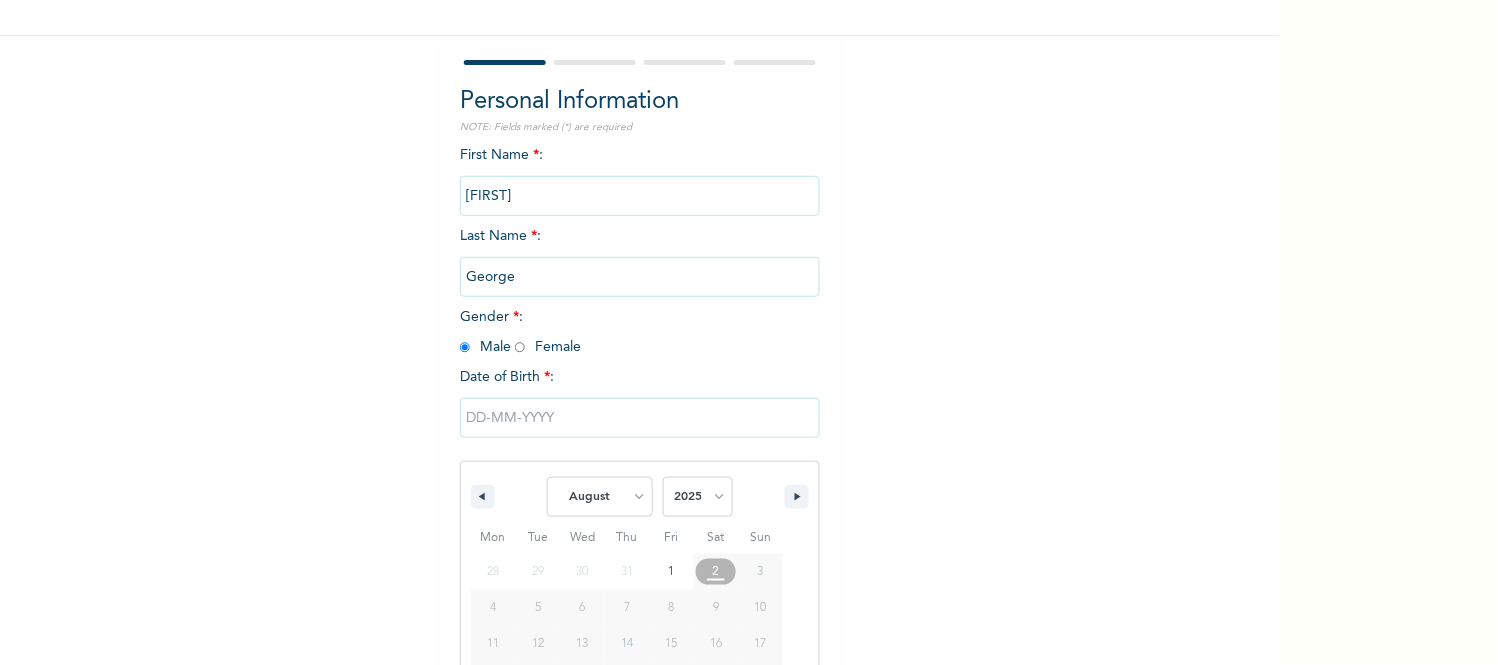 scroll, scrollTop: 244, scrollLeft: 0, axis: vertical 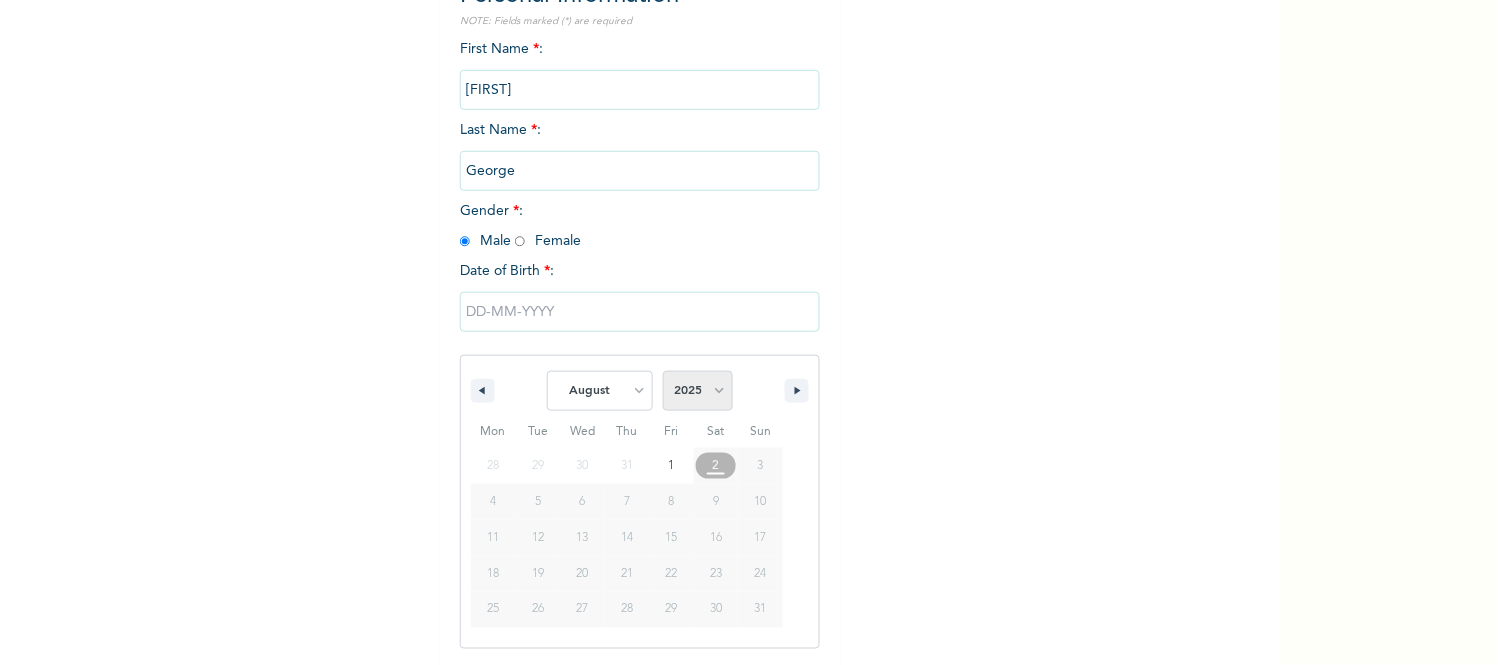 click on "2025 2024 2023 2022 2021 2020 2019 2018 2017 2016 2015 2014 2013 2012 2011 2010 2009 2008 2007 2006 2005 2004 2003 2002 2001 2000 1999 1998 1997 1996 1995 1994 1993 1992 1991 1990 1989 1988 1987 1986 1985 1984 1983 1982 1981 1980 1979 1978 1977 1976 1975 1974 1973 1972 1971 1970 1969 1968 1967 1966 1965 1964 1963 1962 1961 1960 1959 1958 1957 1956 1955 1954 1953 1952 1951 1950 1949 1948 1947 1946 1945 1944 1943 1942 1941 1940 1939 1938 1937 1936 1935 1934 1933 1932 1931 1930 1929 1928 1927 1926 1925 1924 1923 1922 1921 1920 1919 1918 1917 1916 1915 1914 1913 1912 1911 1910 1909 1908 1907 1906 1905" at bounding box center (698, 391) 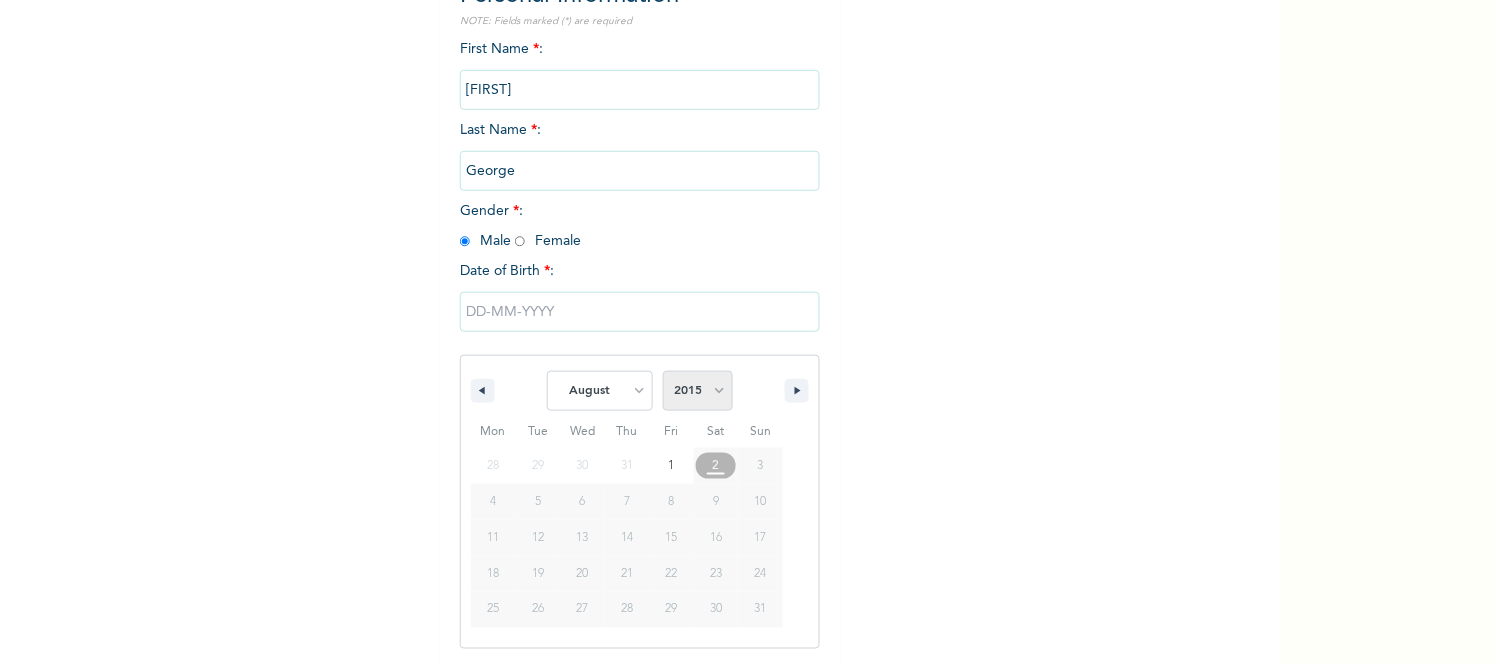 click on "2025 2024 2023 2022 2021 2020 2019 2018 2017 2016 2015 2014 2013 2012 2011 2010 2009 2008 2007 2006 2005 2004 2003 2002 2001 2000 1999 1998 1997 1996 1995 1994 1993 1992 1991 1990 1989 1988 1987 1986 1985 1984 1983 1982 1981 1980 1979 1978 1977 1976 1975 1974 1973 1972 1971 1970 1969 1968 1967 1966 1965 1964 1963 1962 1961 1960 1959 1958 1957 1956 1955 1954 1953 1952 1951 1950 1949 1948 1947 1946 1945 1944 1943 1942 1941 1940 1939 1938 1937 1936 1935 1934 1933 1932 1931 1930 1929 1928 1927 1926 1925 1924 1923 1922 1921 1920 1919 1918 1917 1916 1915 1914 1913 1912 1911 1910 1909 1908 1907 1906 1905" at bounding box center (698, 391) 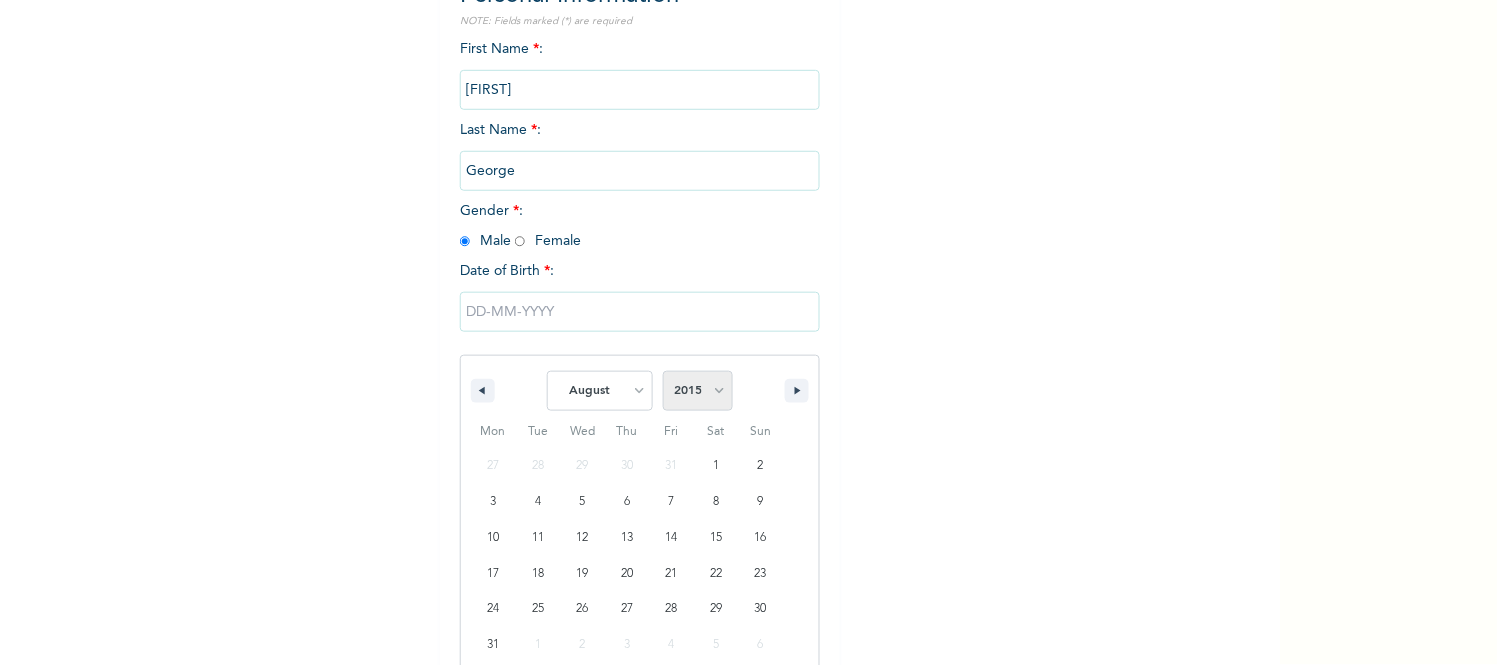 click on "2025 2024 2023 2022 2021 2020 2019 2018 2017 2016 2015 2014 2013 2012 2011 2010 2009 2008 2007 2006 2005 2004 2003 2002 2001 2000 1999 1998 1997 1996 1995 1994 1993 1992 1991 1990 1989 1988 1987 1986 1985 1984 1983 1982 1981 1980 1979 1978 1977 1976 1975 1974 1973 1972 1971 1970 1969 1968 1967 1966 1965 1964 1963 1962 1961 1960 1959 1958 1957 1956 1955 1954 1953 1952 1951 1950 1949 1948 1947 1946 1945 1944 1943 1942 1941 1940 1939 1938 1937 1936 1935 1934 1933 1932 1931 1930 1929 1928 1927 1926 1925 1924 1923 1922 1921 1920 1919 1918 1917 1916 1915 1914 1913 1912 1911 1910 1909 1908 1907 1906 1905" at bounding box center (698, 391) 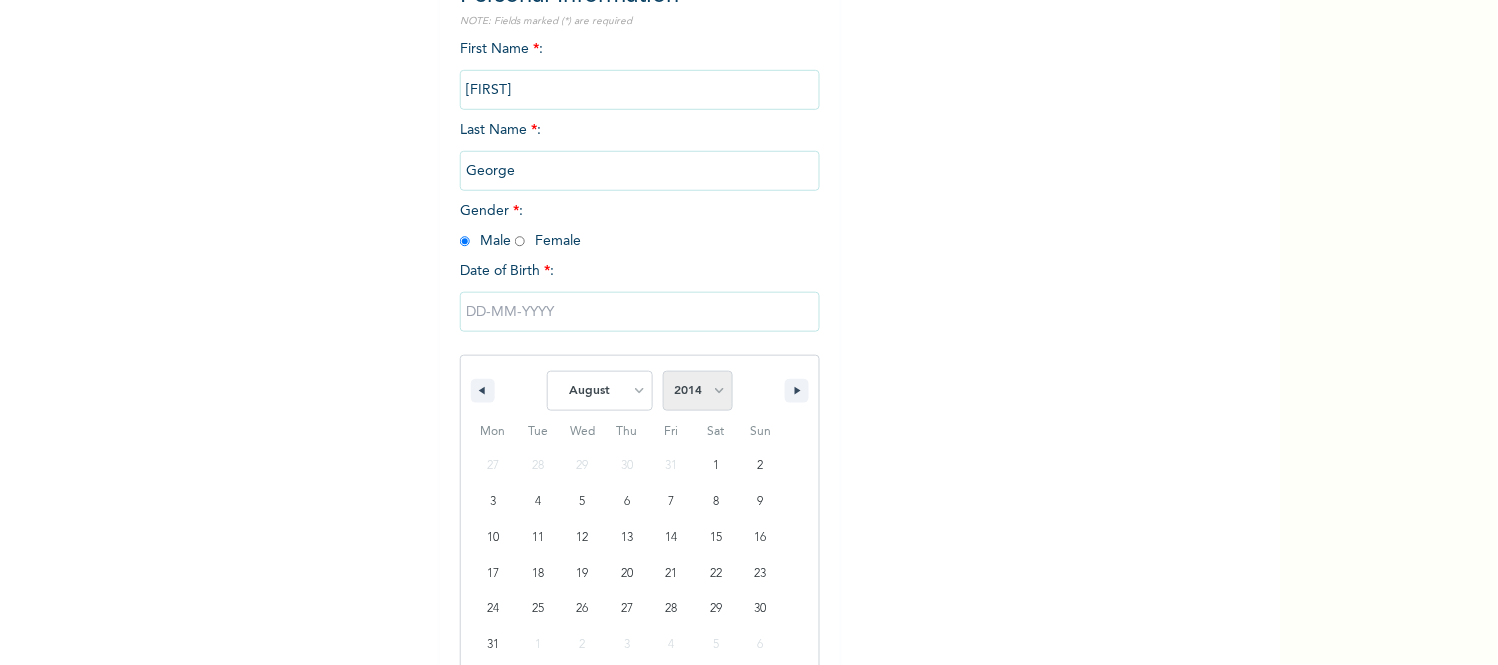 click on "2025 2024 2023 2022 2021 2020 2019 2018 2017 2016 2015 2014 2013 2012 2011 2010 2009 2008 2007 2006 2005 2004 2003 2002 2001 2000 1999 1998 1997 1996 1995 1994 1993 1992 1991 1990 1989 1988 1987 1986 1985 1984 1983 1982 1981 1980 1979 1978 1977 1976 1975 1974 1973 1972 1971 1970 1969 1968 1967 1966 1965 1964 1963 1962 1961 1960 1959 1958 1957 1956 1955 1954 1953 1952 1951 1950 1949 1948 1947 1946 1945 1944 1943 1942 1941 1940 1939 1938 1937 1936 1935 1934 1933 1932 1931 1930 1929 1928 1927 1926 1925 1924 1923 1922 1921 1920 1919 1918 1917 1916 1915 1914 1913 1912 1911 1910 1909 1908 1907 1906 1905" at bounding box center (698, 391) 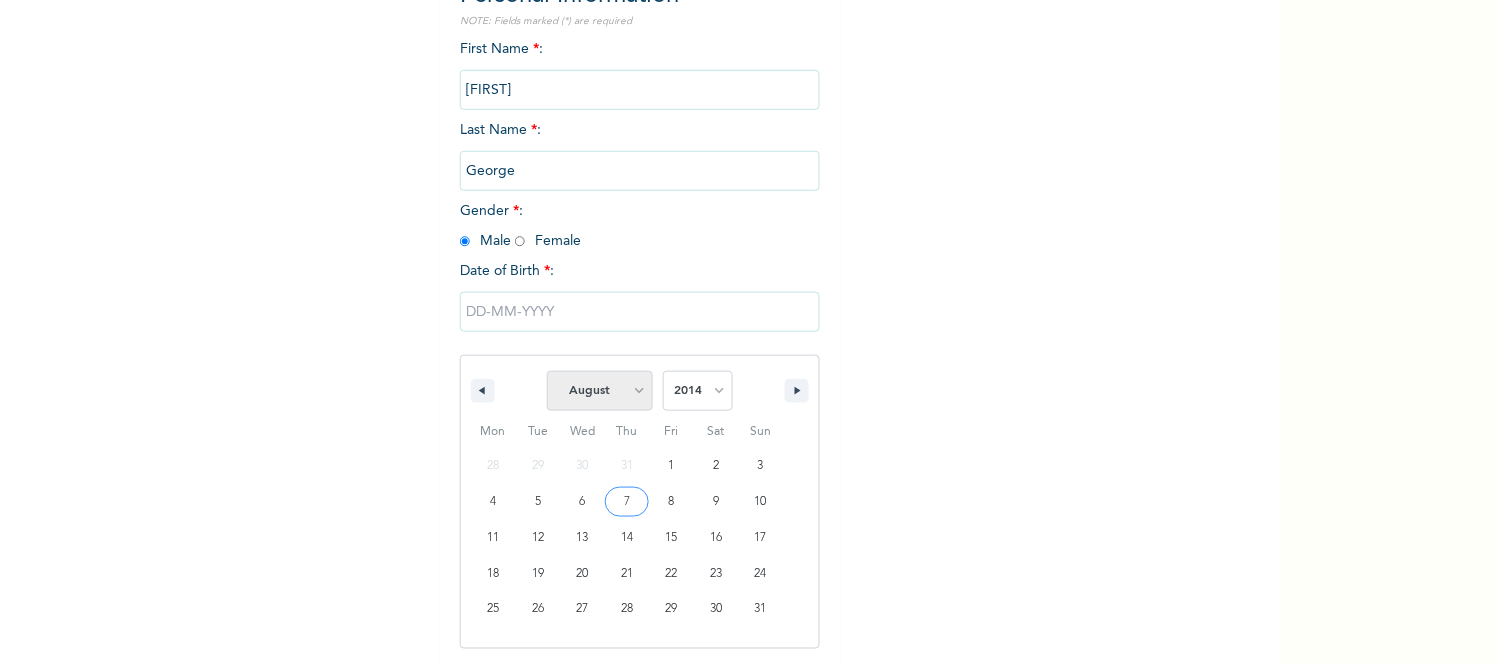 click on "January February March April May June July August September October November December" at bounding box center (600, 391) 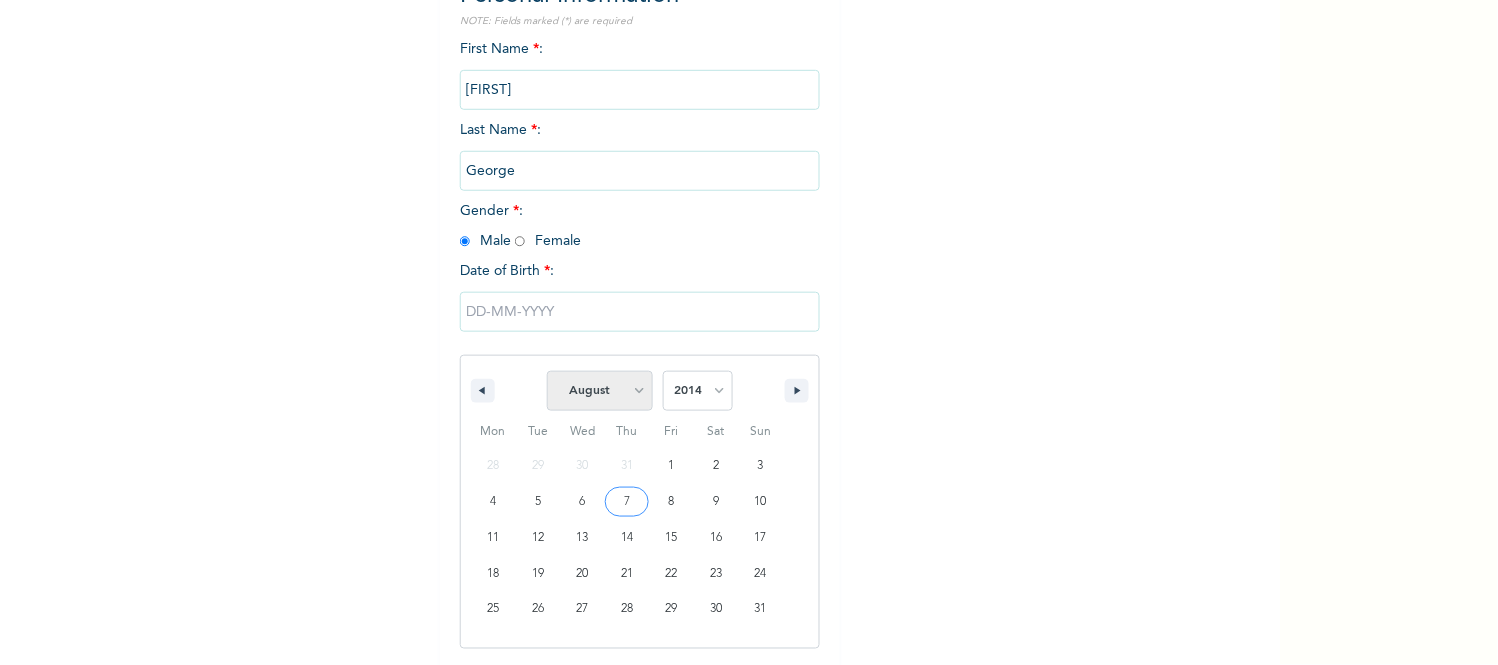 click on "January February March April May June July August September October November December" at bounding box center [600, 391] 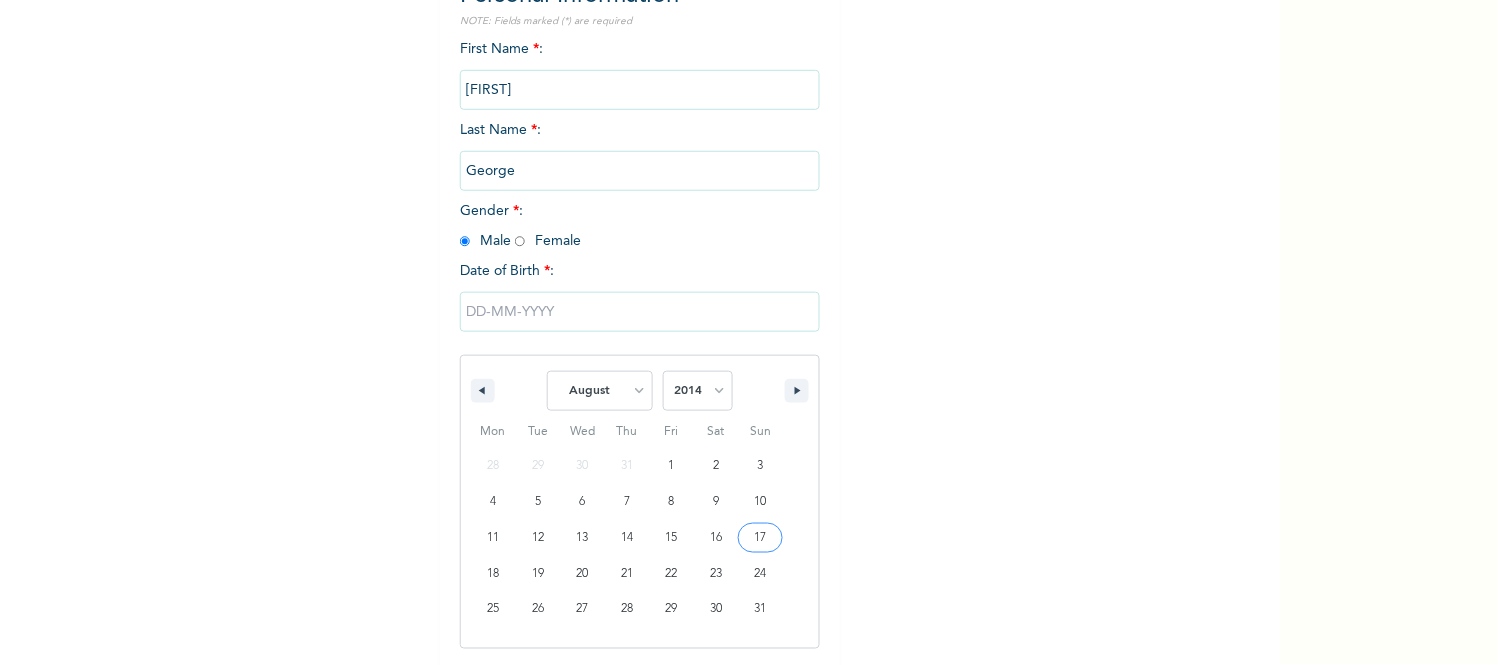 type on "08/17/2014" 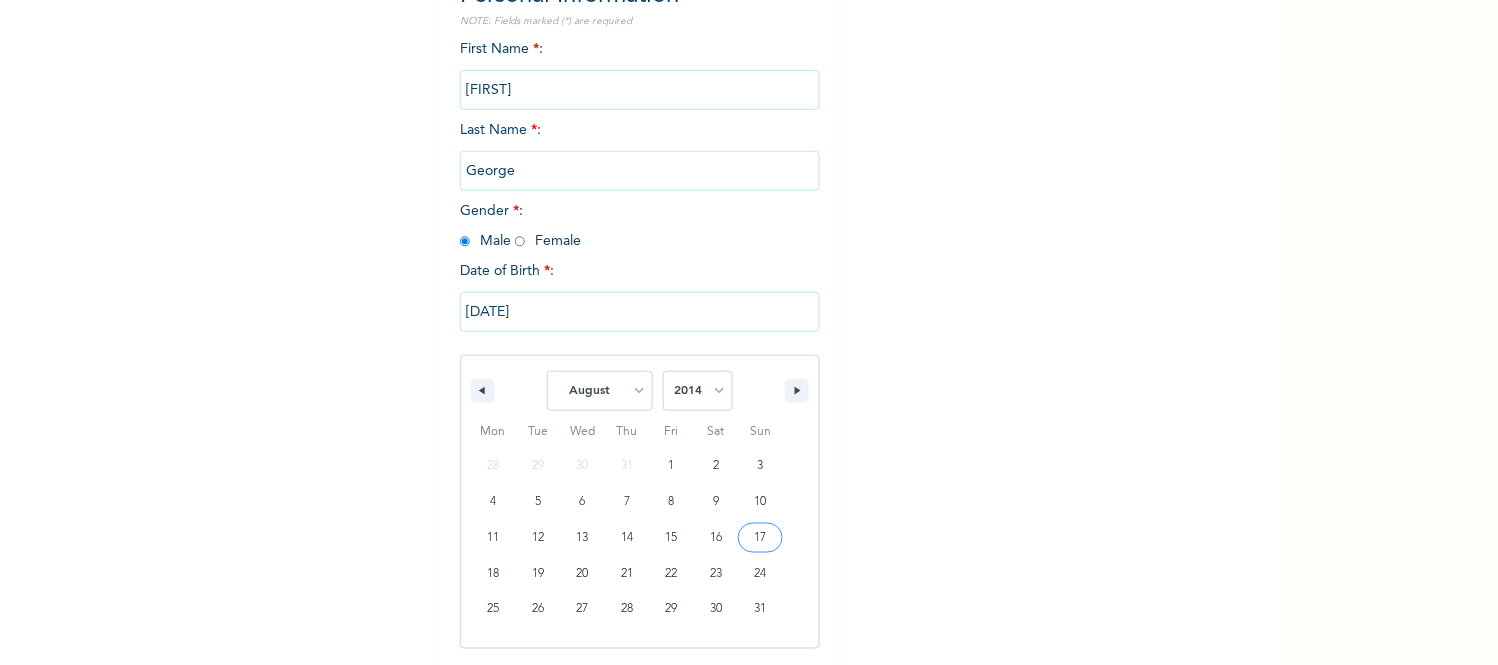 scroll, scrollTop: 38, scrollLeft: 0, axis: vertical 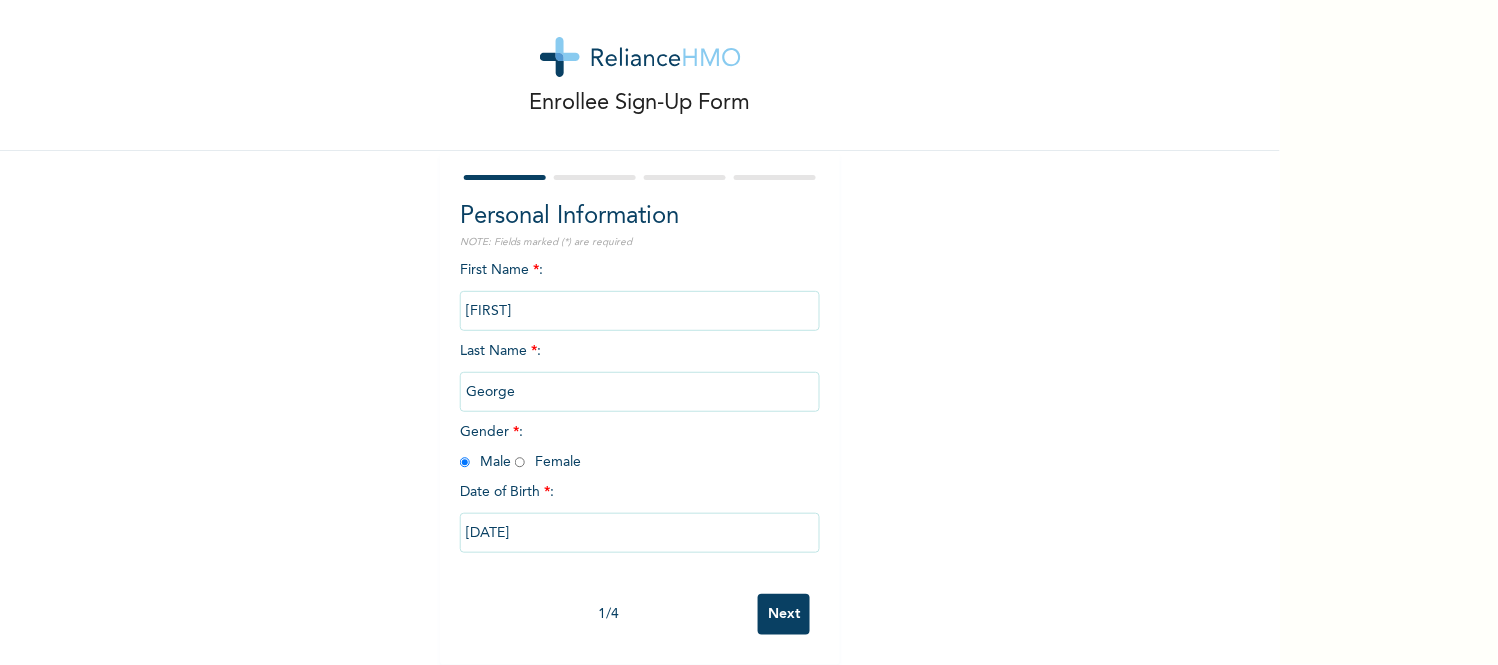 click on "Next" at bounding box center (784, 614) 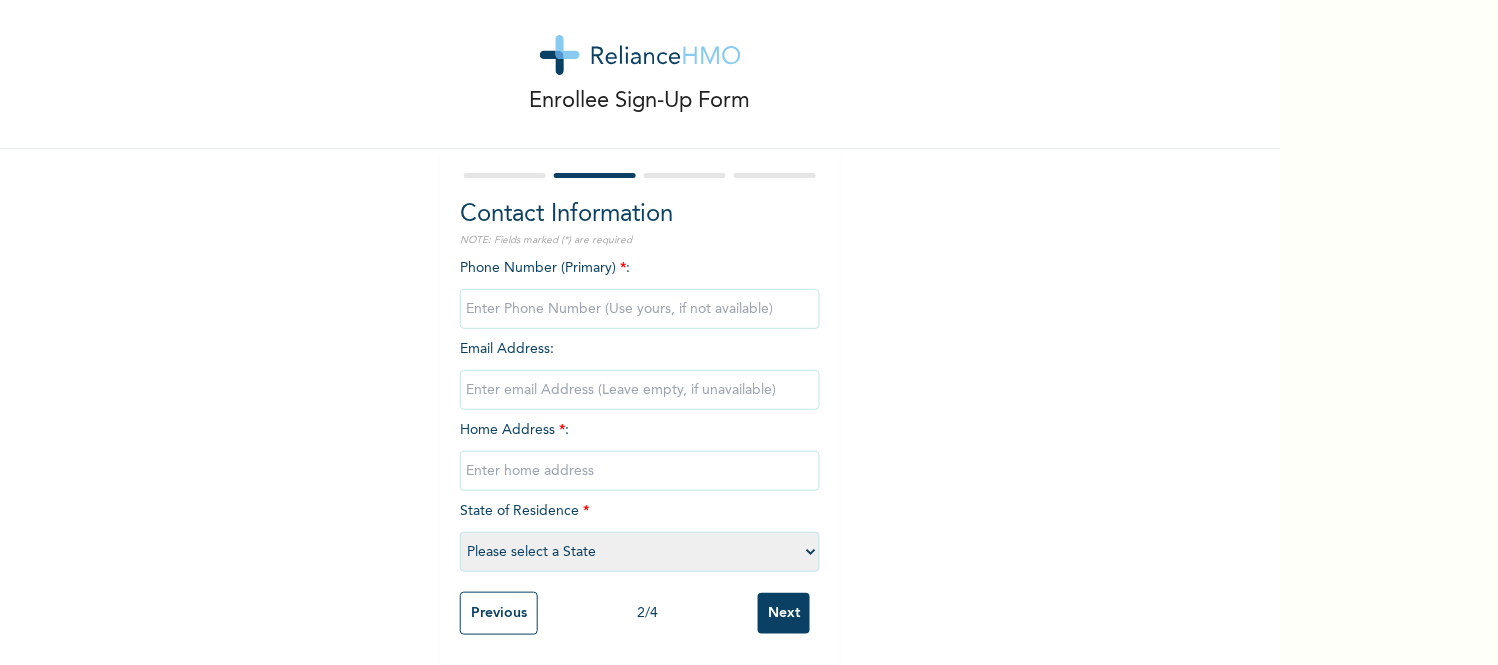 click at bounding box center [640, 309] 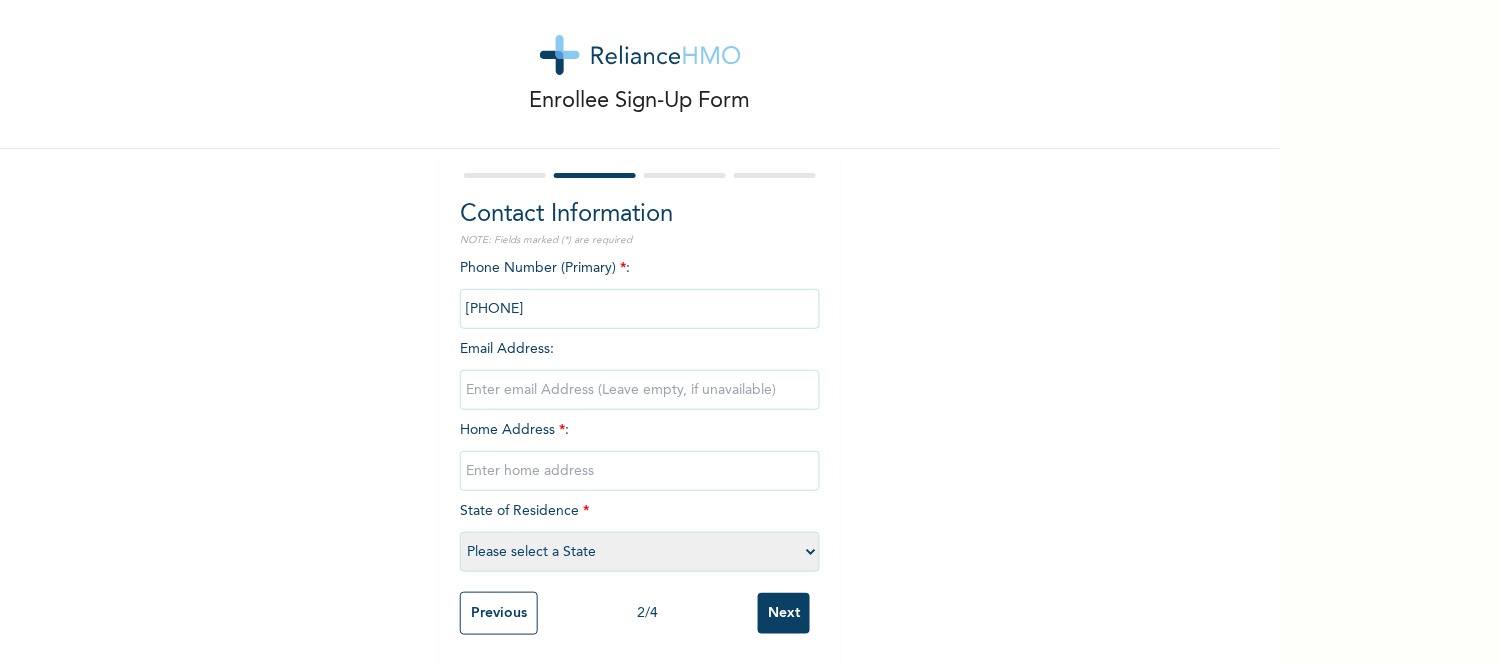 type on "[EMAIL]" 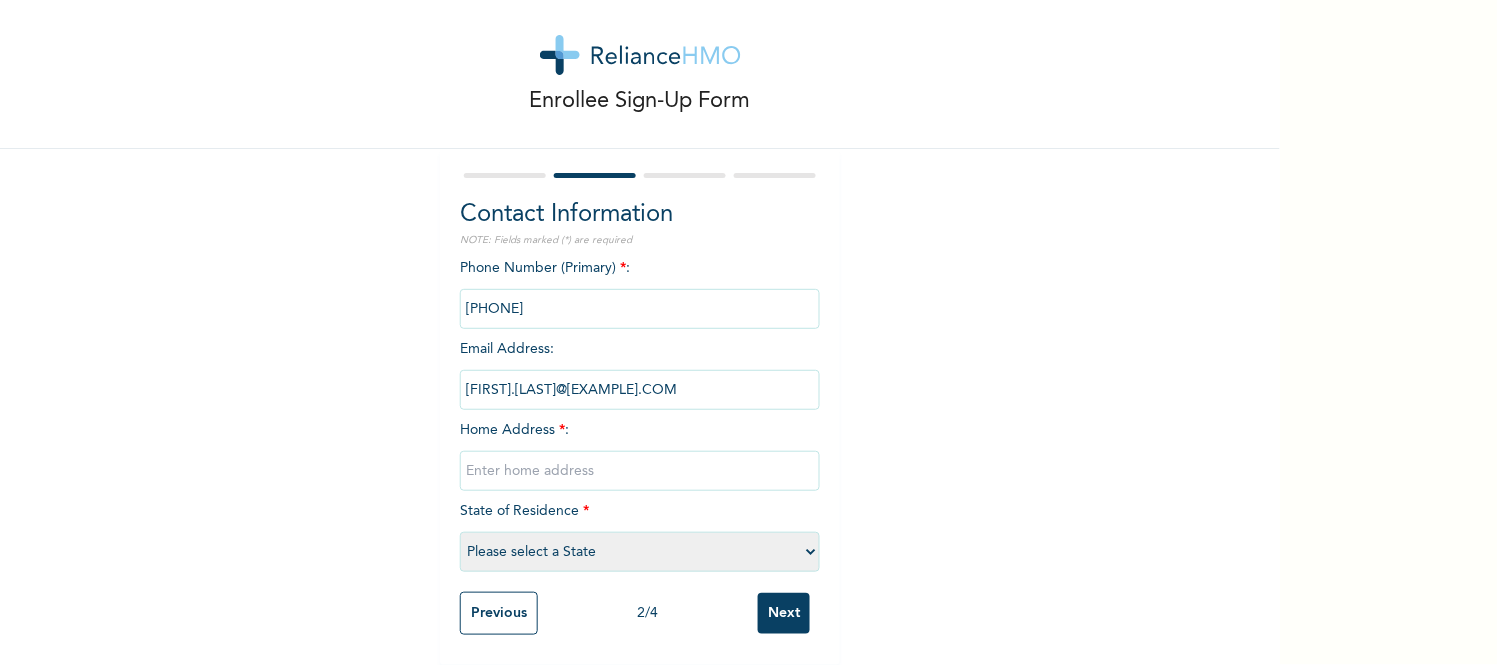 type on "Ugbomoro" 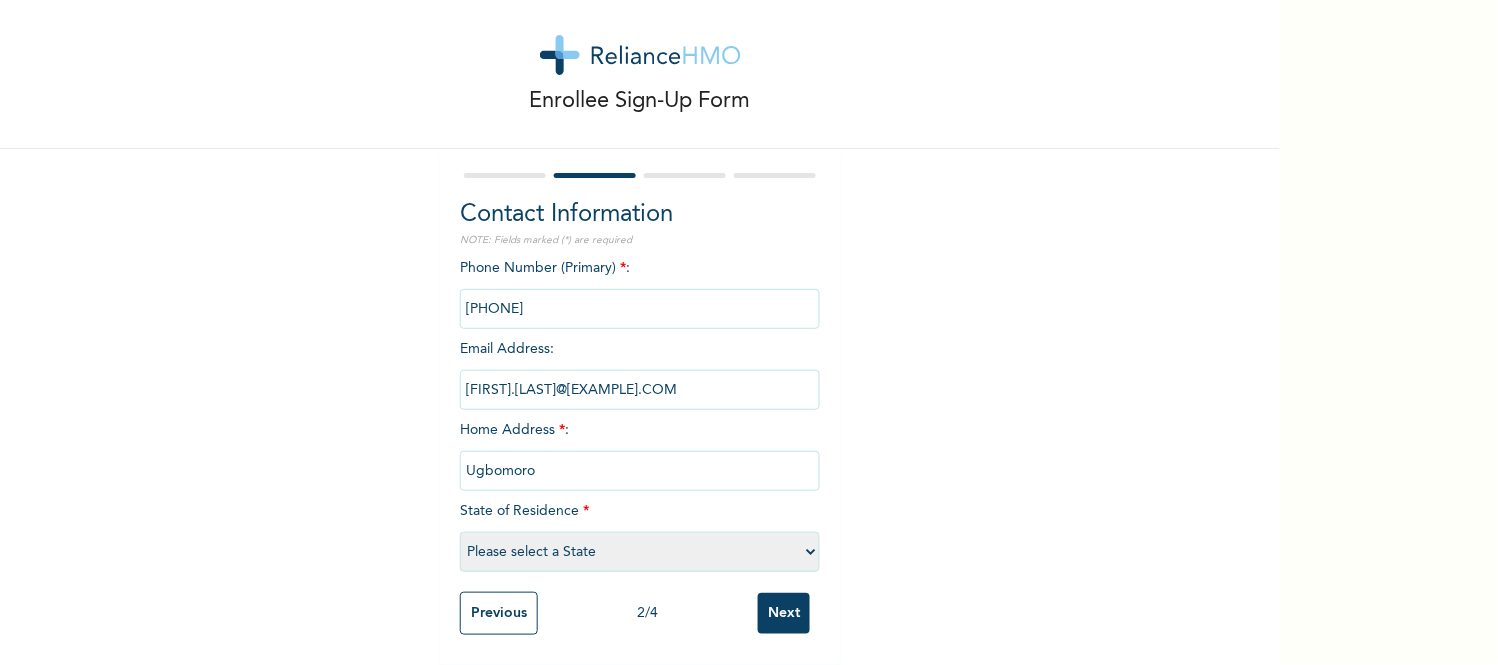 select on "10" 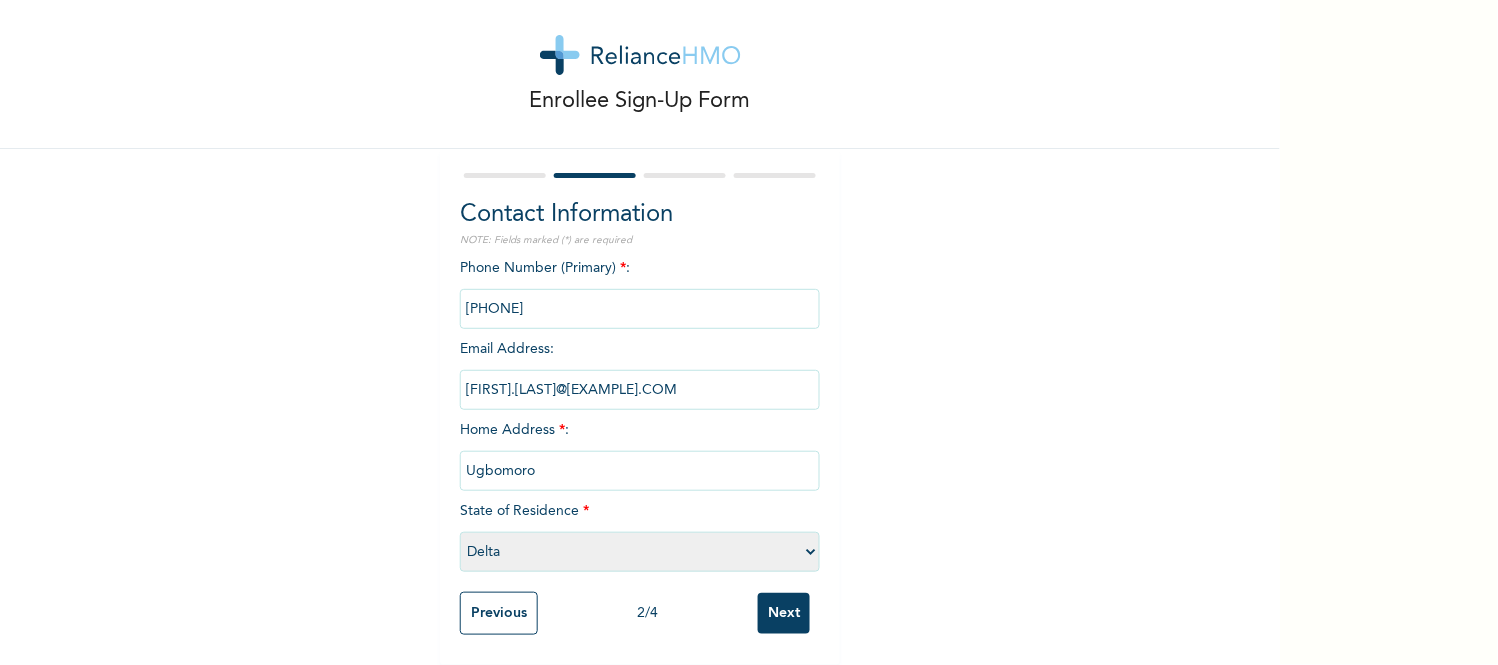 drag, startPoint x: 662, startPoint y: 381, endPoint x: 461, endPoint y: 404, distance: 202.31165 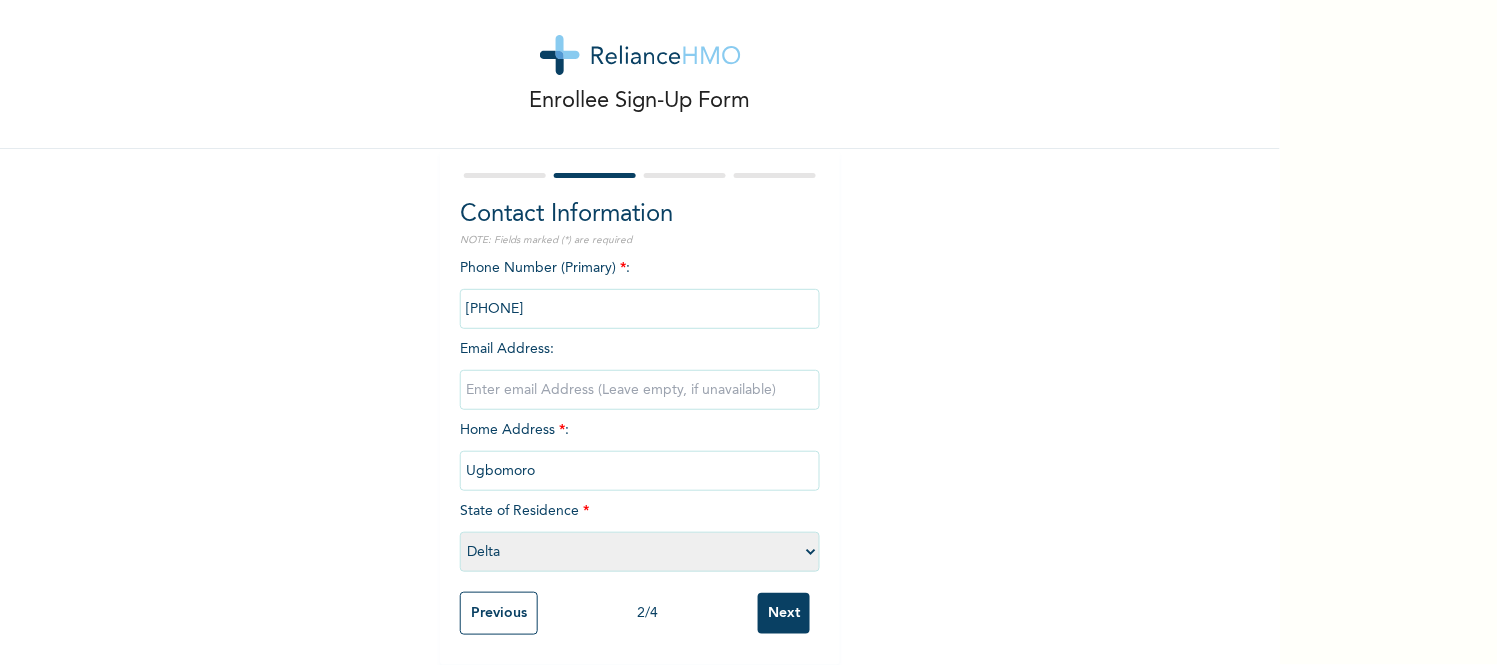 type 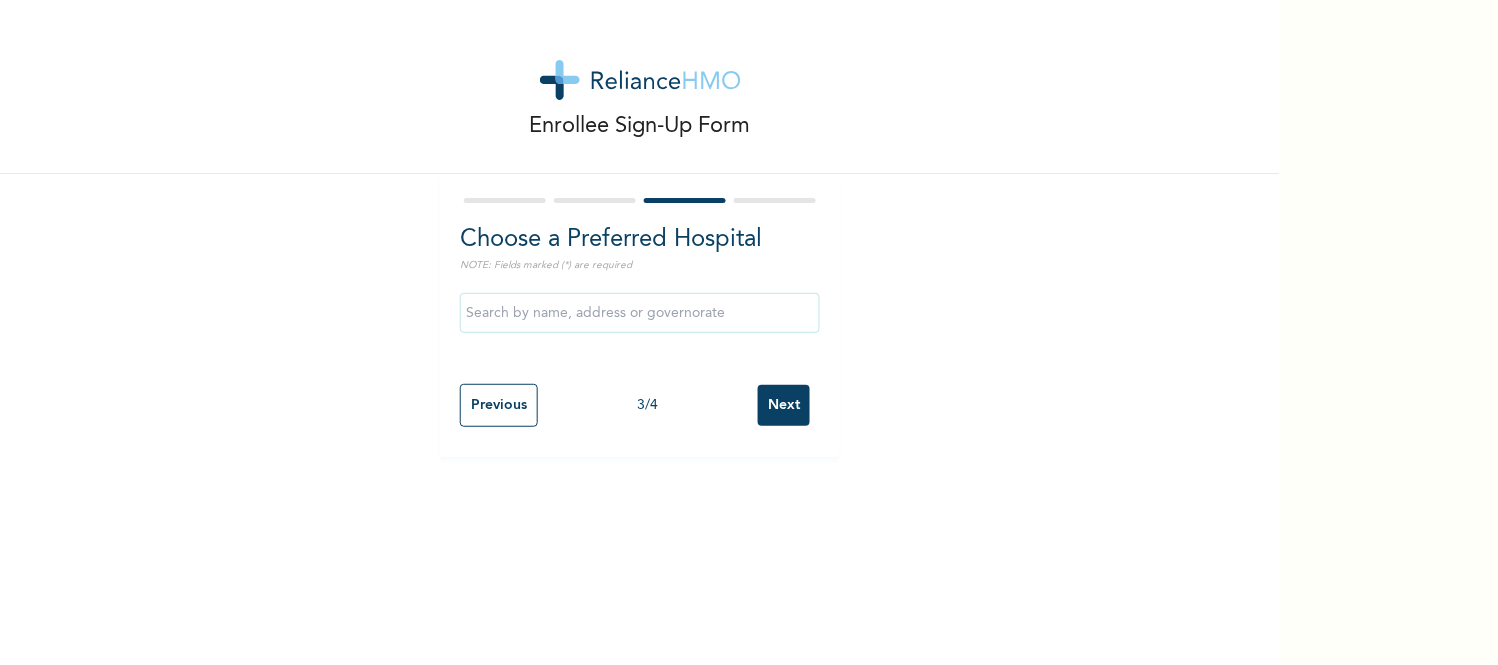 scroll, scrollTop: 0, scrollLeft: 0, axis: both 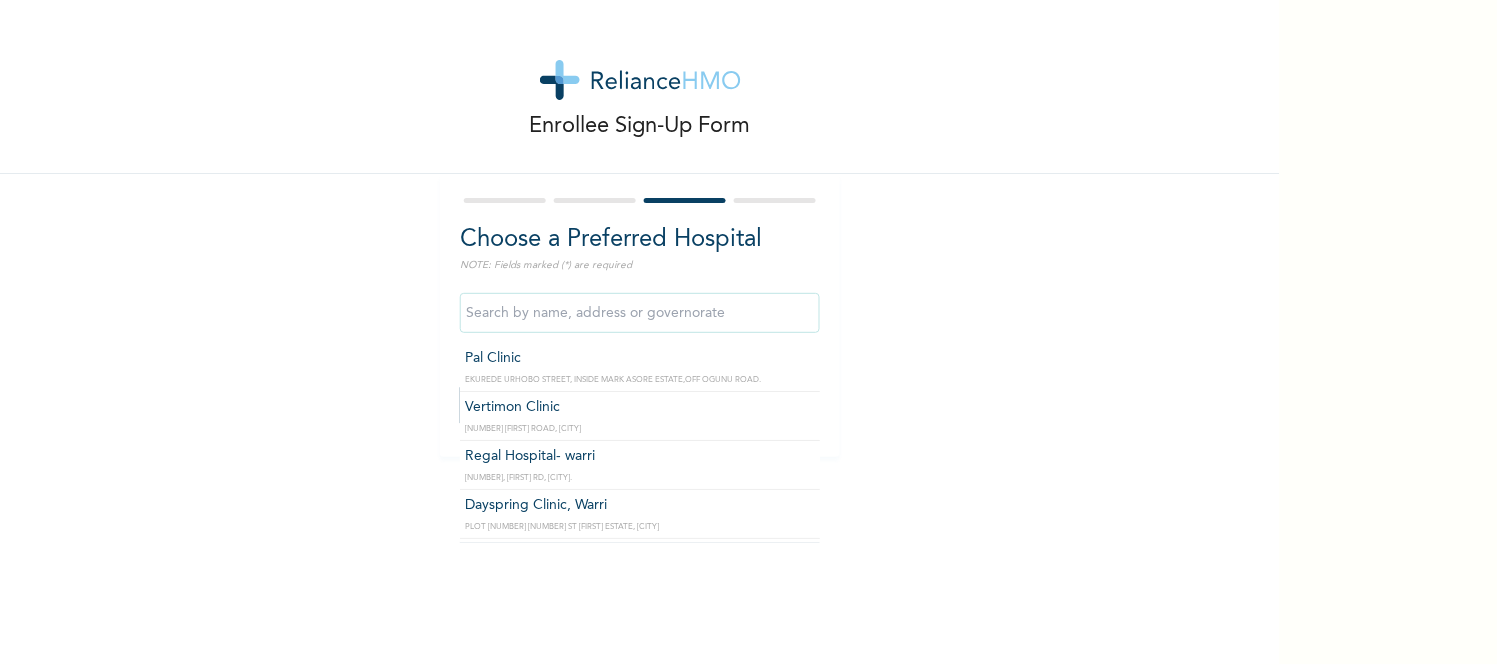 click at bounding box center [640, 313] 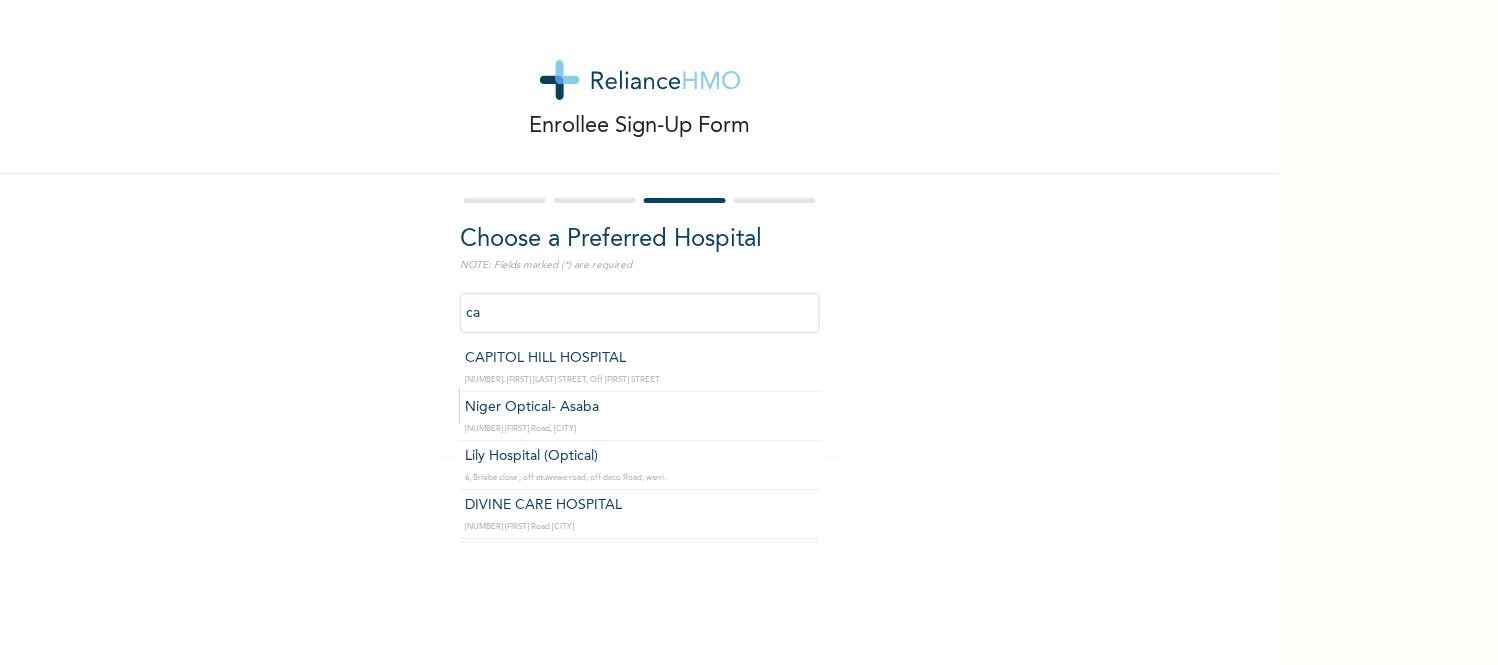 type on "CAPITOL HILL HOSPITAL" 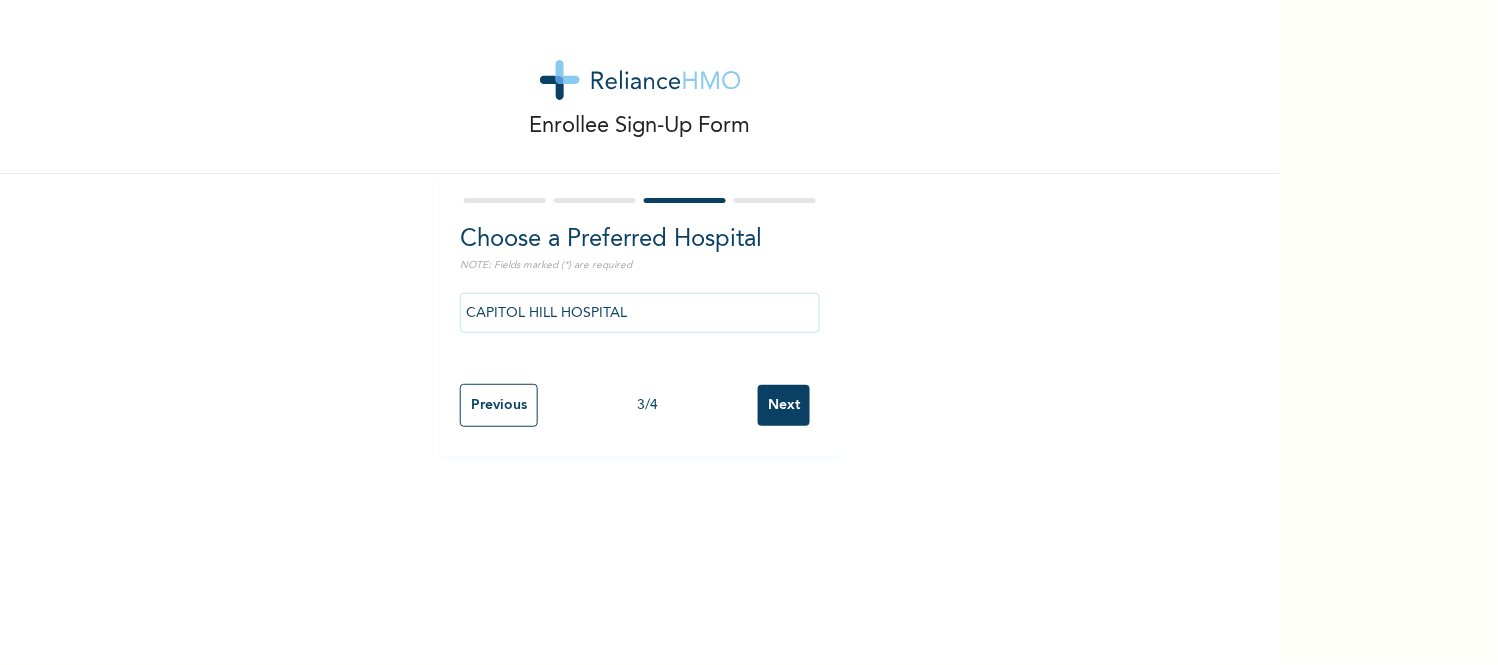 click on "Next" at bounding box center [784, 405] 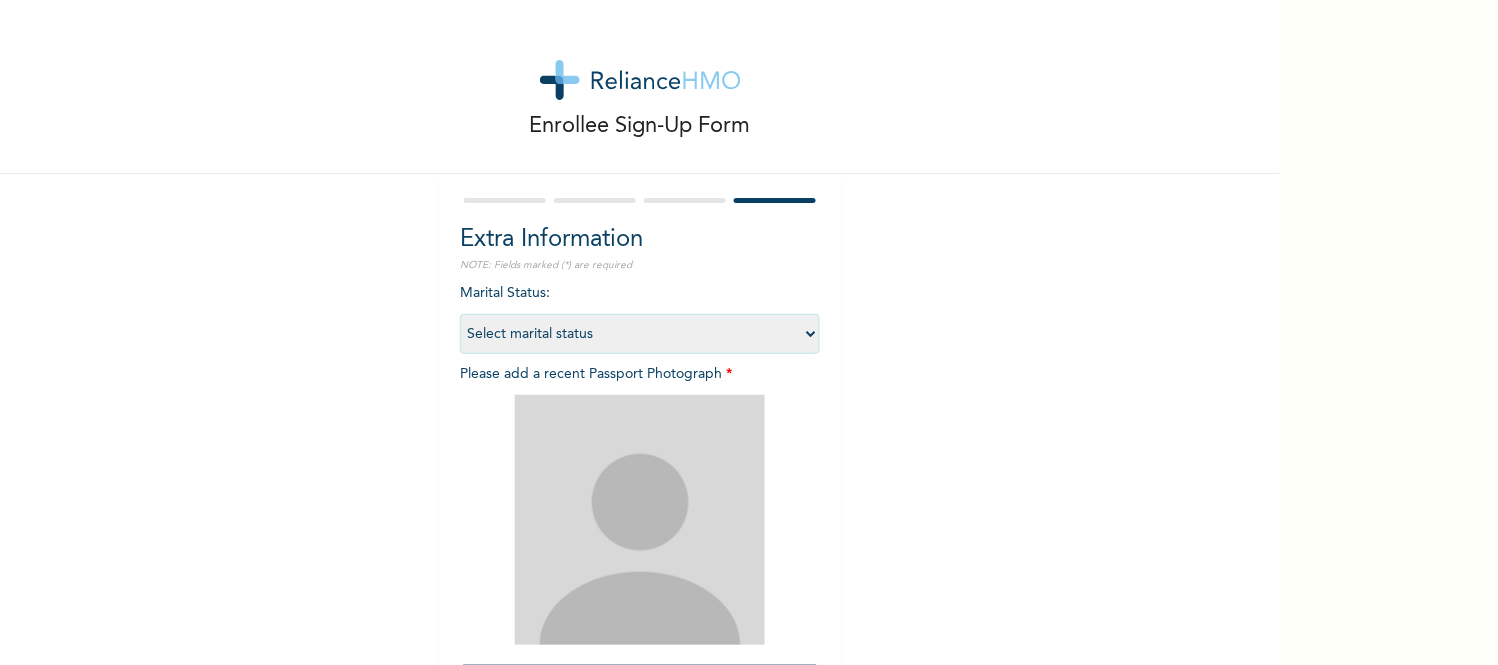 click on "Select marital status Single Married Divorced Widow/Widower" at bounding box center (640, 334) 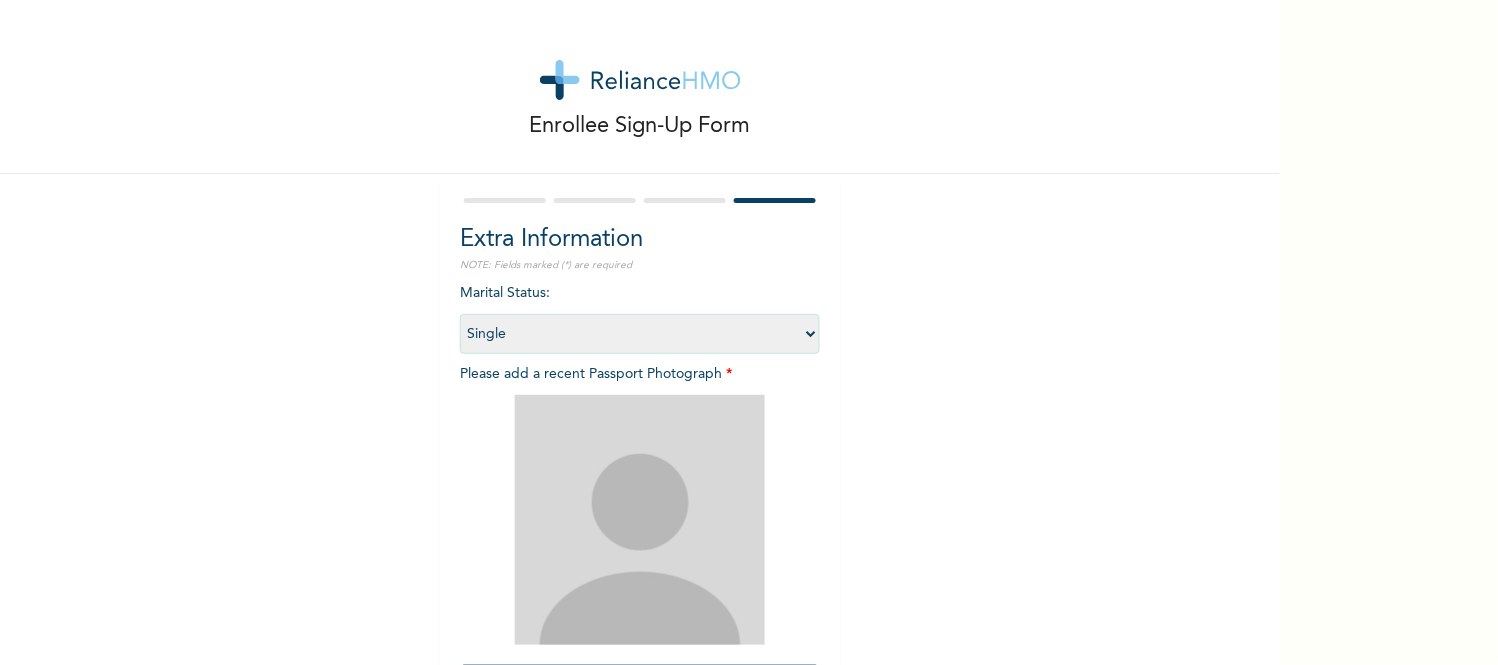 click on "Select marital status Single Married Divorced Widow/Widower" at bounding box center (640, 334) 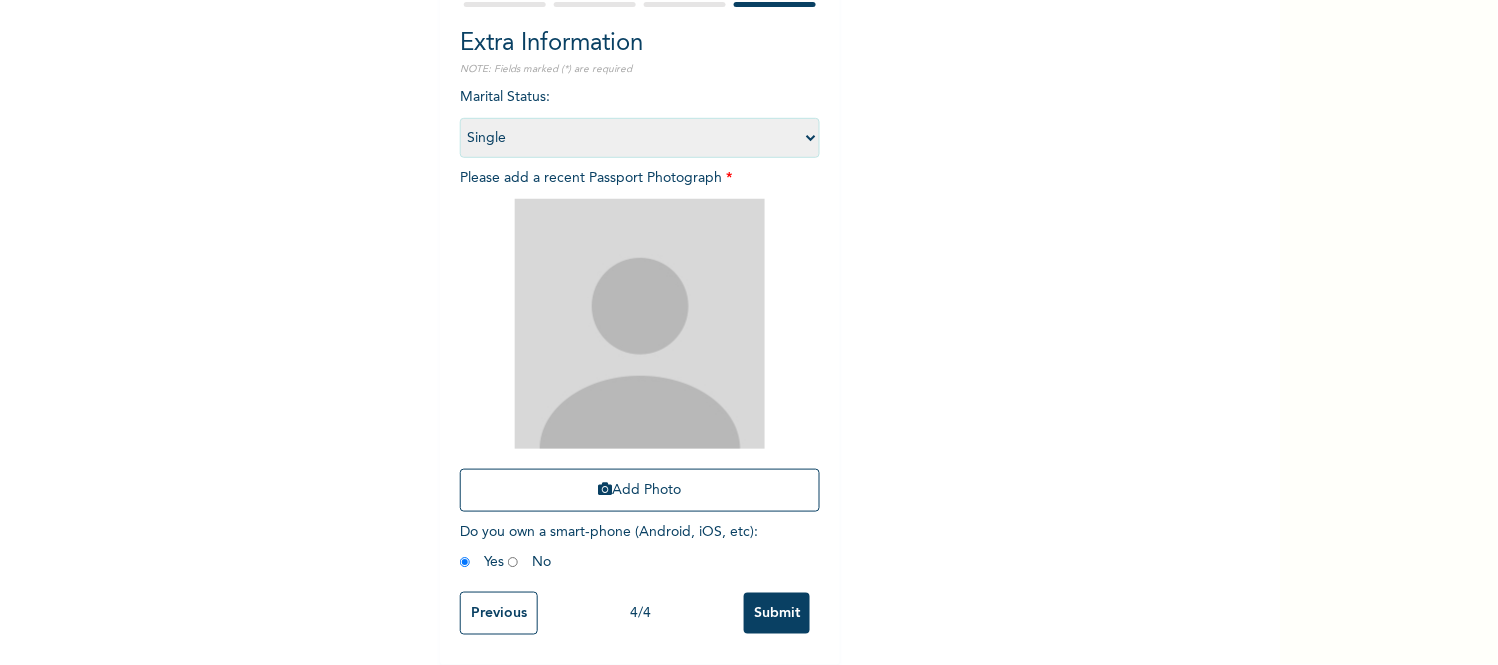 scroll, scrollTop: 212, scrollLeft: 0, axis: vertical 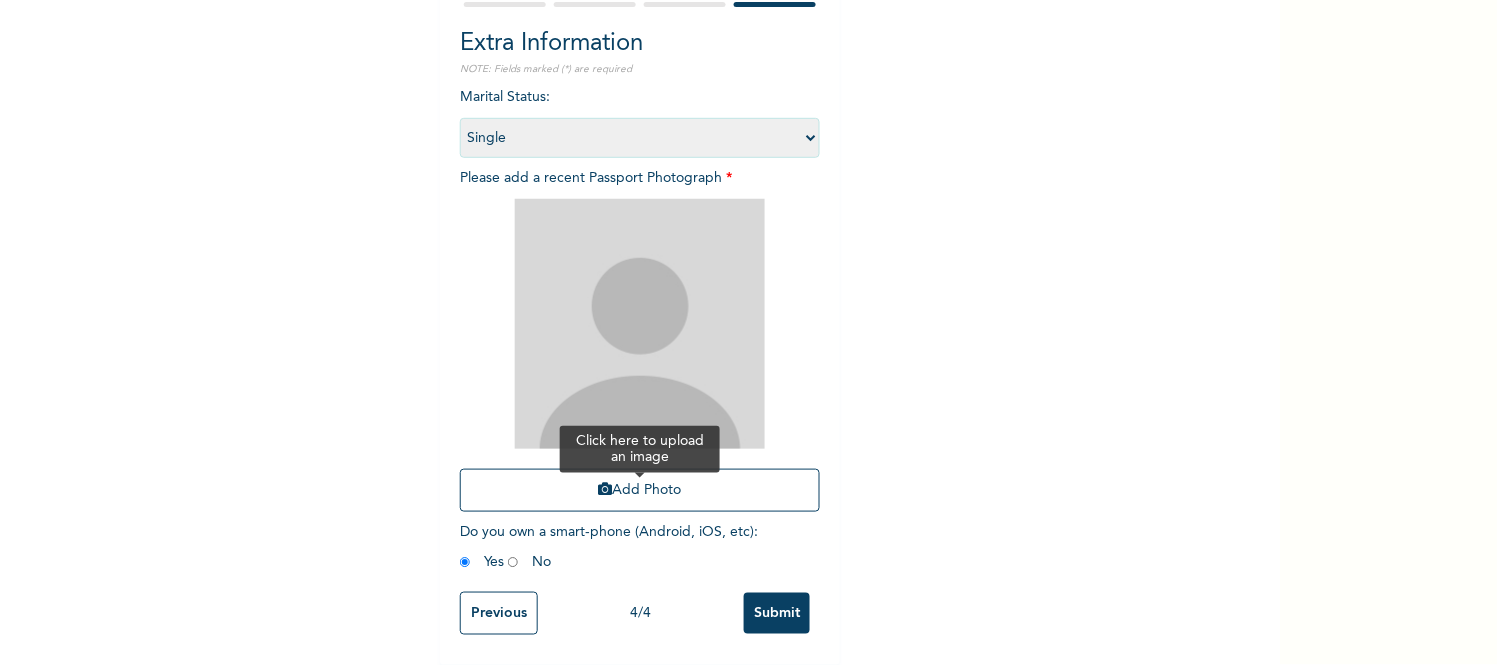 click on "Add Photo" at bounding box center (640, 490) 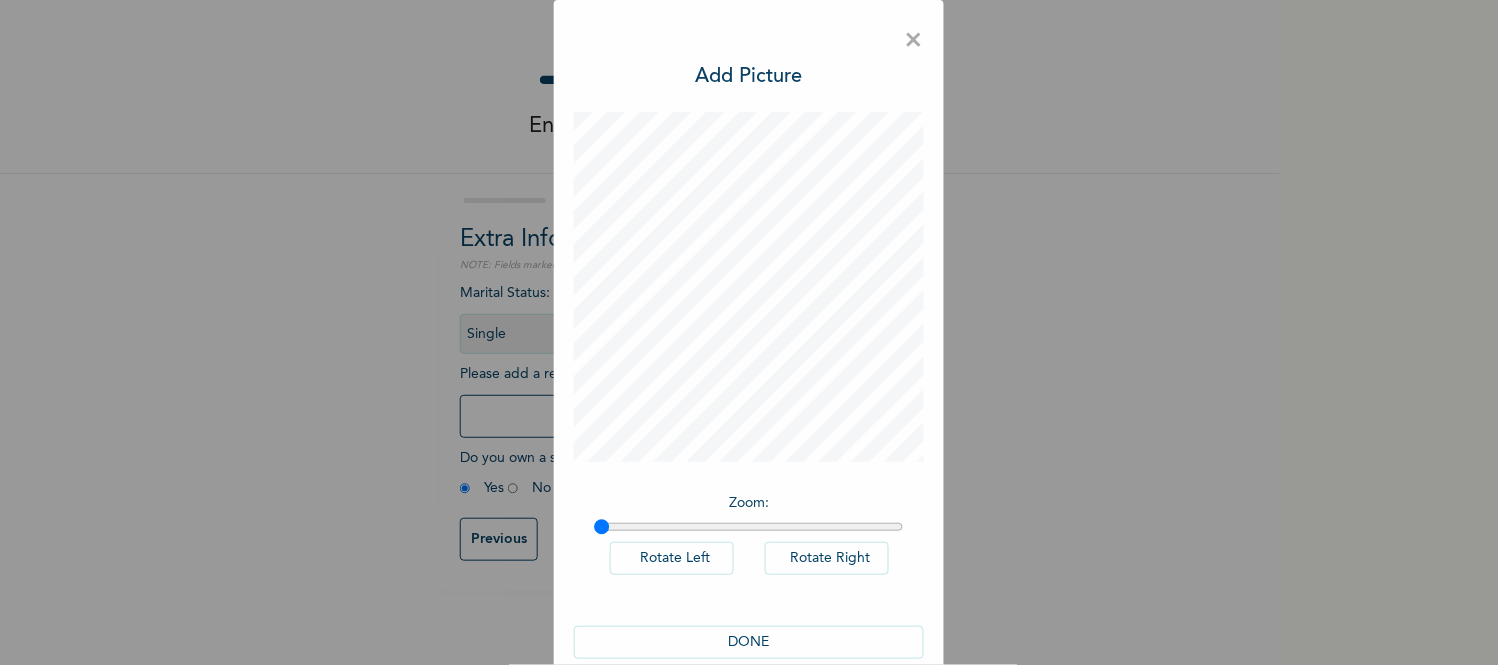 click on "DONE" at bounding box center (749, 642) 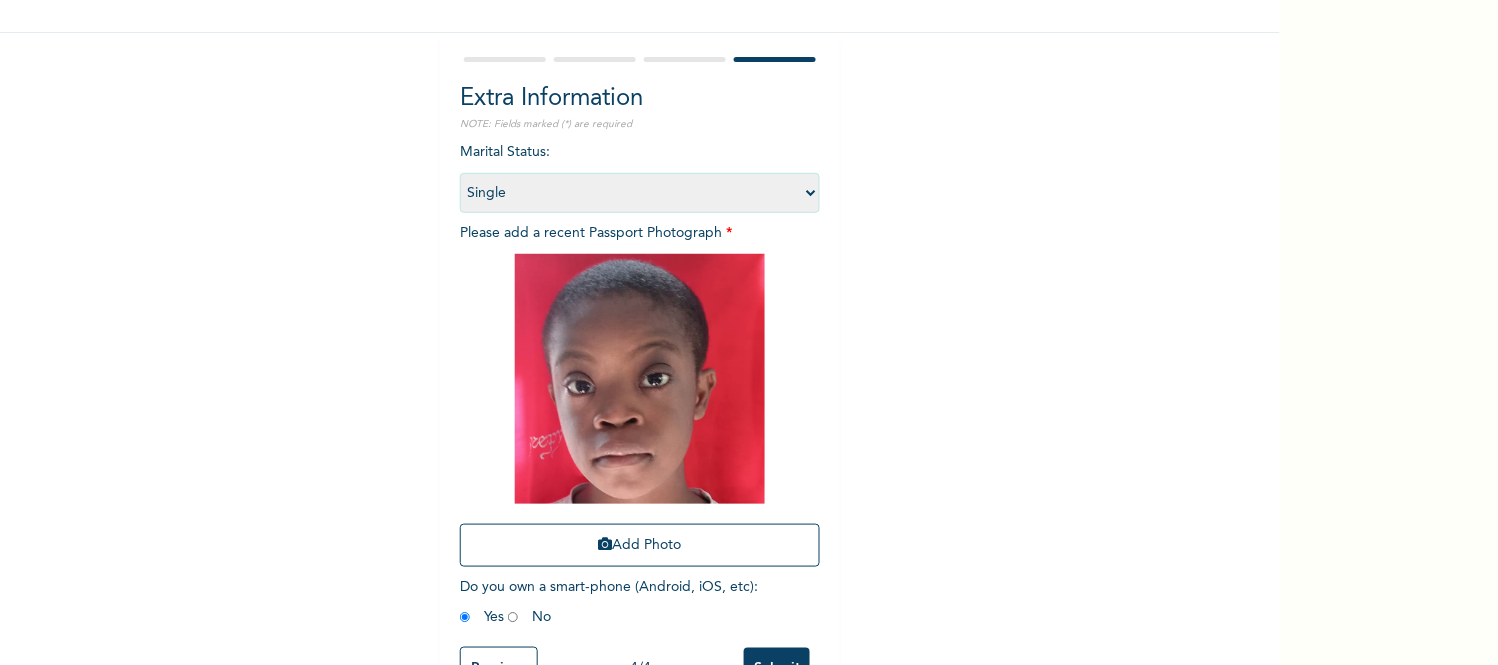 scroll, scrollTop: 212, scrollLeft: 0, axis: vertical 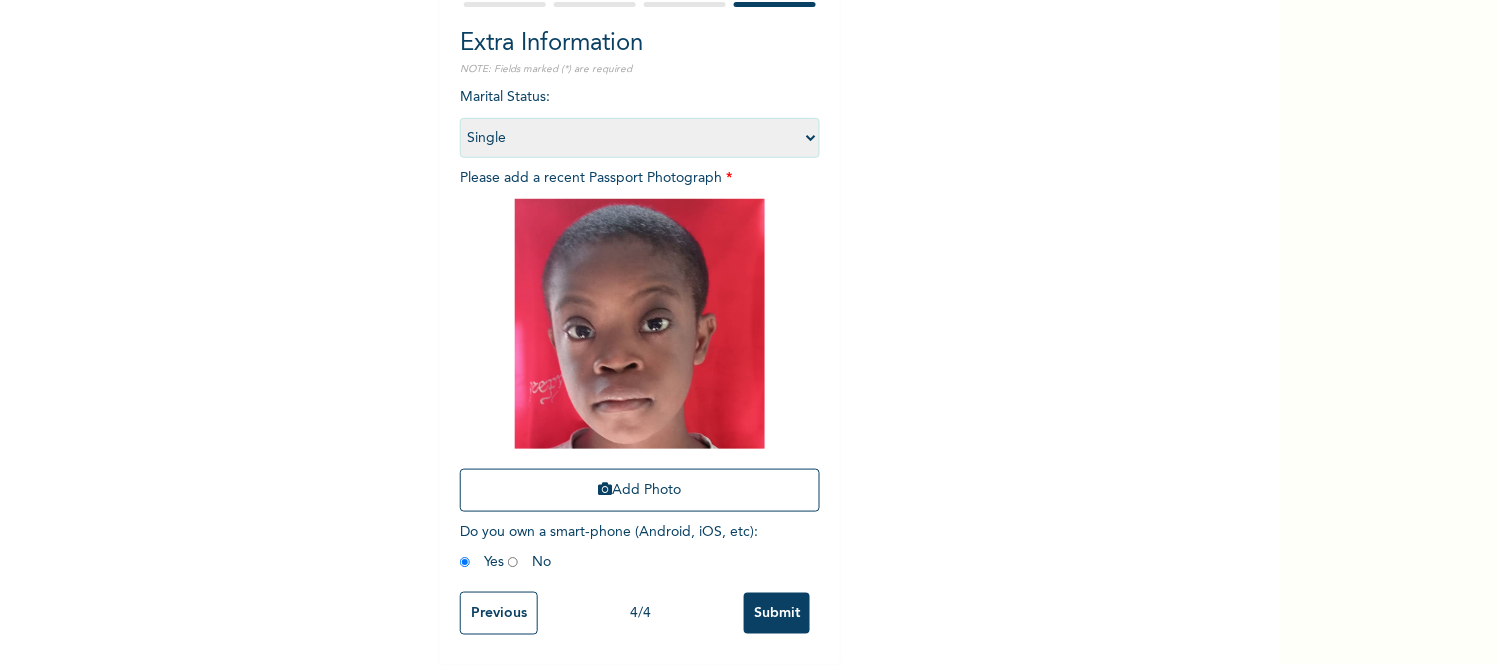 click on "Submit" at bounding box center (777, 613) 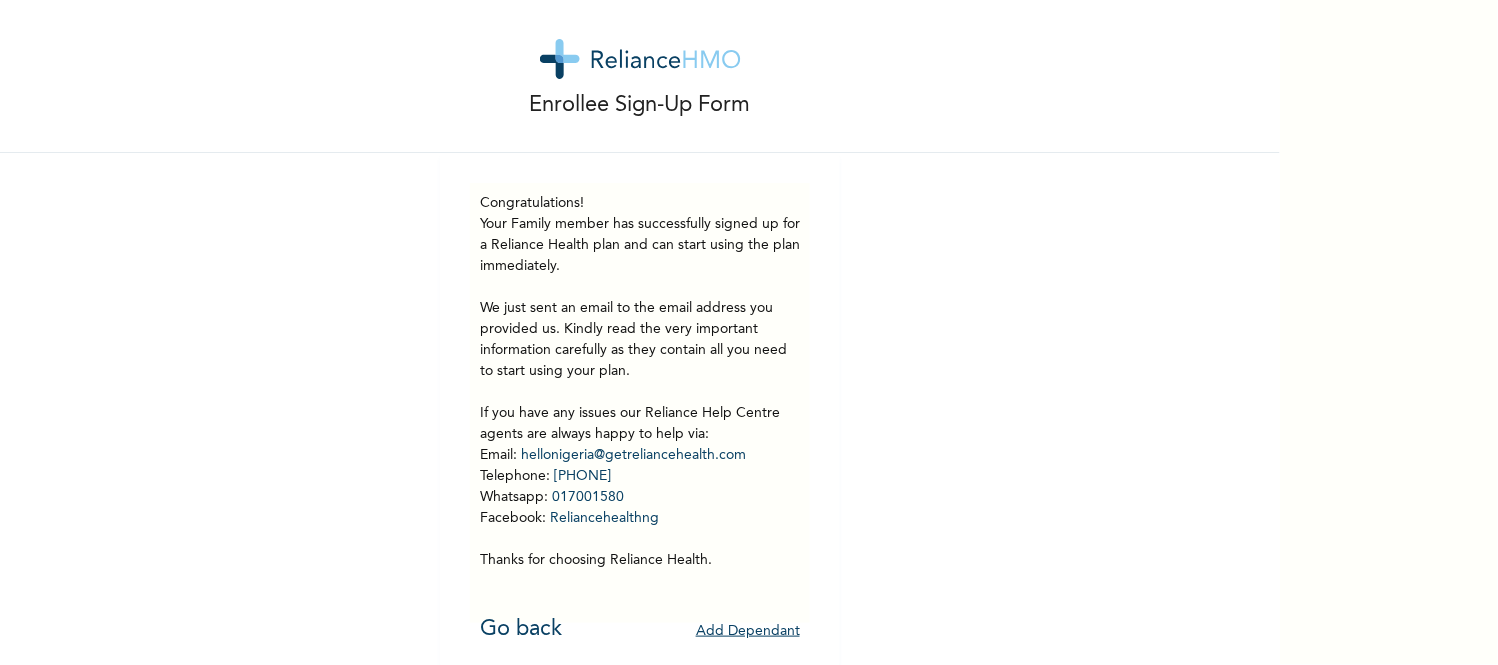 scroll, scrollTop: 40, scrollLeft: 0, axis: vertical 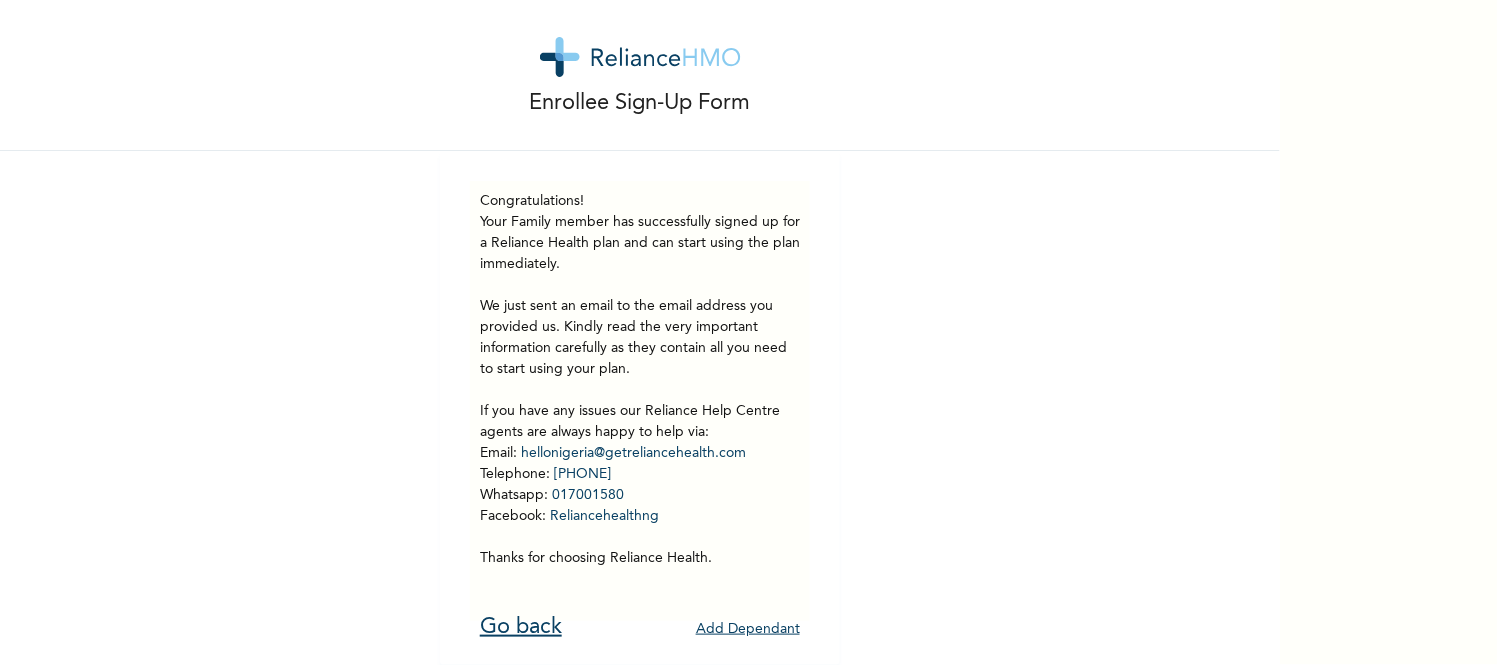 click on "Go back" at bounding box center (521, 627) 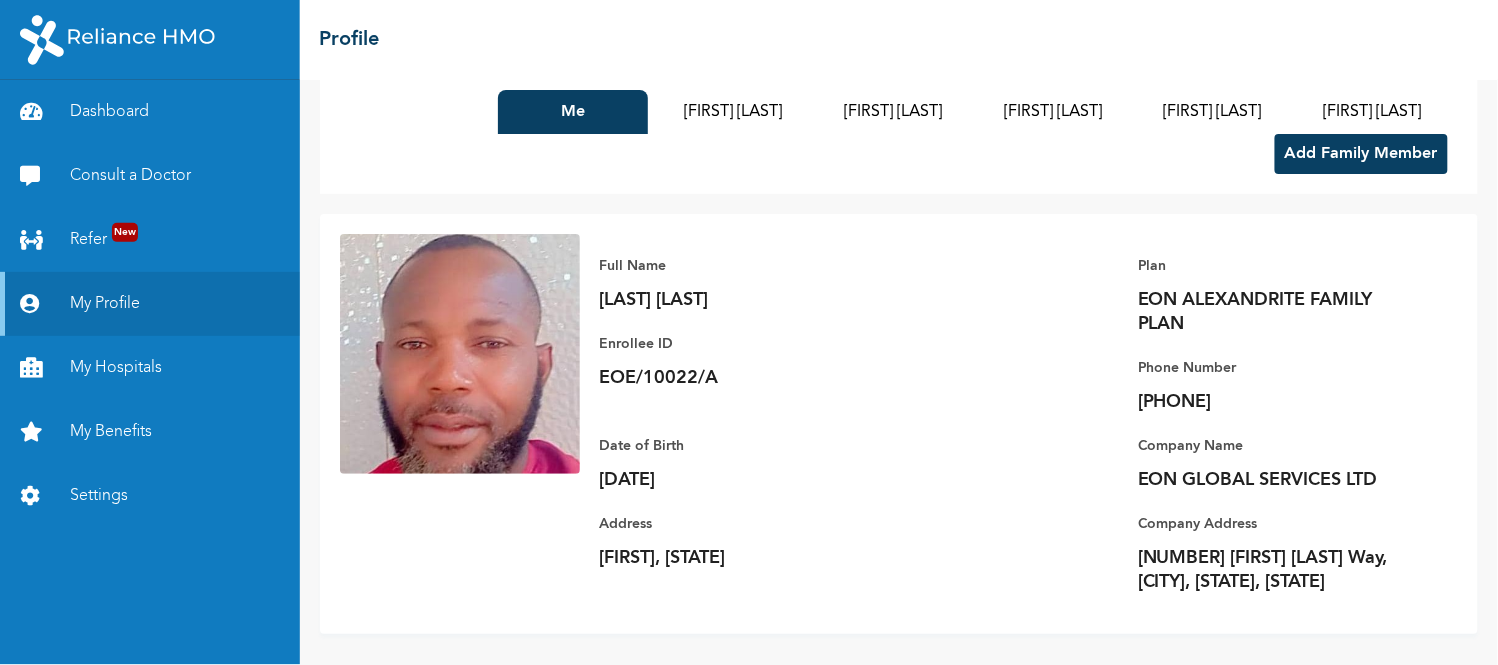 scroll, scrollTop: 38, scrollLeft: 0, axis: vertical 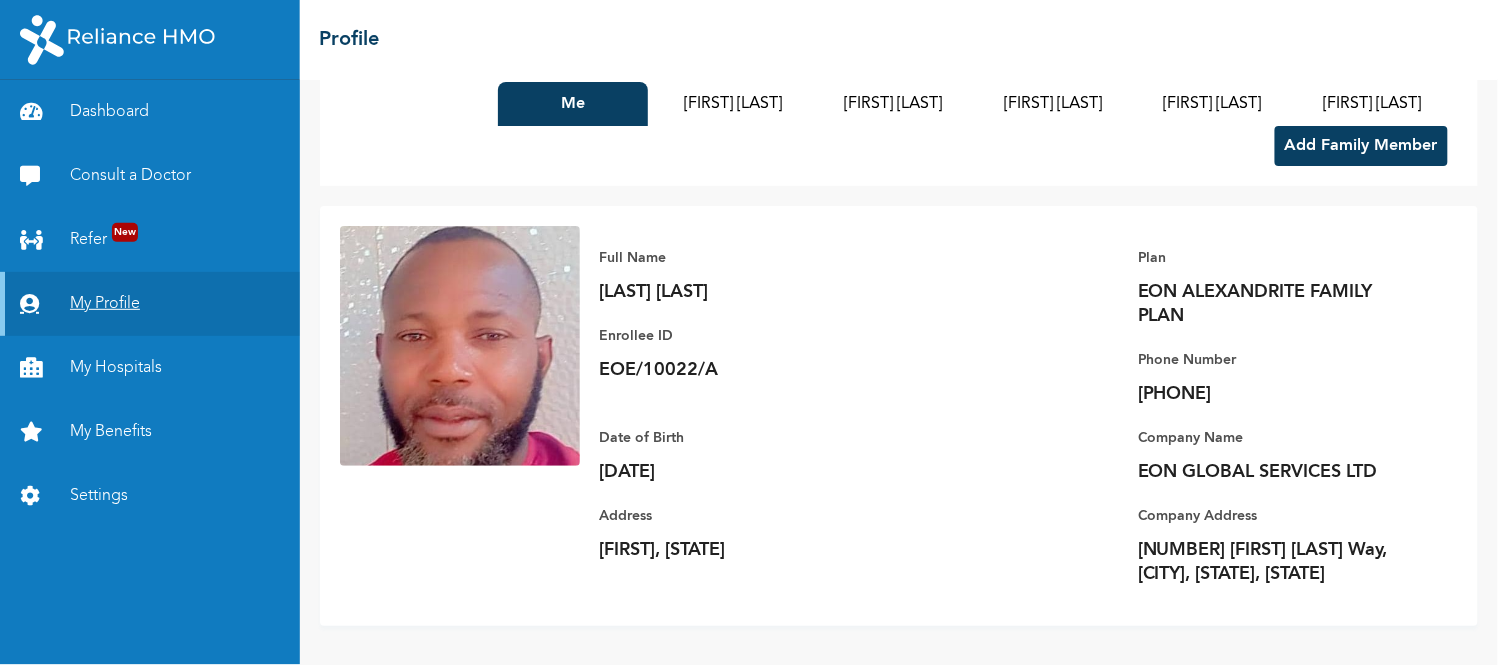 click on "My Profile" at bounding box center (150, 304) 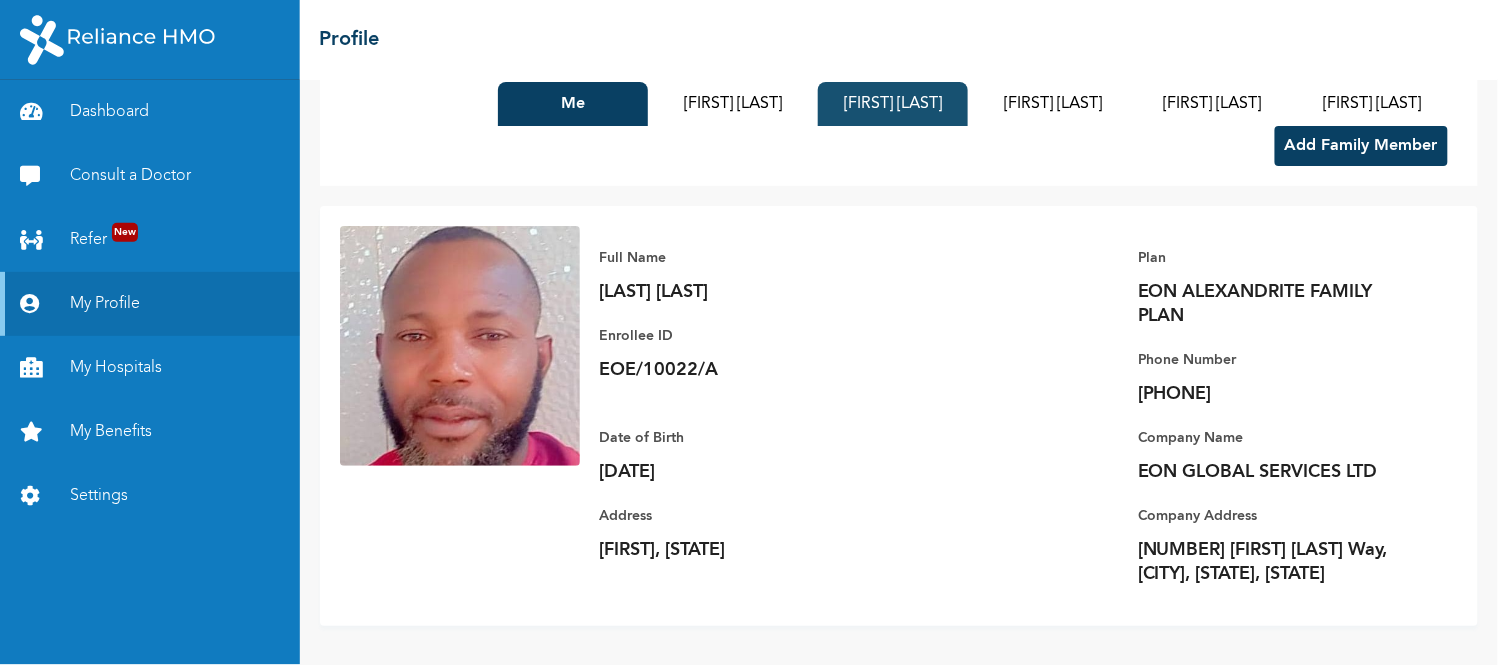 click on "Justice George" at bounding box center (893, 104) 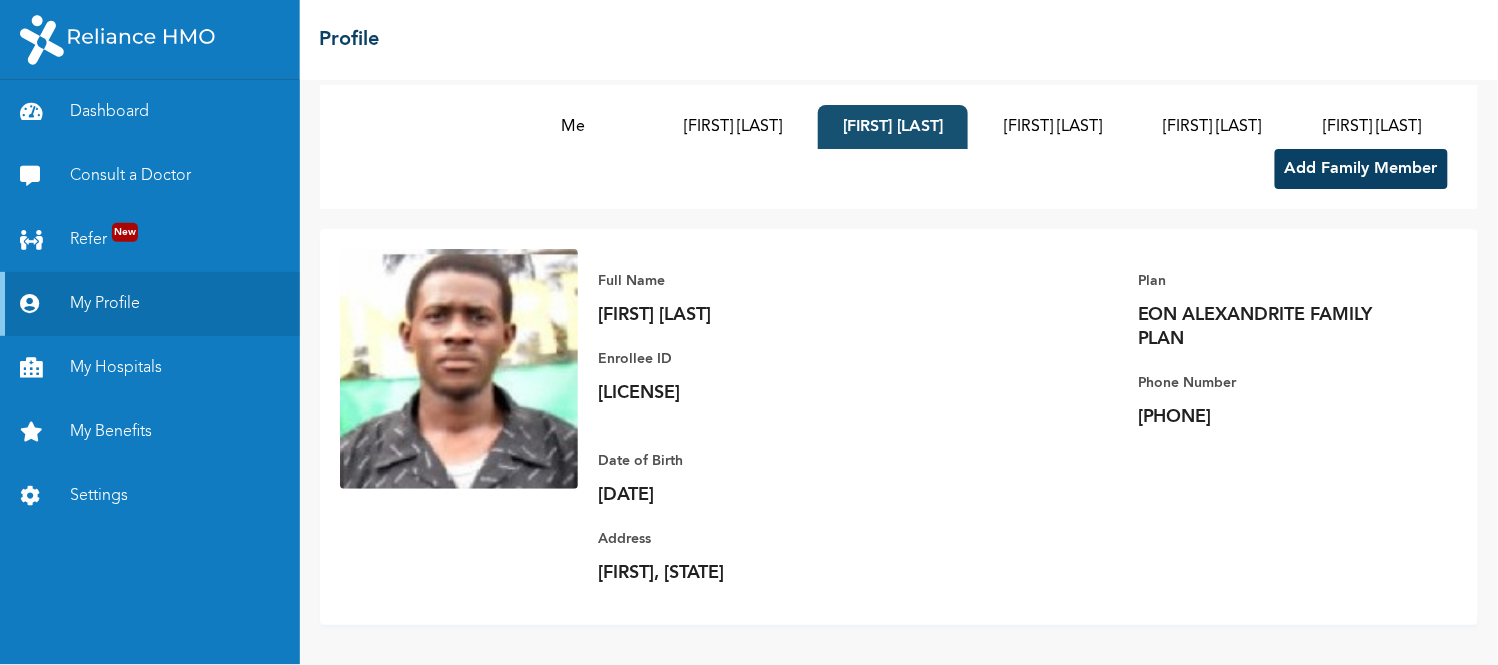 scroll, scrollTop: 14, scrollLeft: 0, axis: vertical 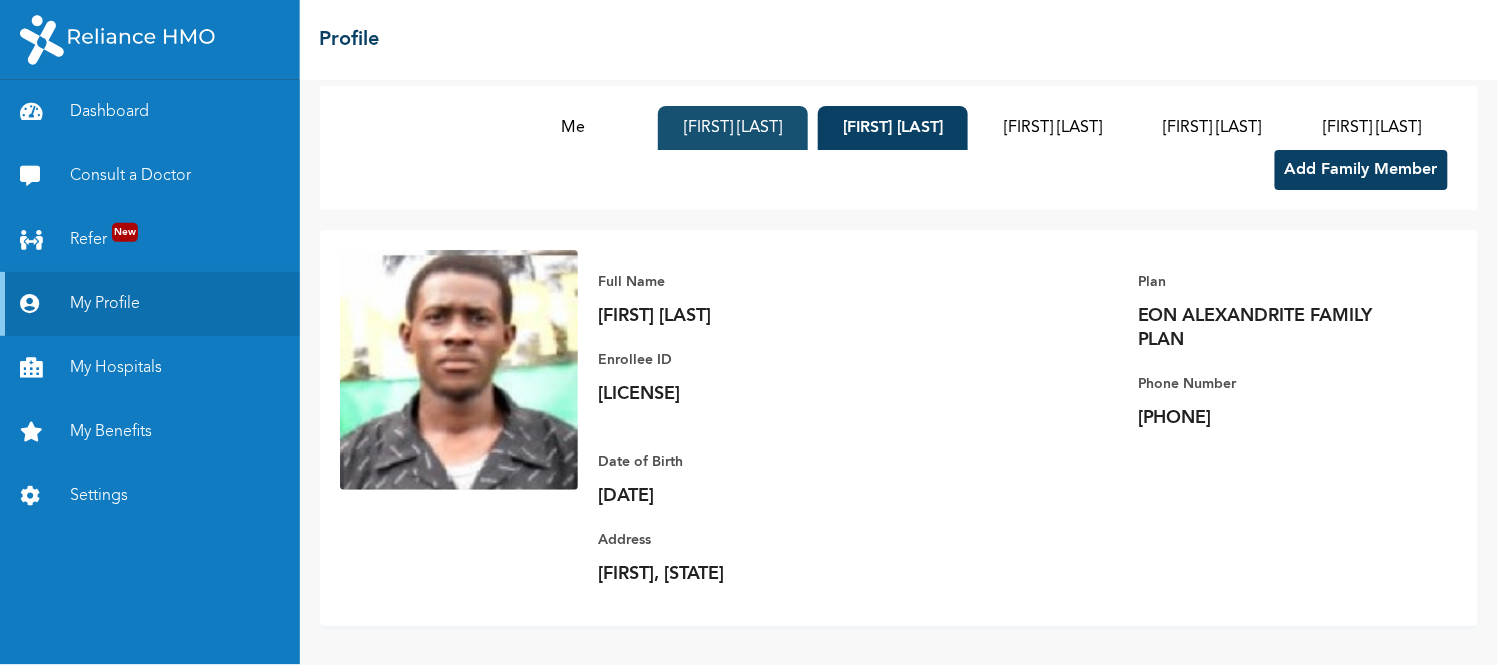 drag, startPoint x: 665, startPoint y: 134, endPoint x: 675, endPoint y: 131, distance: 10.440307 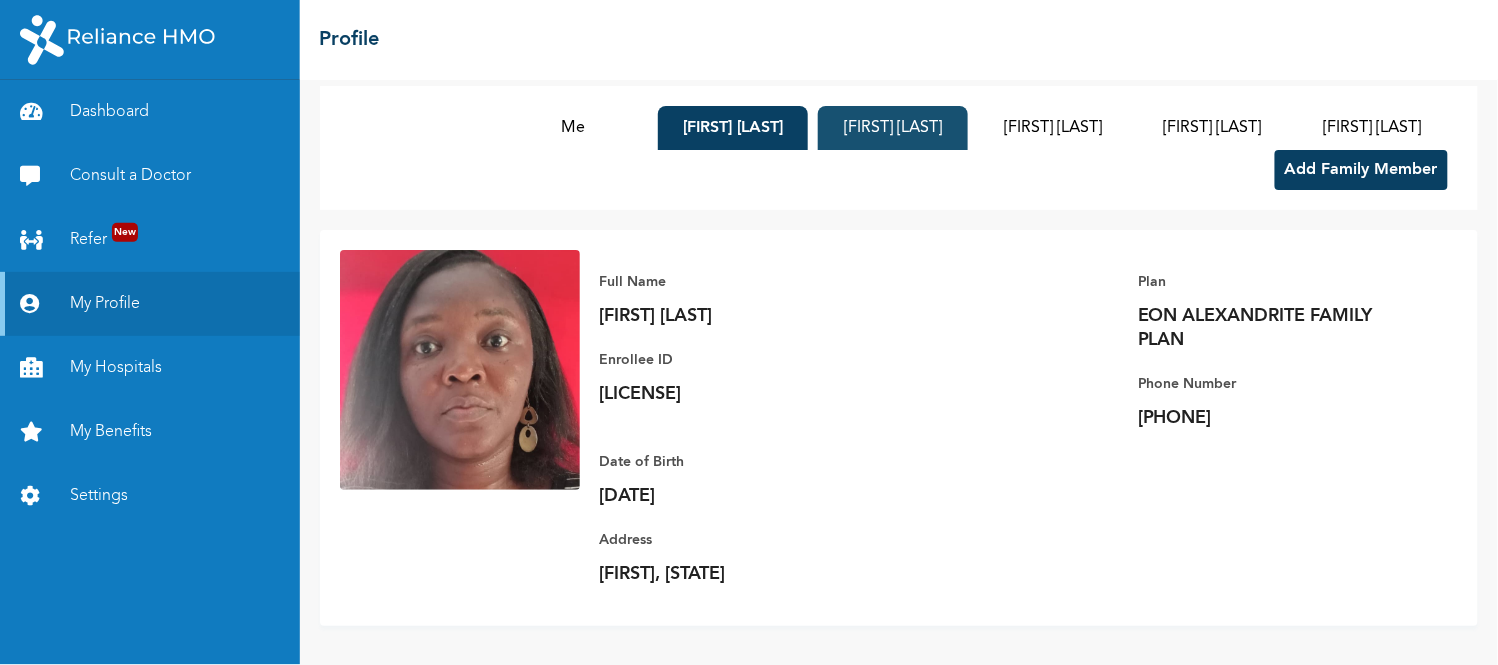 click on "Justice George" at bounding box center (893, 128) 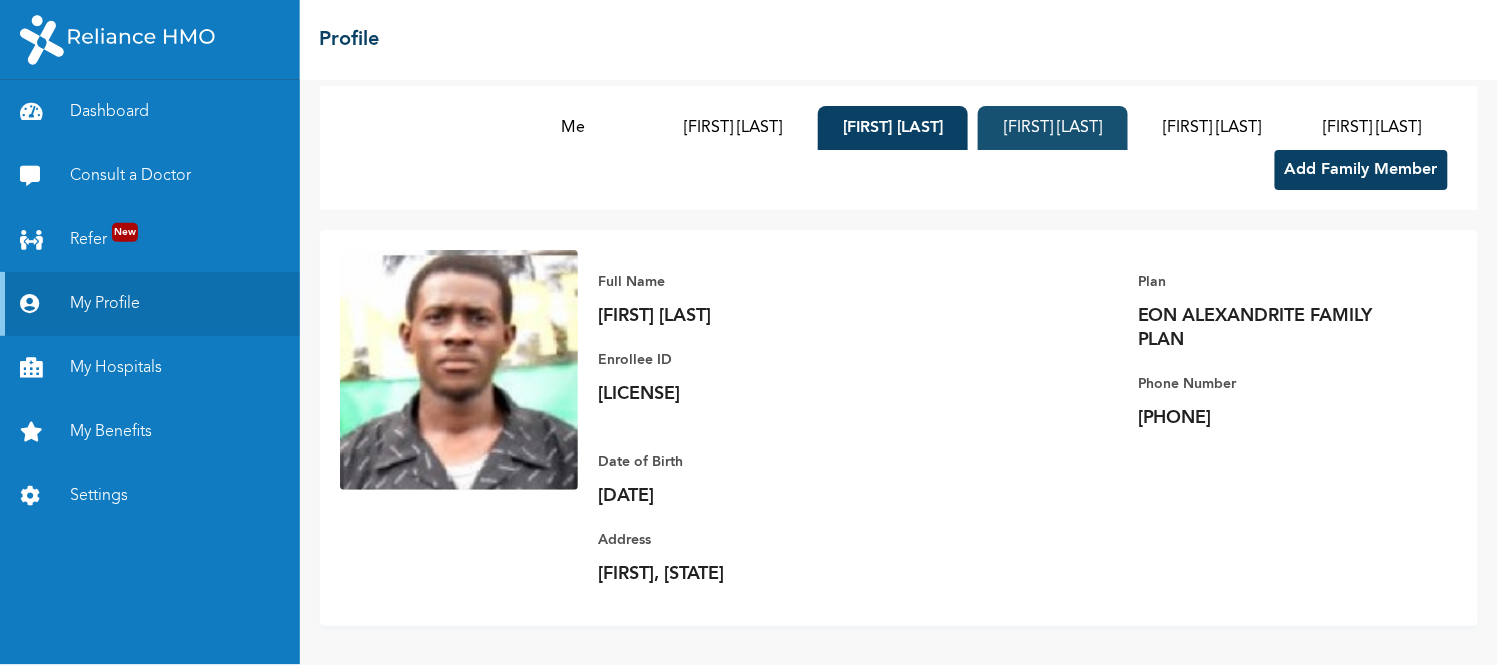 click on "Dunamis George" at bounding box center [1053, 128] 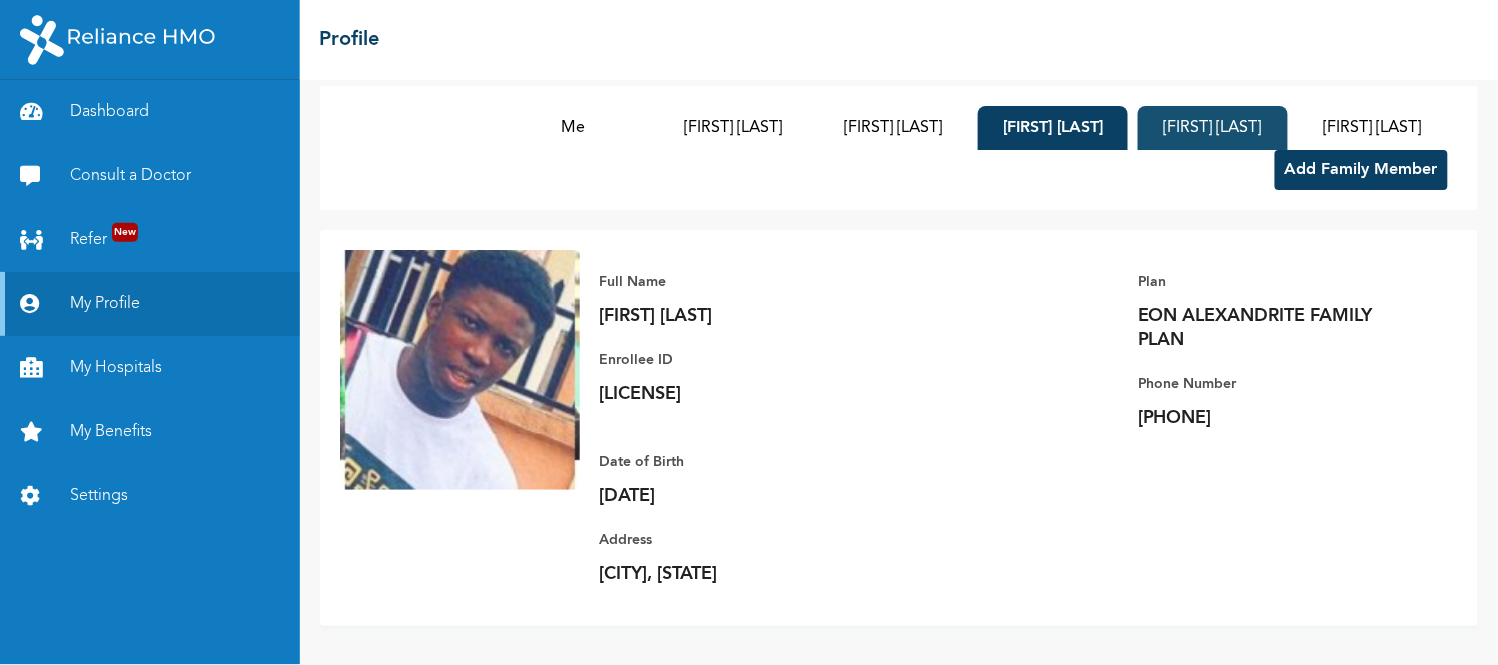 click on "Goodness George" at bounding box center (1213, 128) 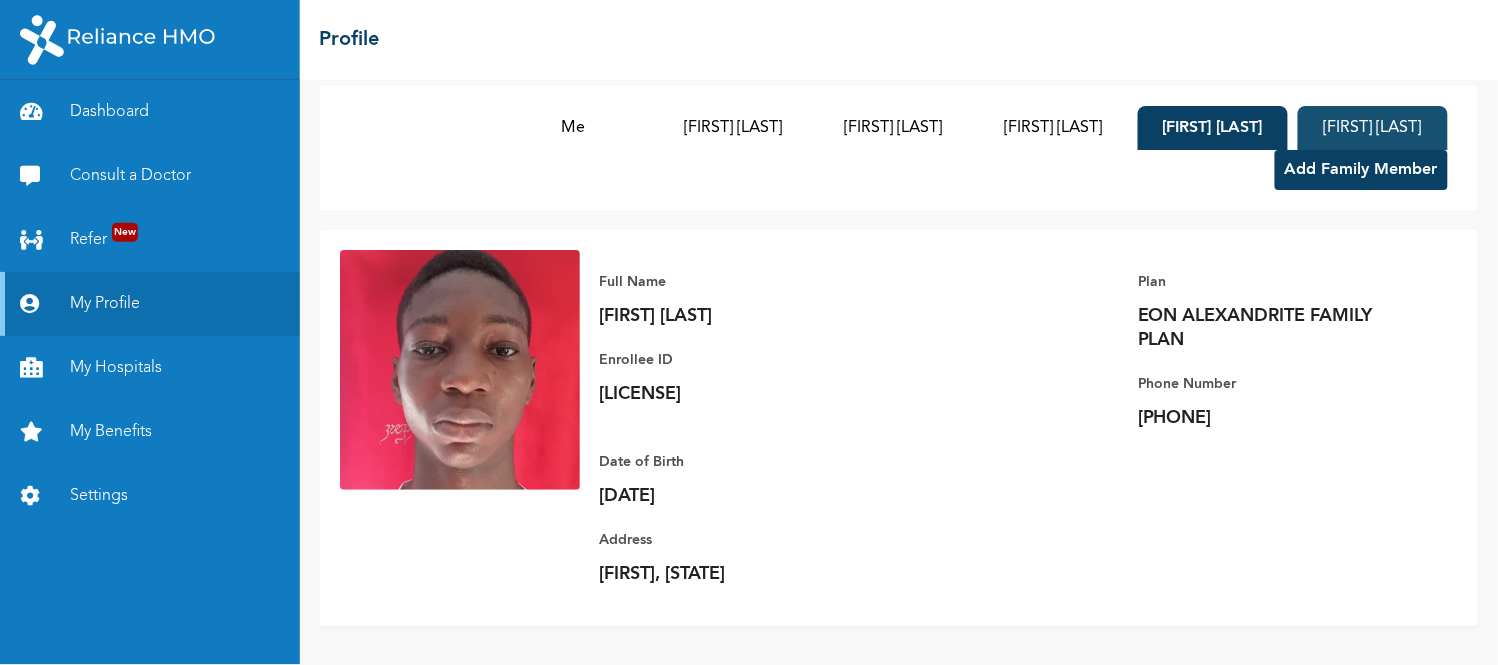 click on "Aristos George" at bounding box center [1373, 128] 